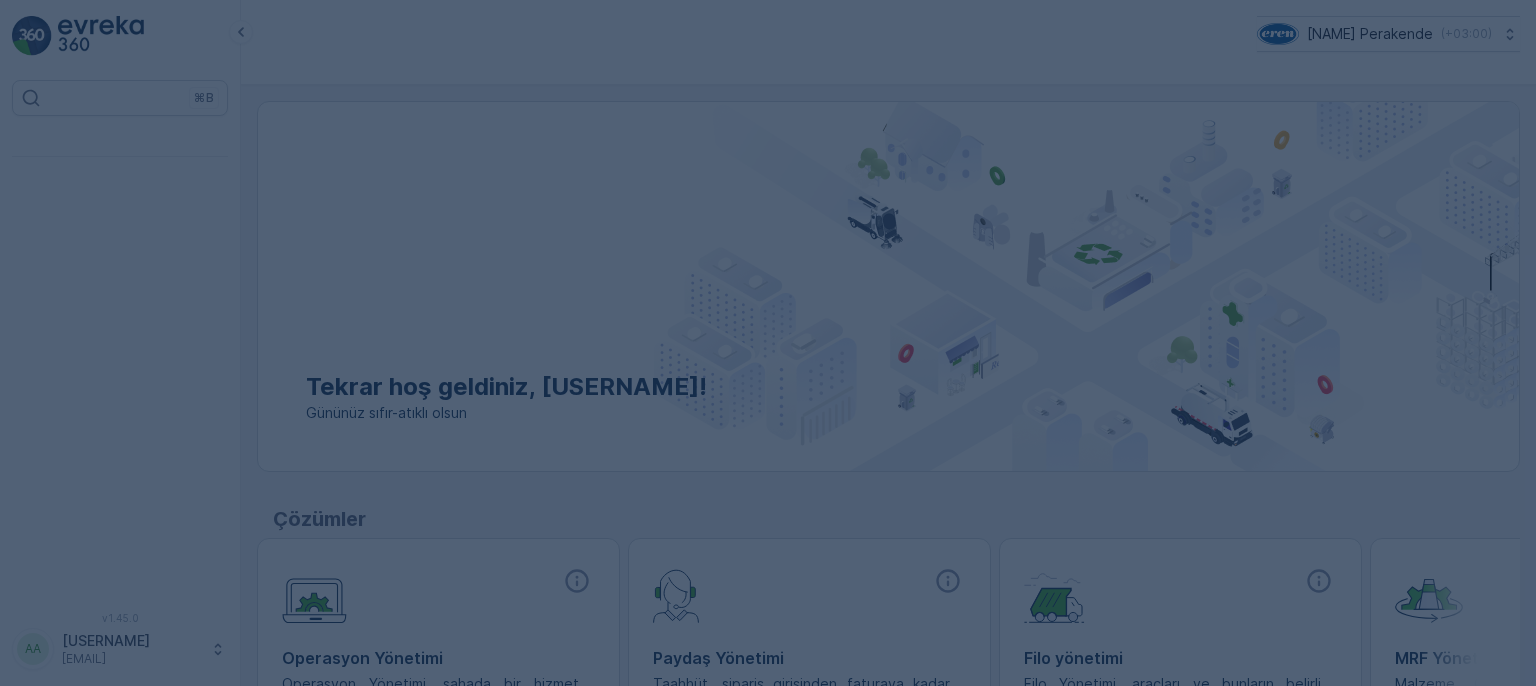 scroll, scrollTop: 0, scrollLeft: 0, axis: both 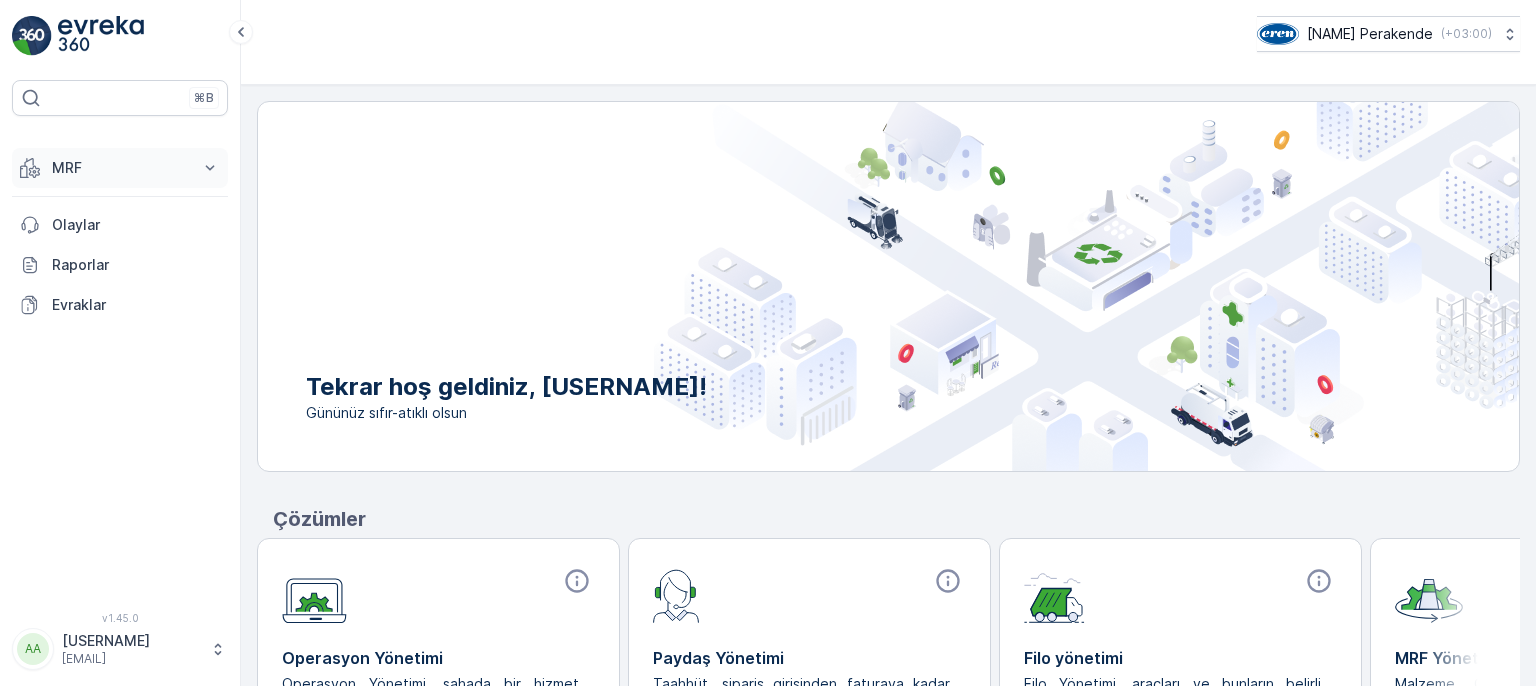 click on "MRF" at bounding box center (120, 168) 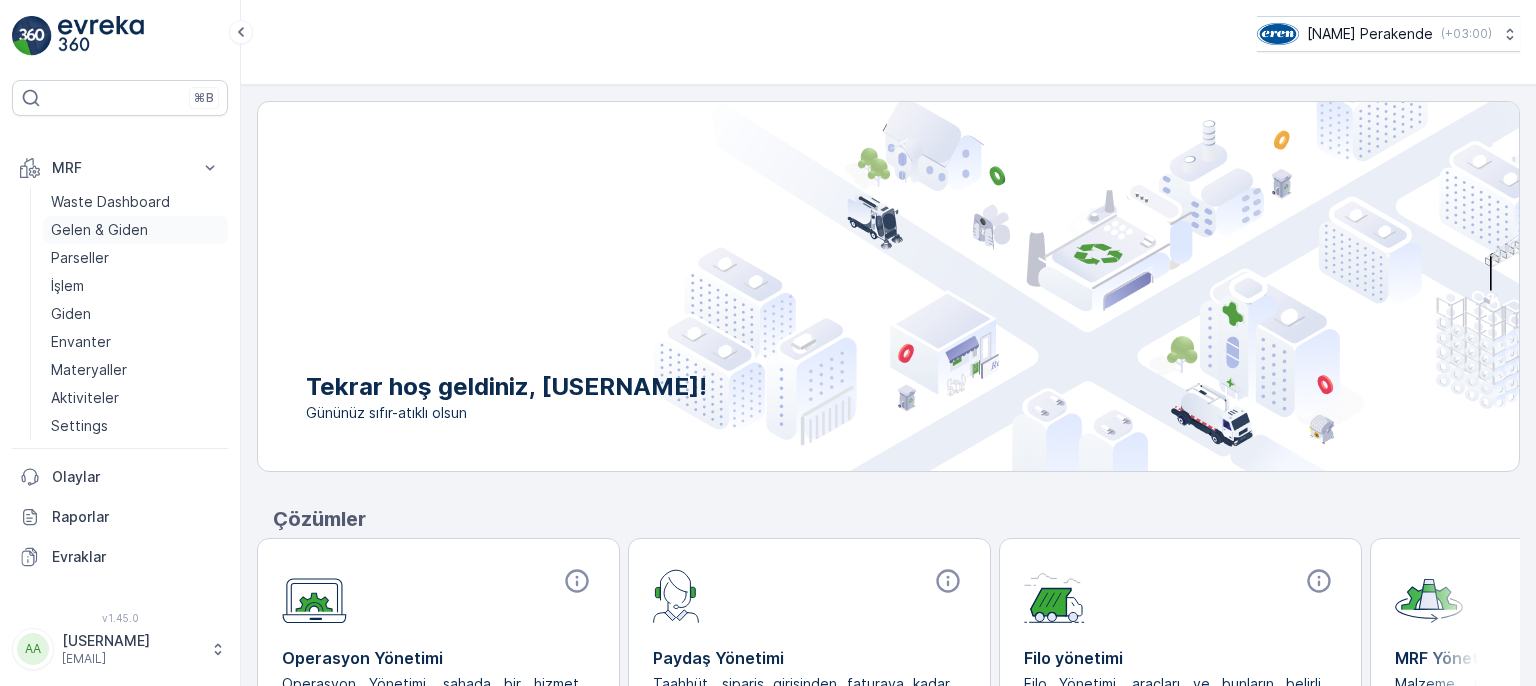 click on "Gelen & Giden" at bounding box center (99, 230) 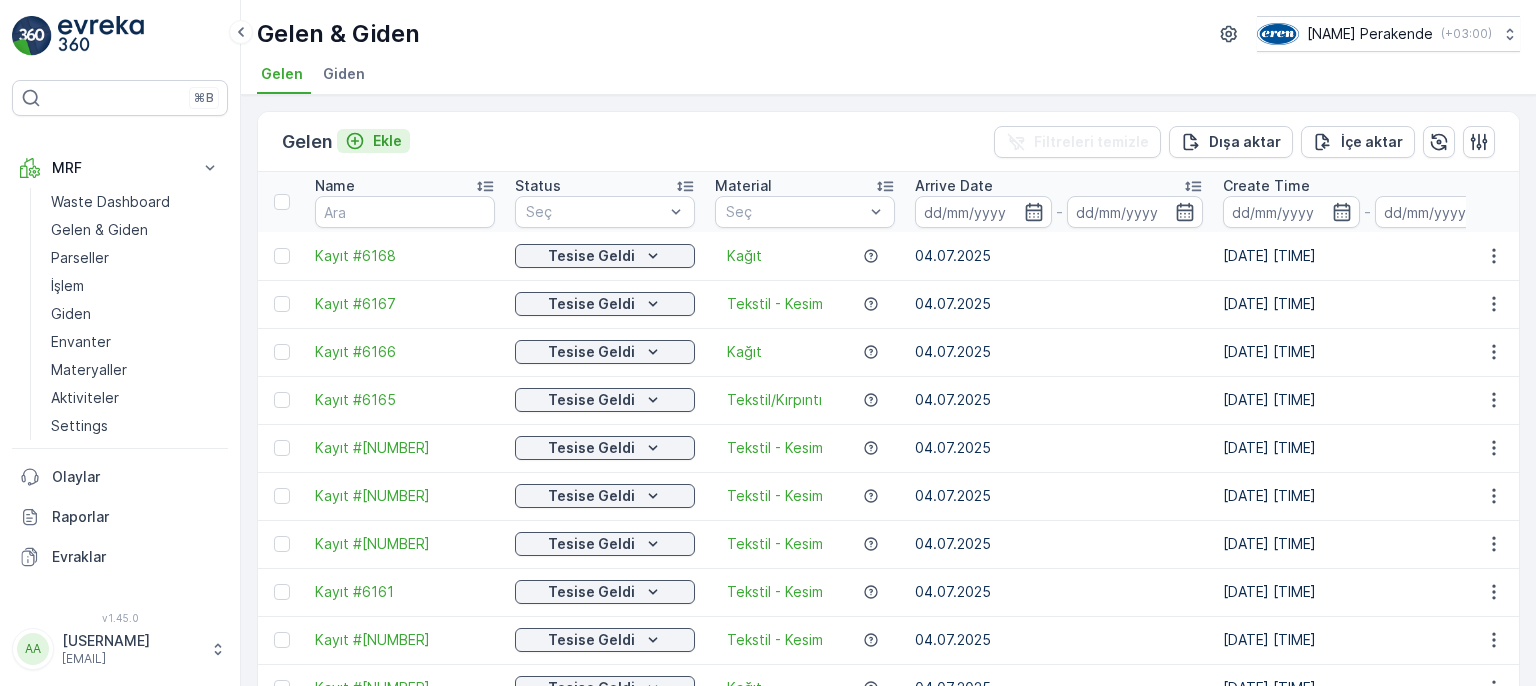 click at bounding box center [355, 141] 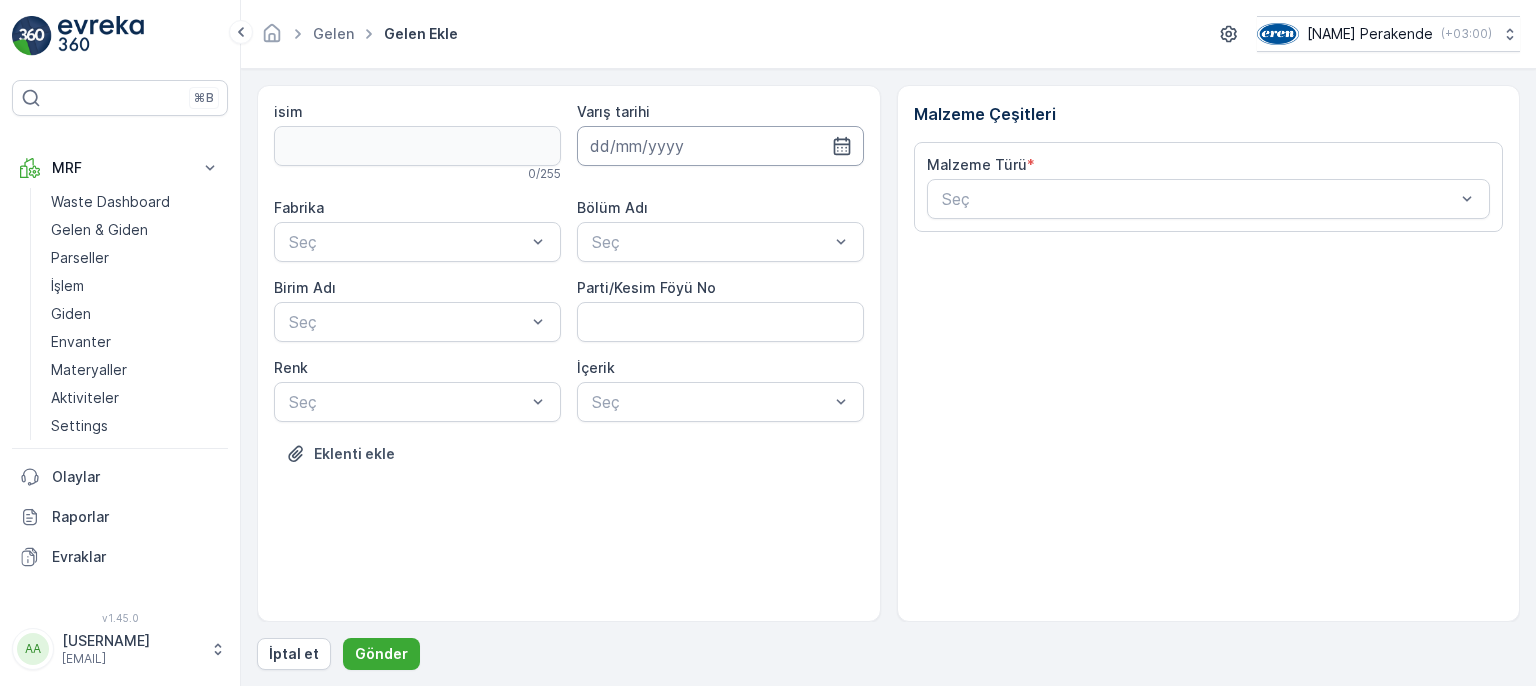 click at bounding box center [720, 146] 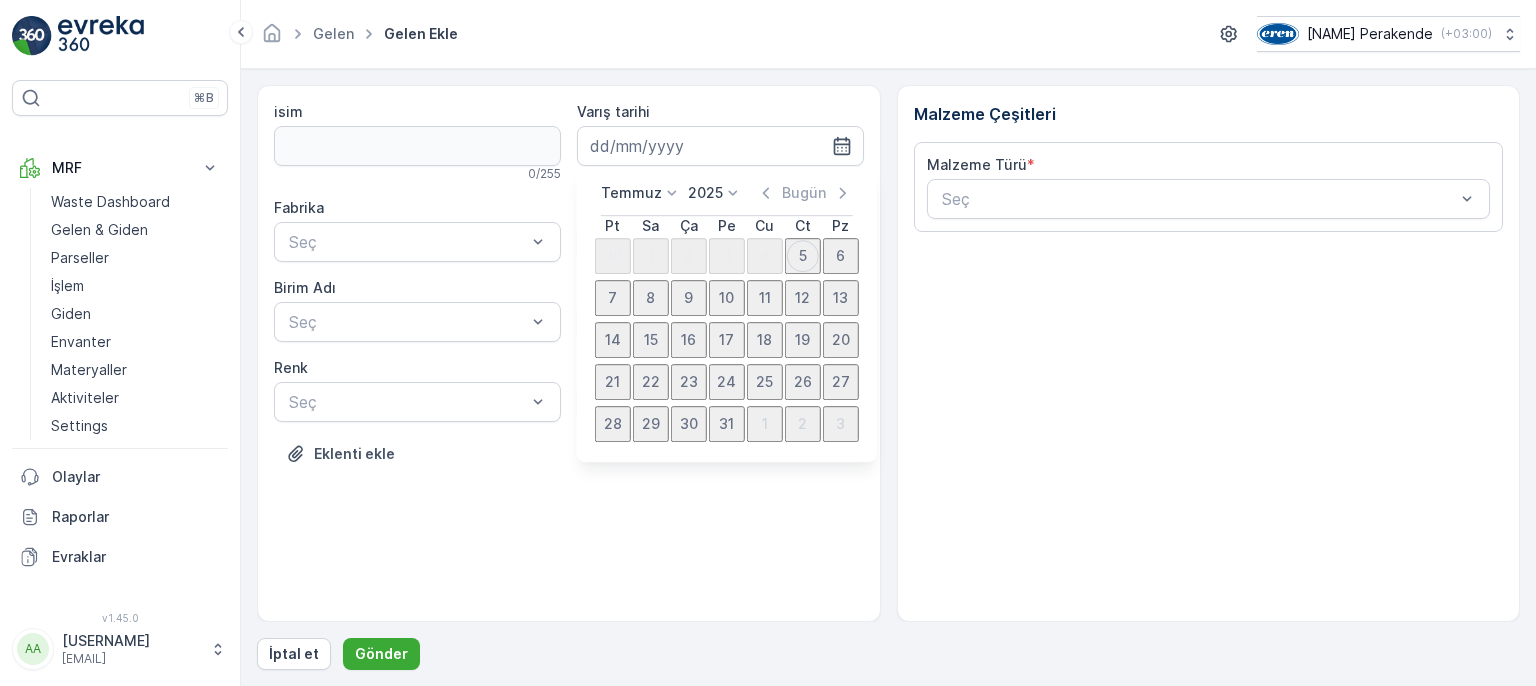 click on "5" at bounding box center [803, 256] 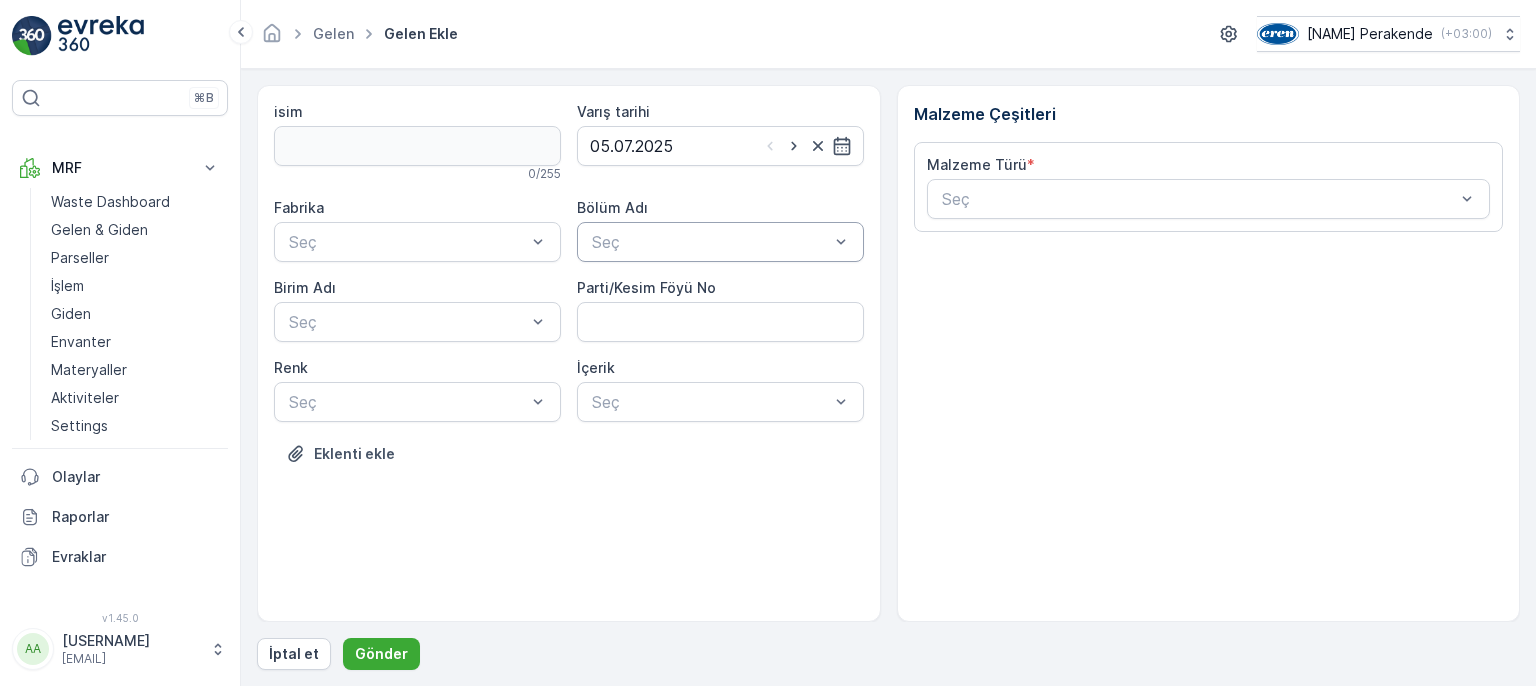 click at bounding box center [710, 242] 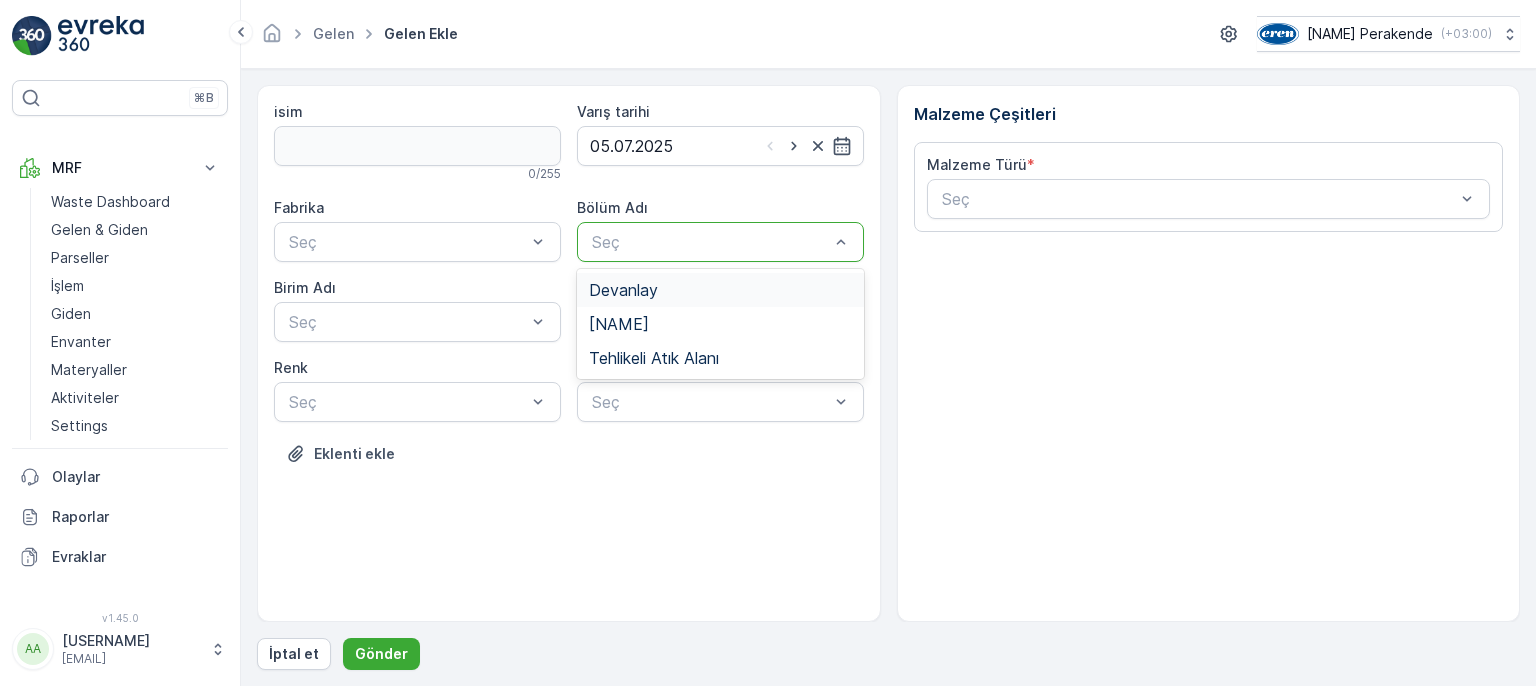 click on "Devanlay" at bounding box center (720, 290) 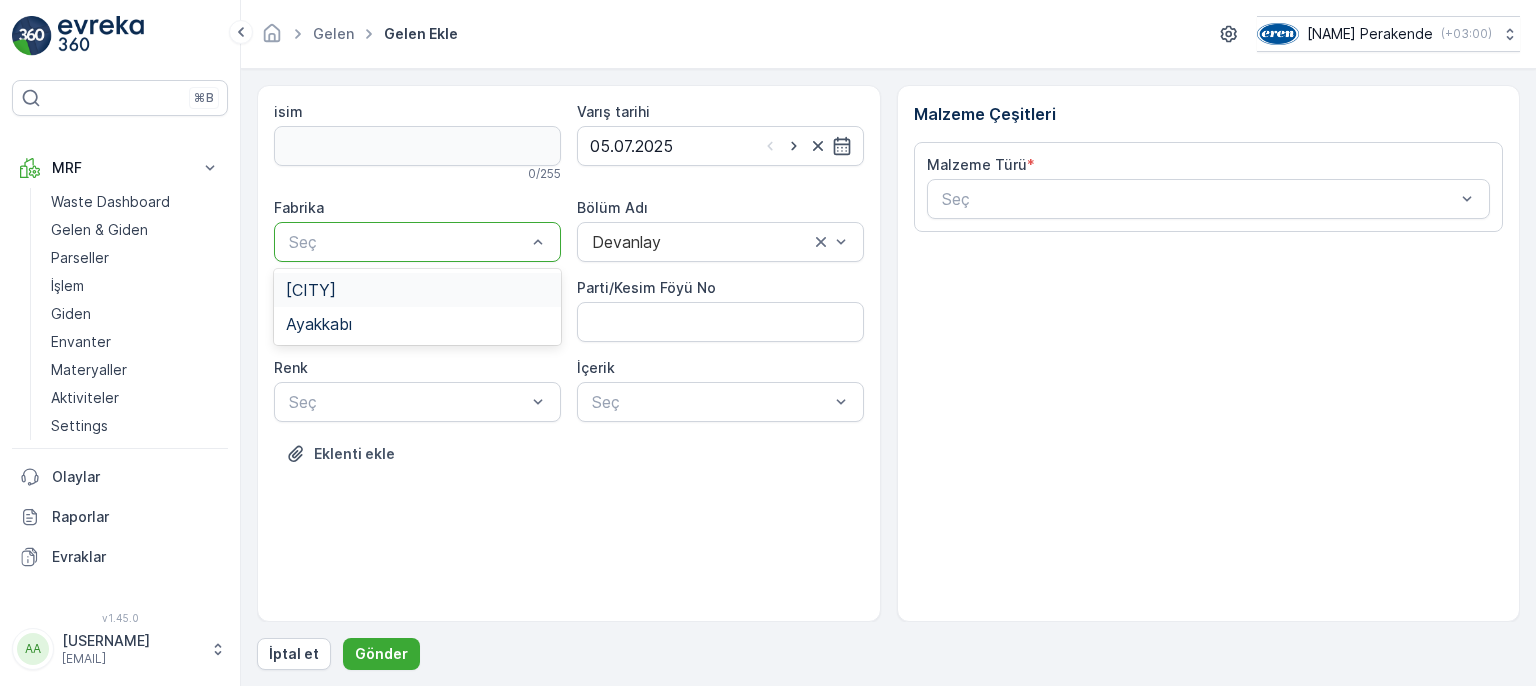 click on "[CITY]" at bounding box center [417, 290] 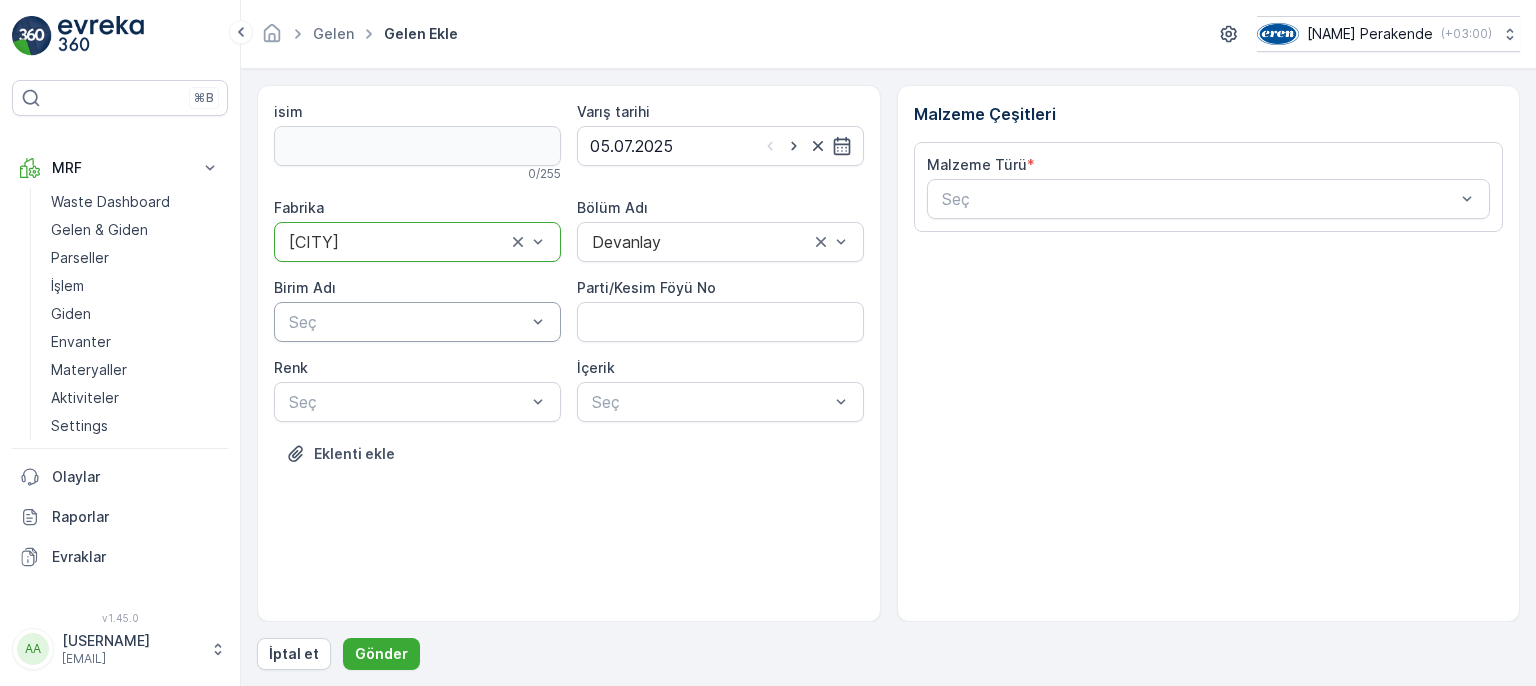 click on "Seç" at bounding box center (417, 322) 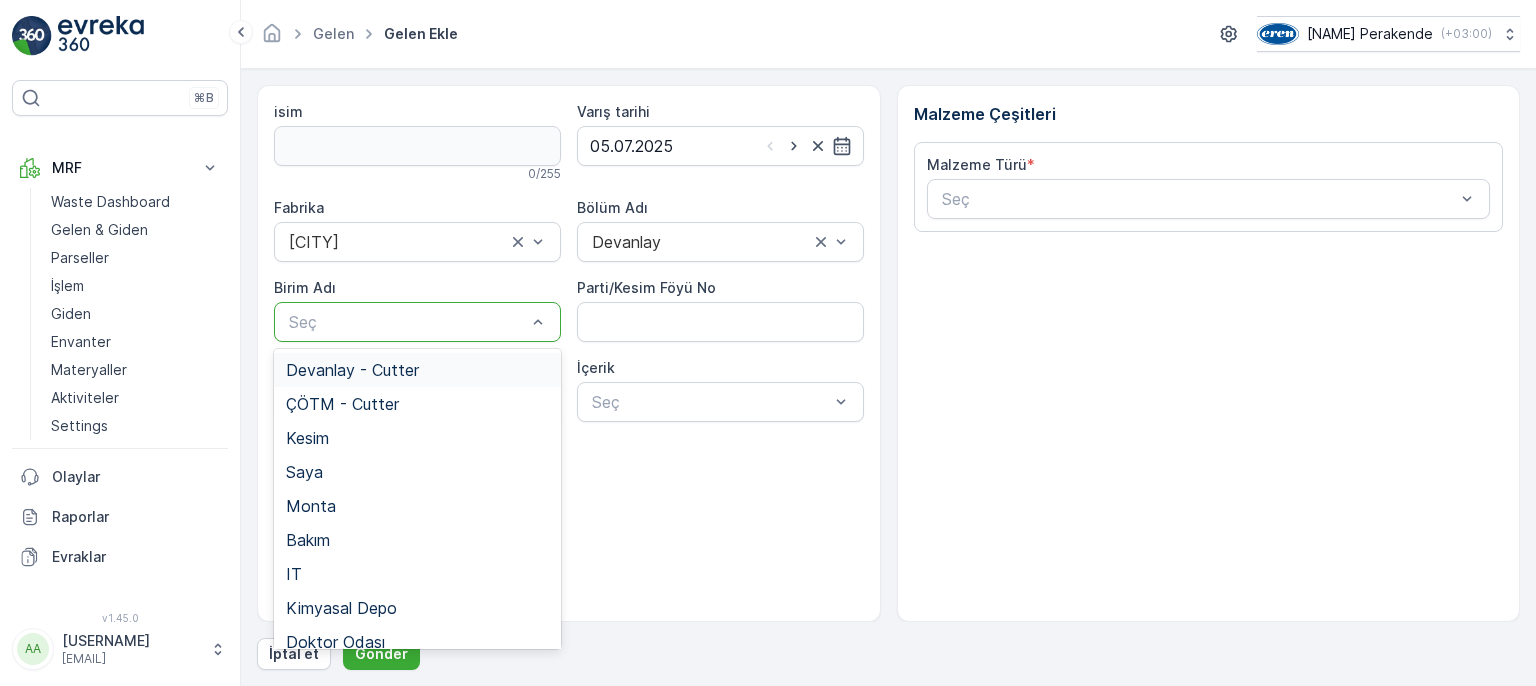 click on "Devanlay  - Cutter" at bounding box center [417, 370] 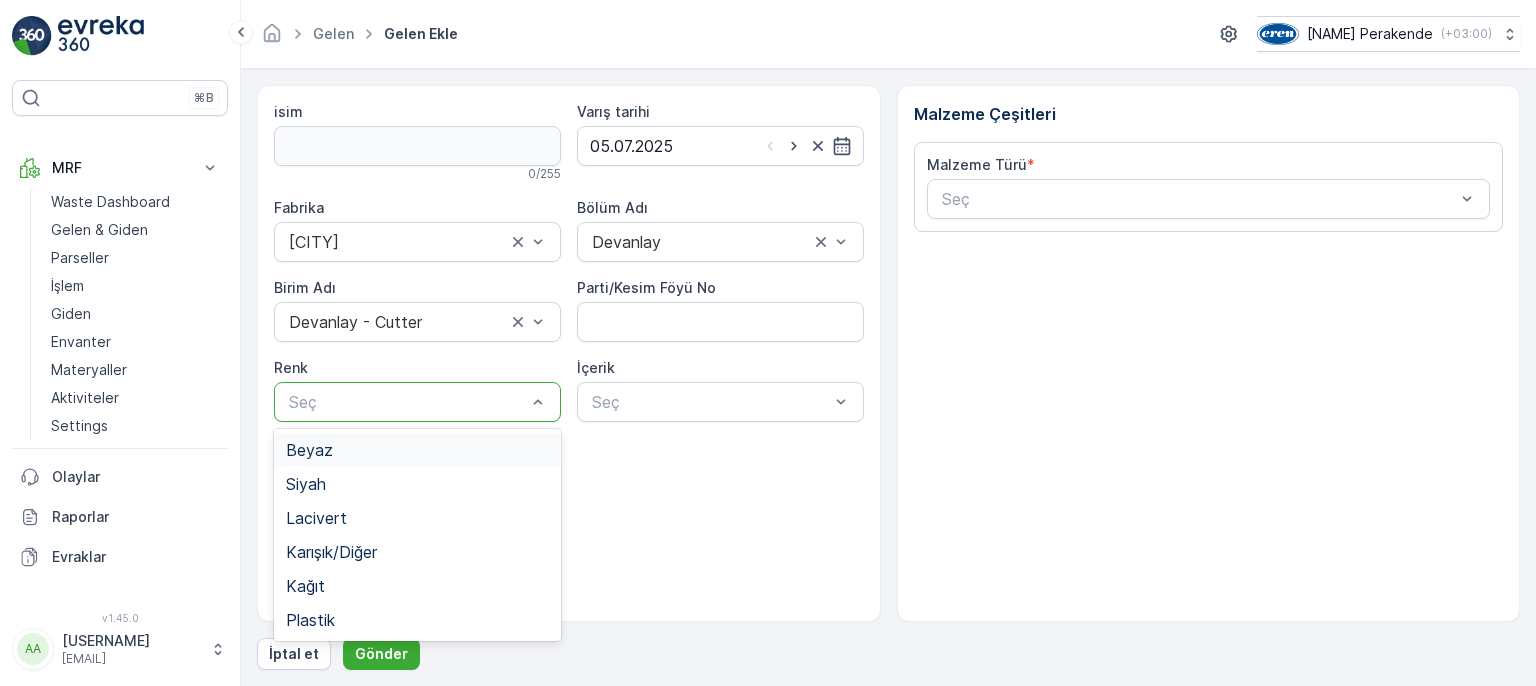 click at bounding box center [407, 402] 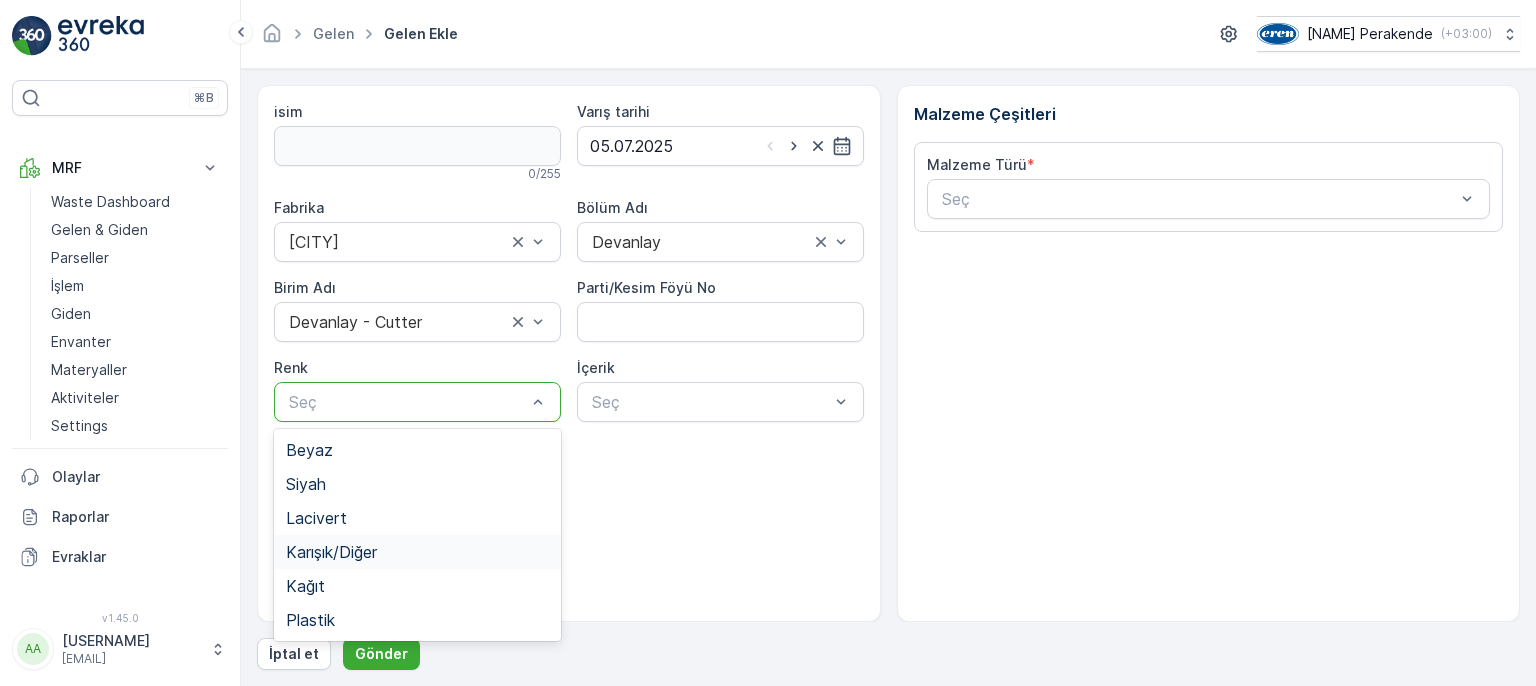 click on "Karışık/Diğer" at bounding box center (417, 552) 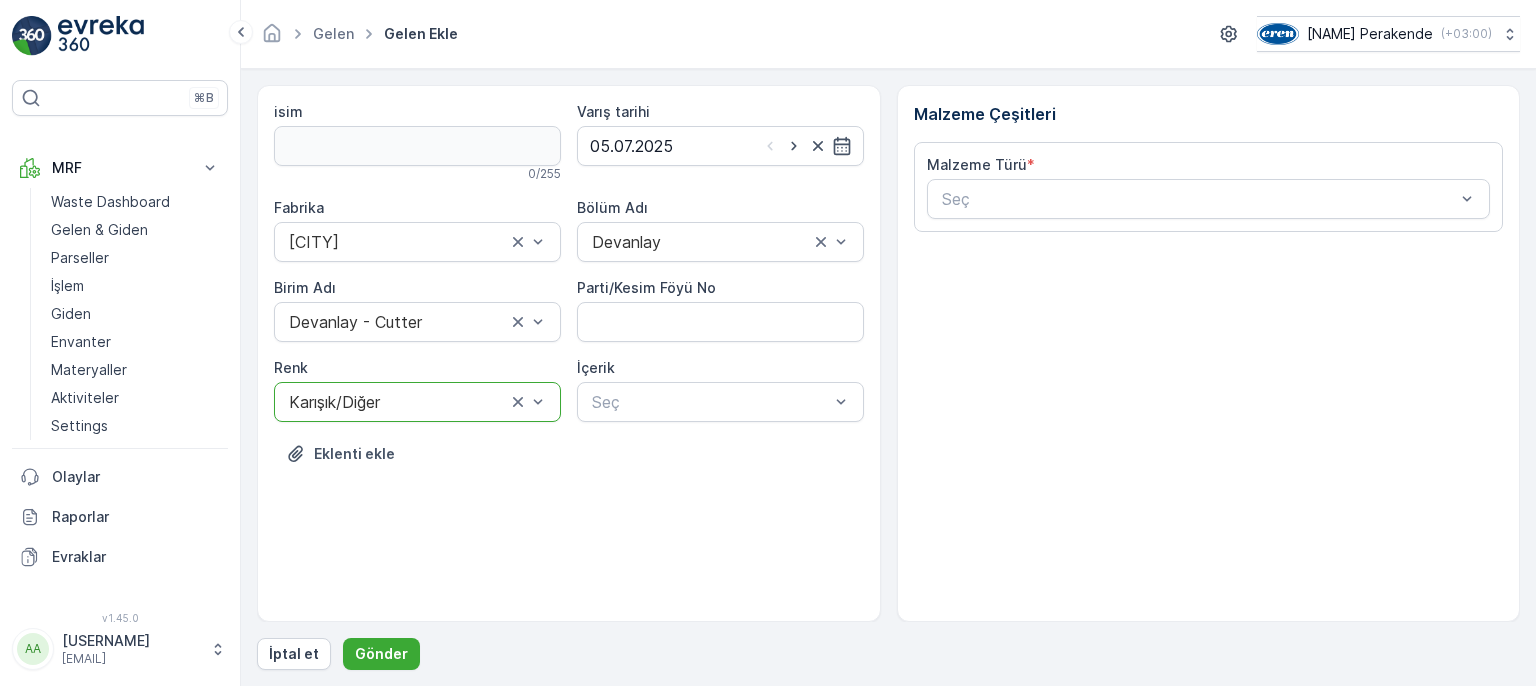 click on "isim 0  /  255 Varış tarihi [DATE] Fabrika [CITY] Bölüm Adı Devanlay Birim Adı Devanlay  - Cutter Parti/Kesim Föyü No Renk option Karışık/Diğer, selected. Karışık/Diğer İçerik Seç Eklenti ekle" at bounding box center (569, 298) 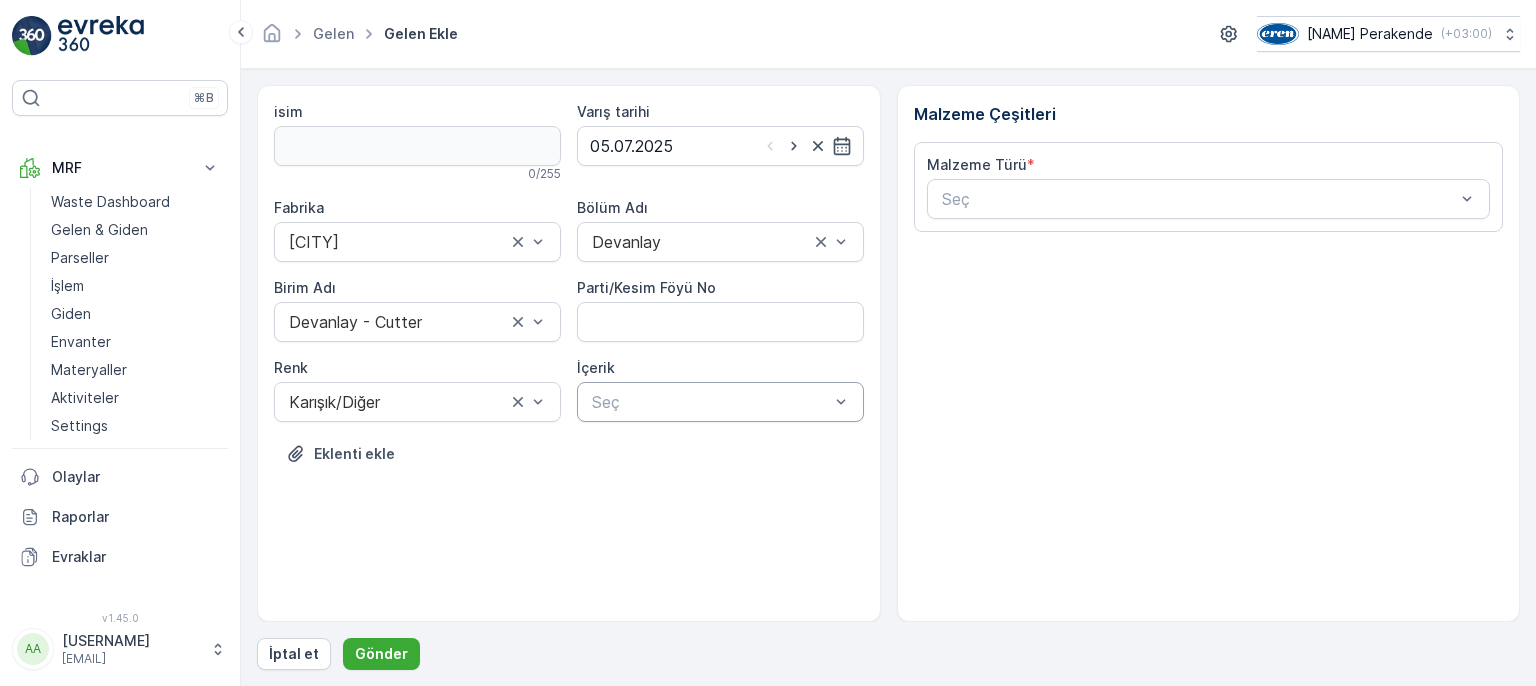 click at bounding box center [710, 402] 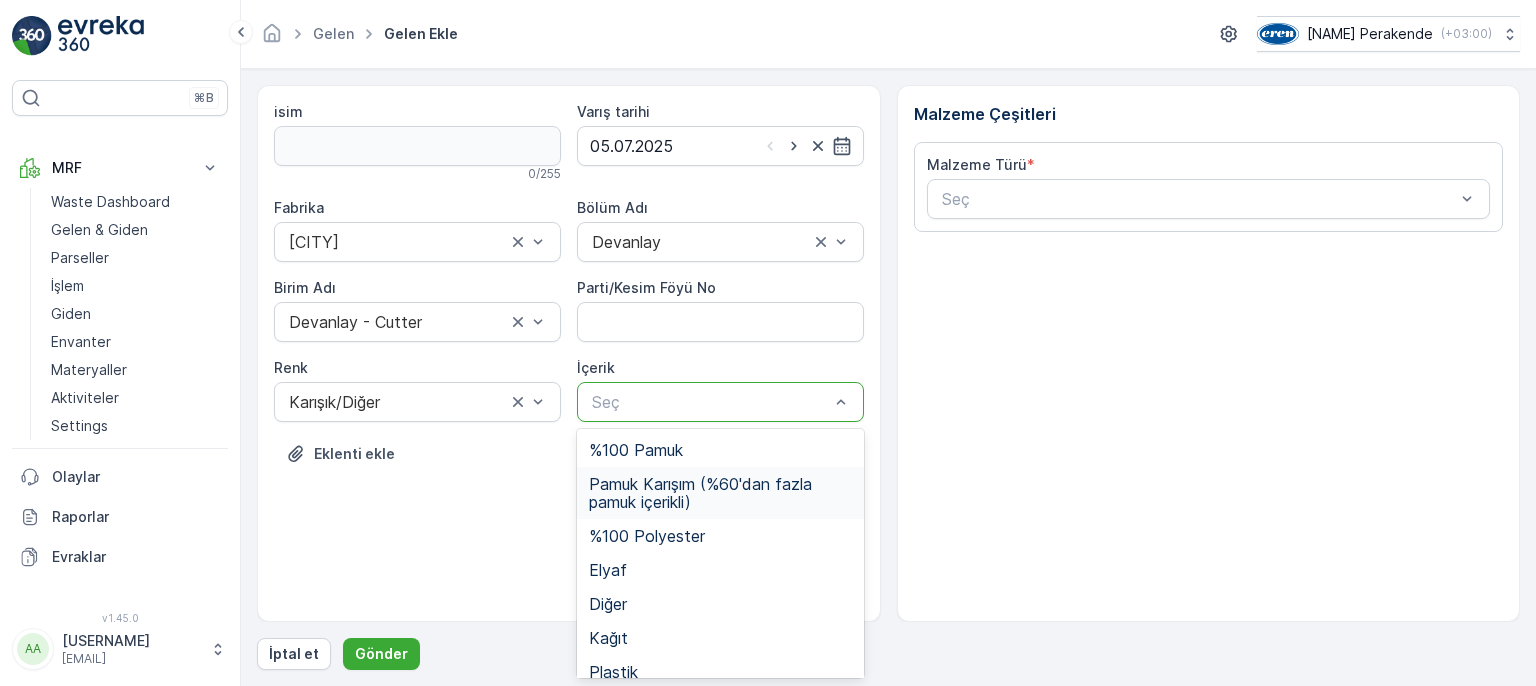 click on "Pamuk Karışım (%60'dan fazla pamuk içerikli)" at bounding box center (720, 493) 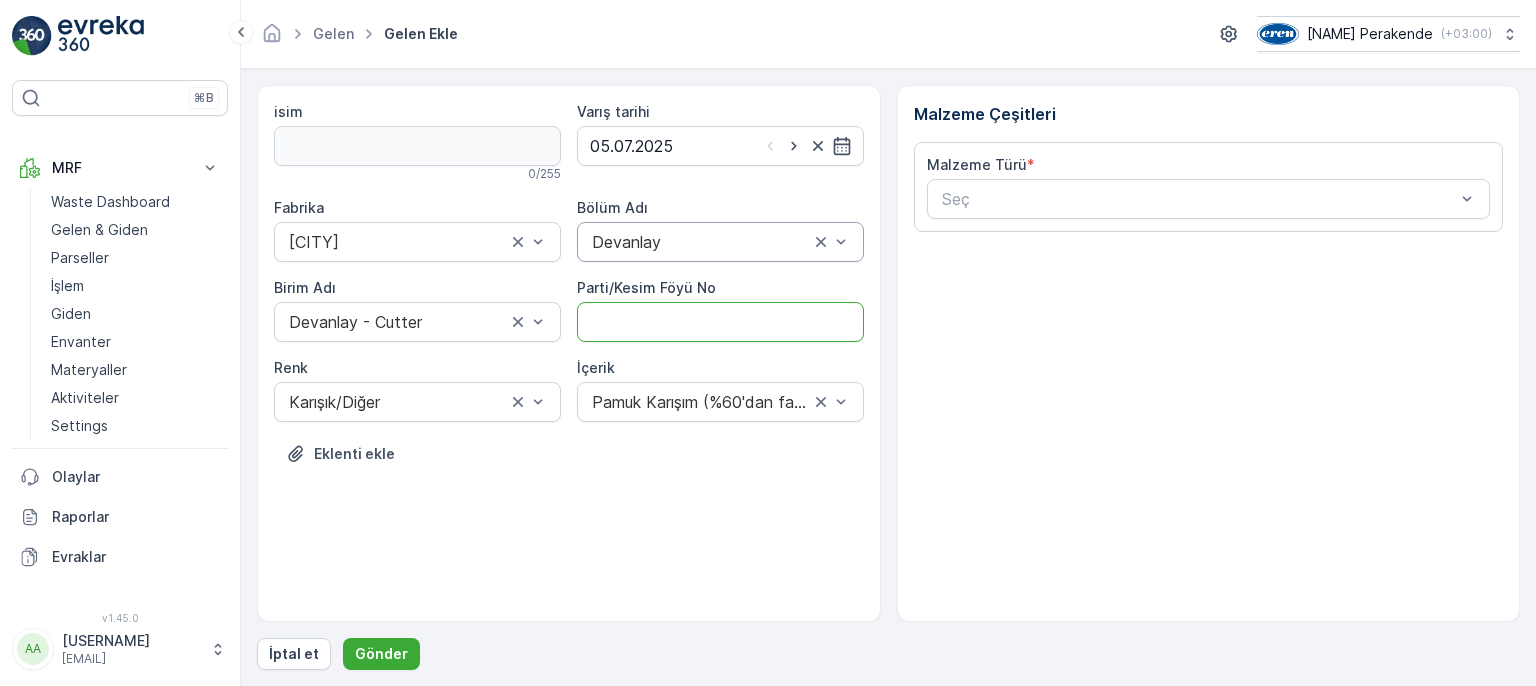 drag, startPoint x: 669, startPoint y: 325, endPoint x: 651, endPoint y: 258, distance: 69.375786 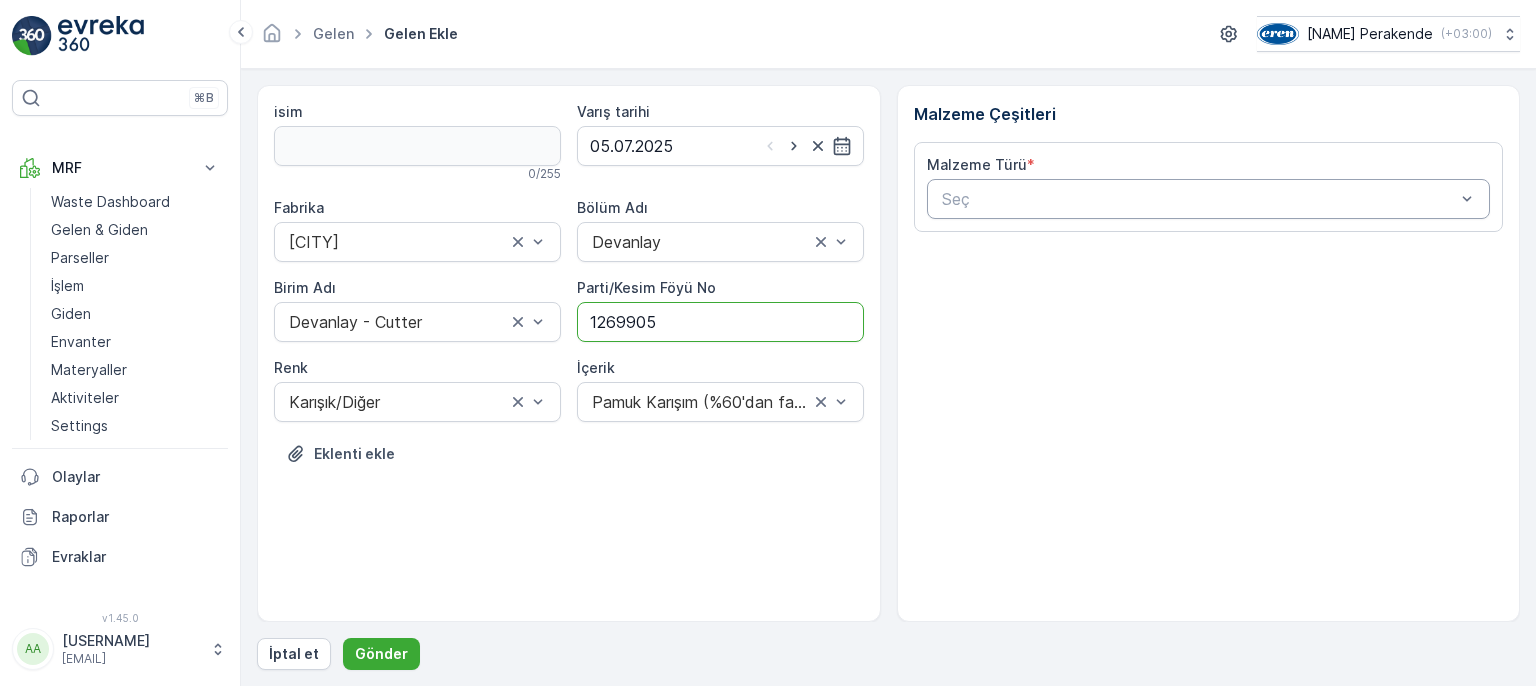 type on "1269905" 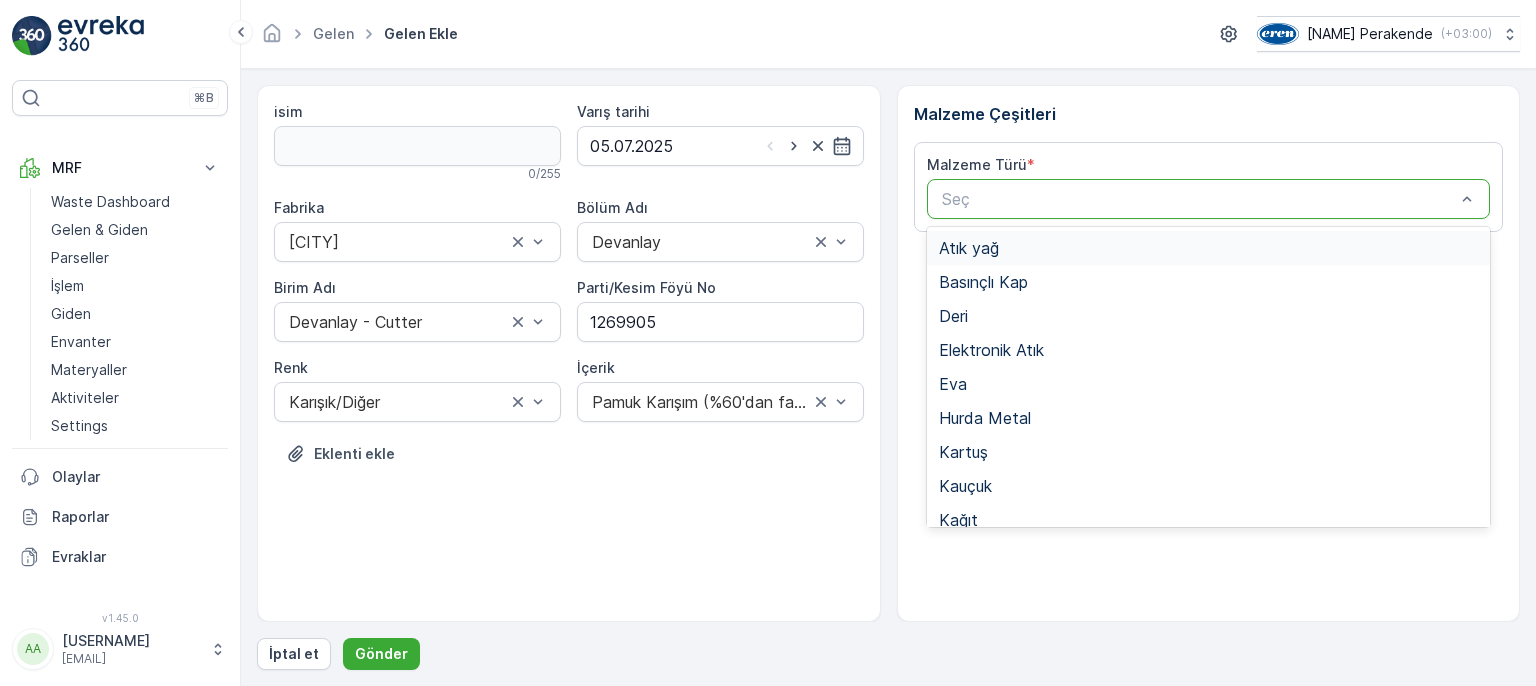 click at bounding box center (1199, 199) 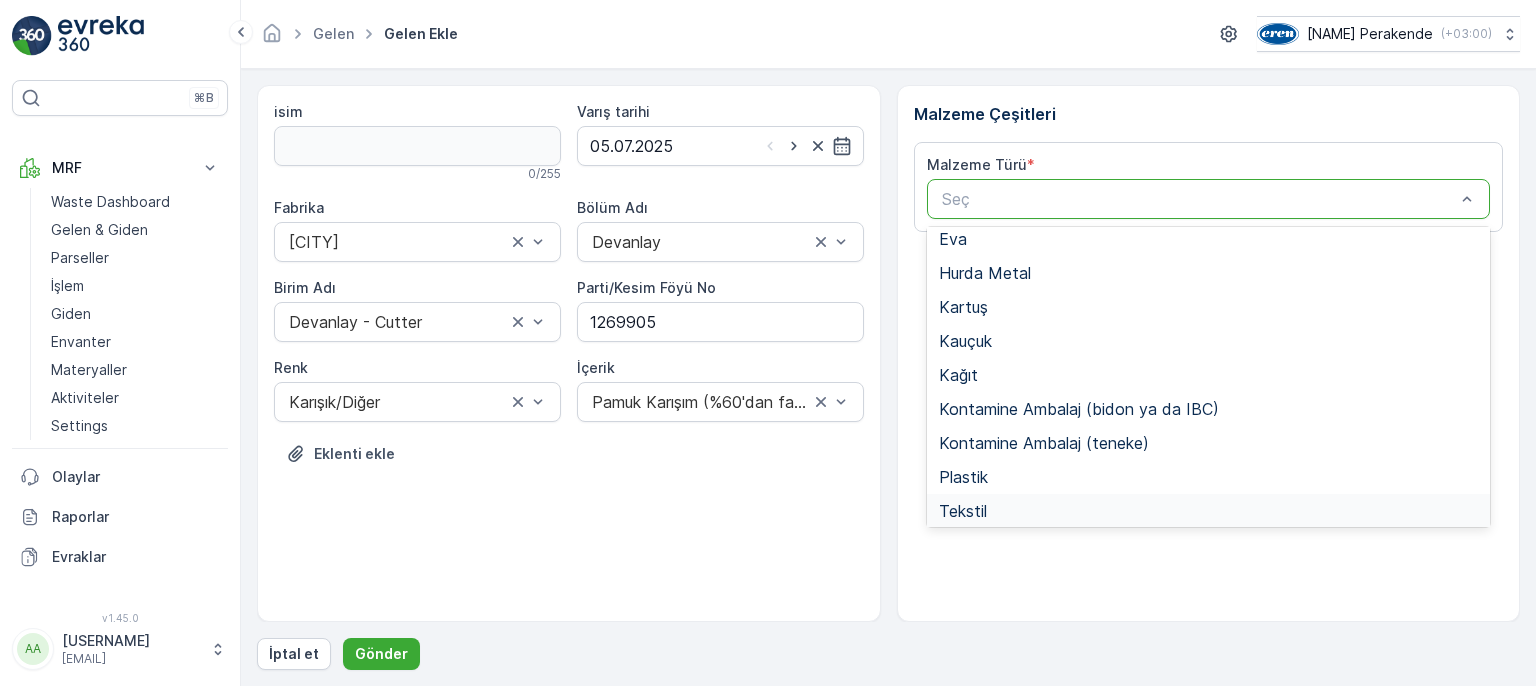 scroll, scrollTop: 200, scrollLeft: 0, axis: vertical 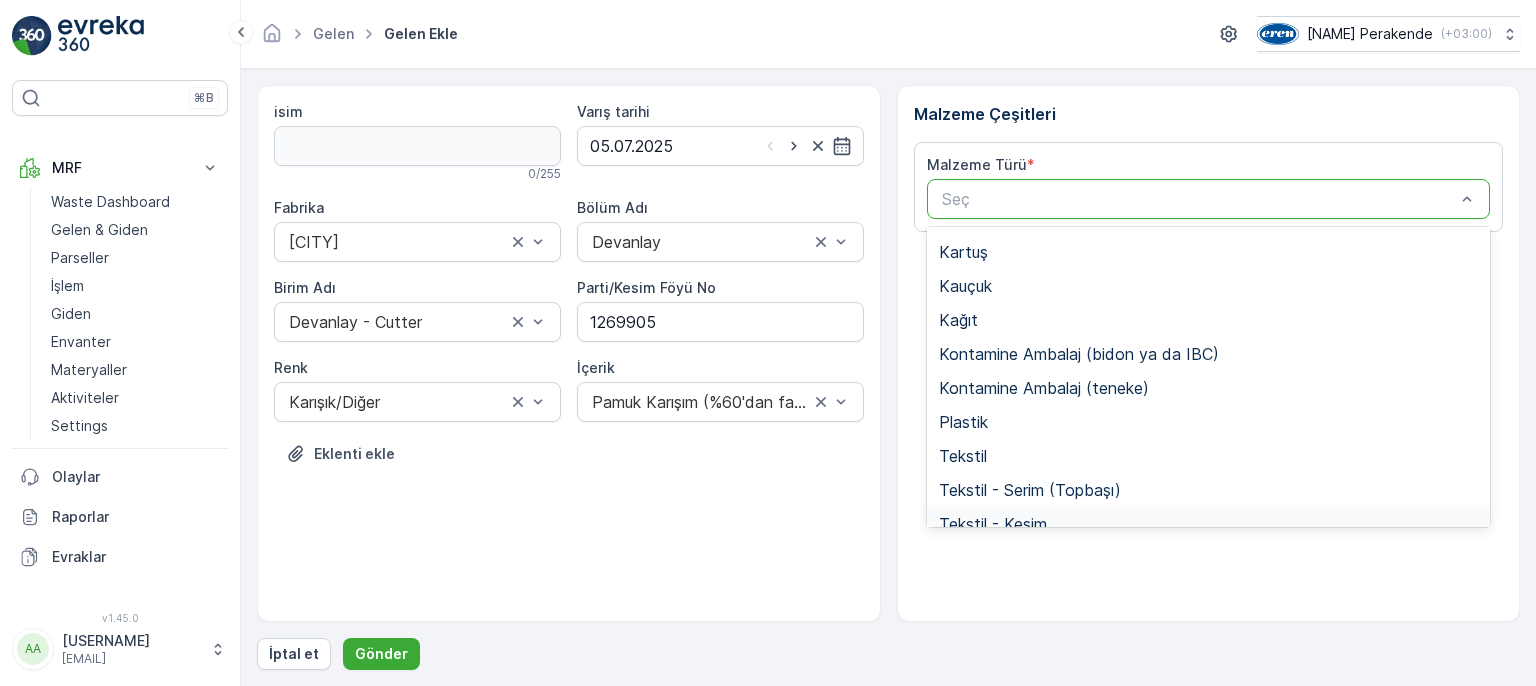 click on "Tekstil - Kesim" at bounding box center (1209, 524) 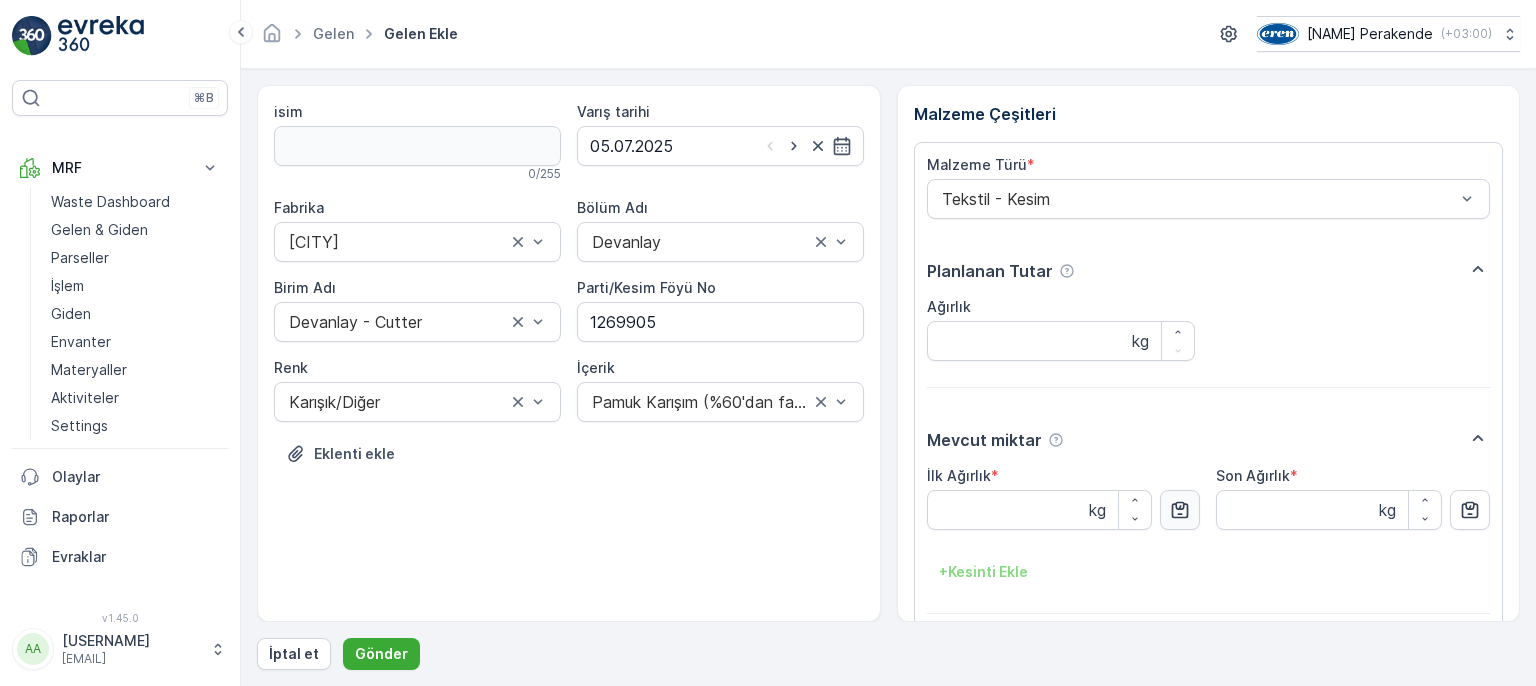 click at bounding box center (1180, 510) 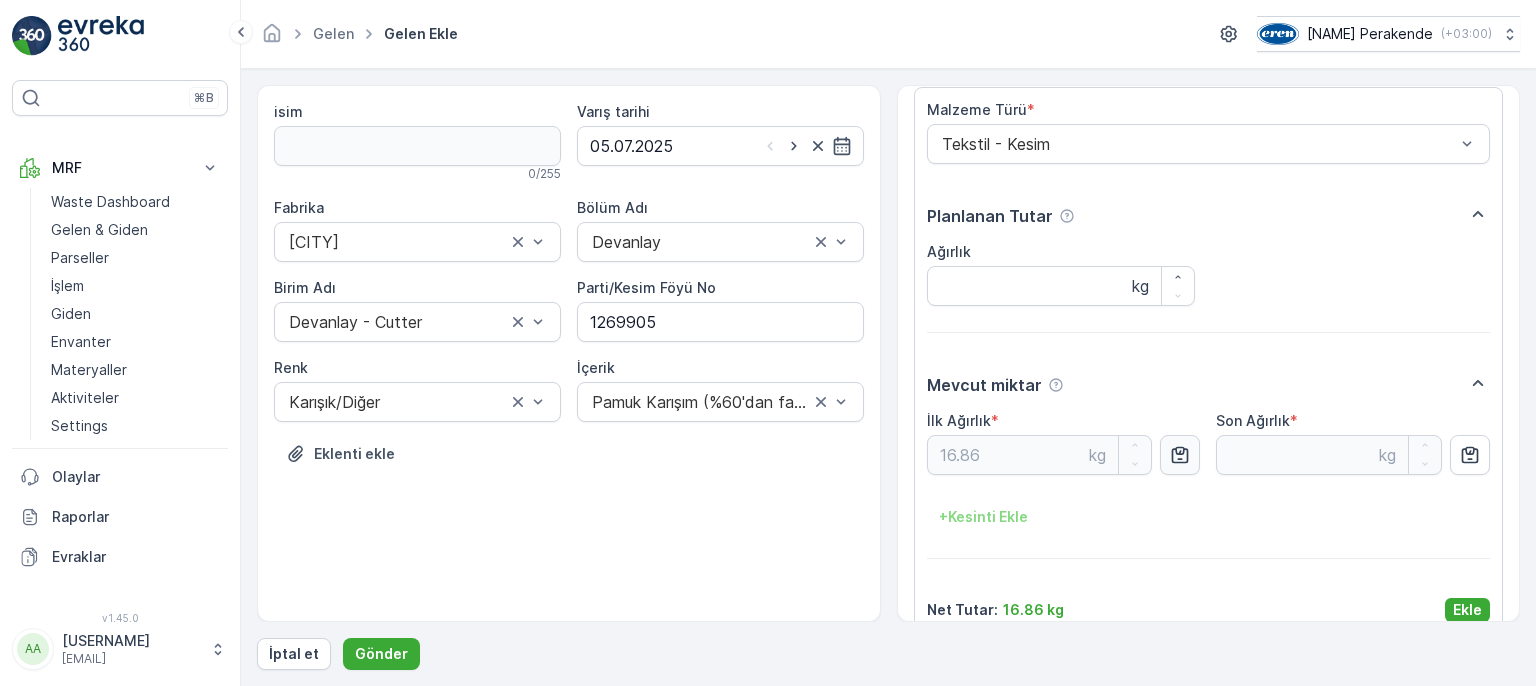 scroll, scrollTop: 84, scrollLeft: 0, axis: vertical 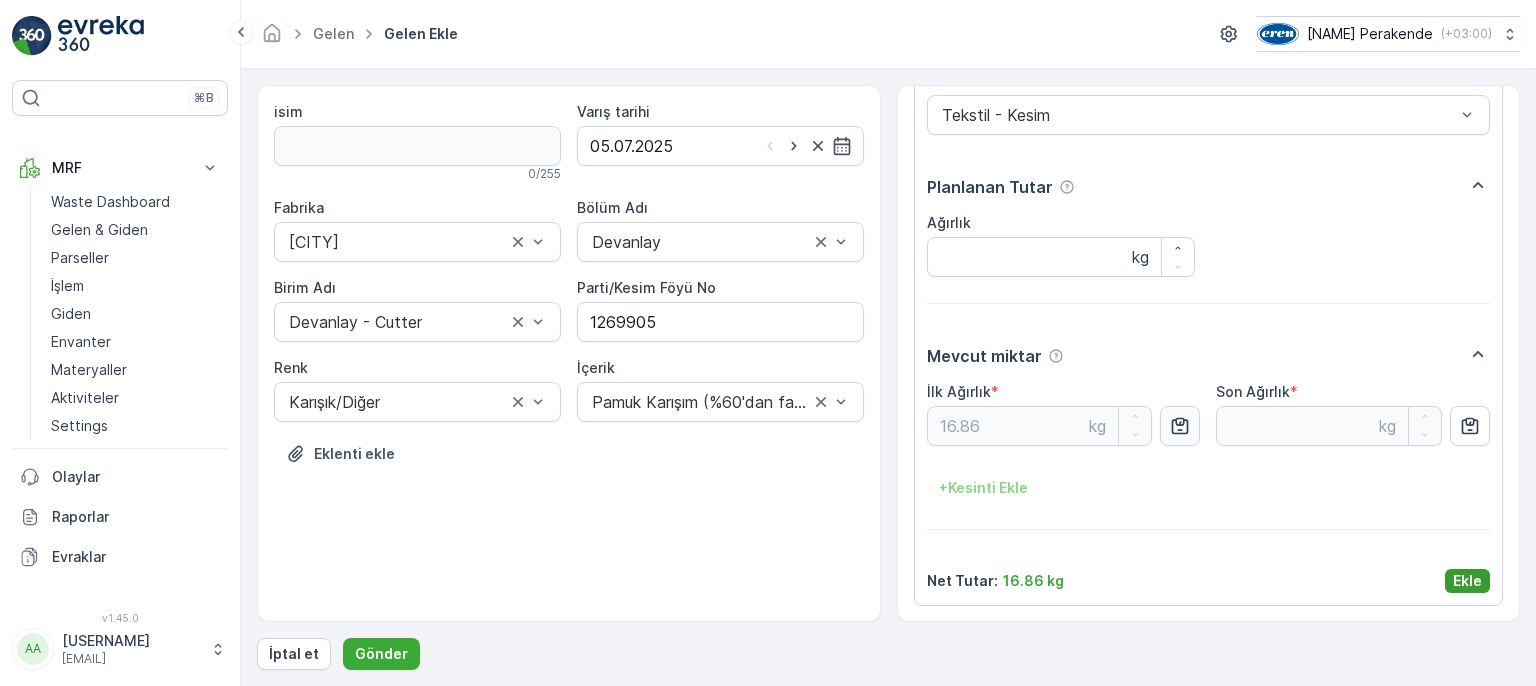 click on "Ekle" at bounding box center [1467, 581] 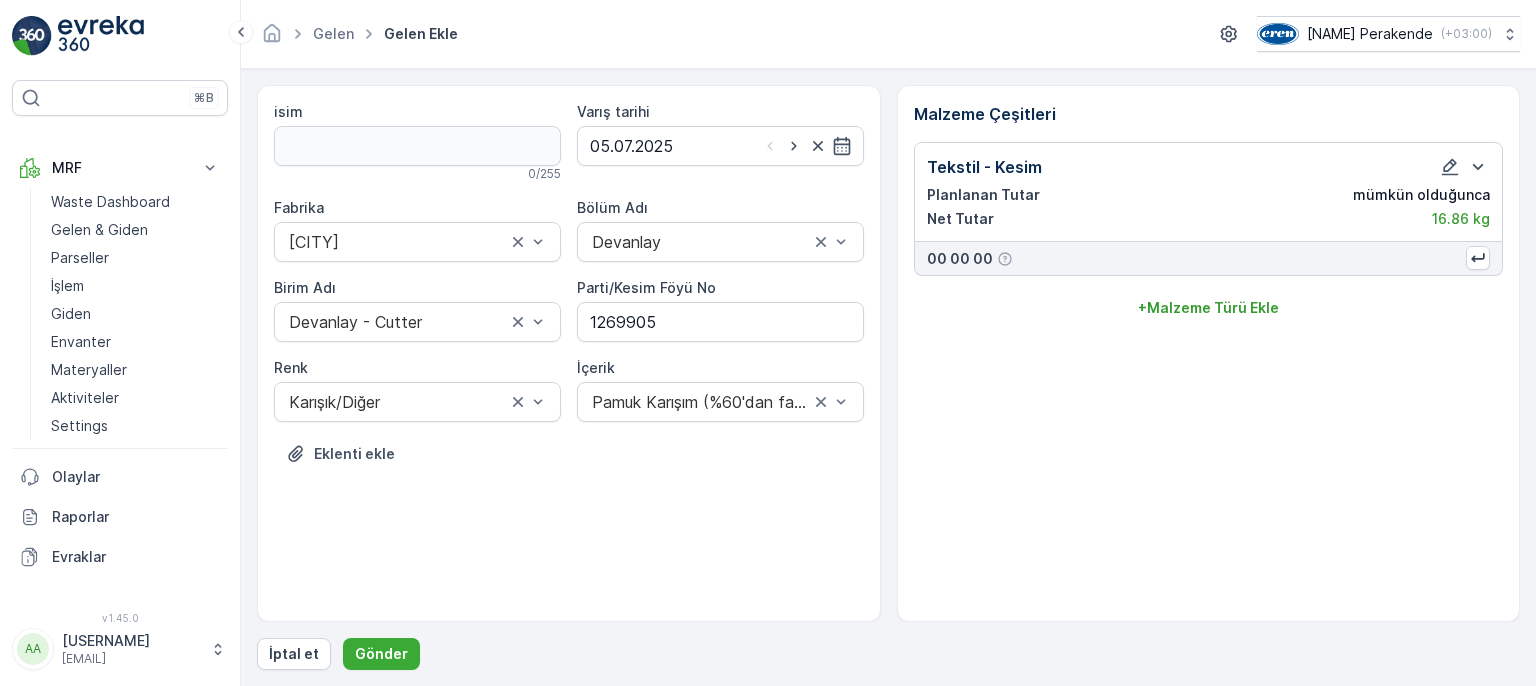 scroll, scrollTop: 0, scrollLeft: 0, axis: both 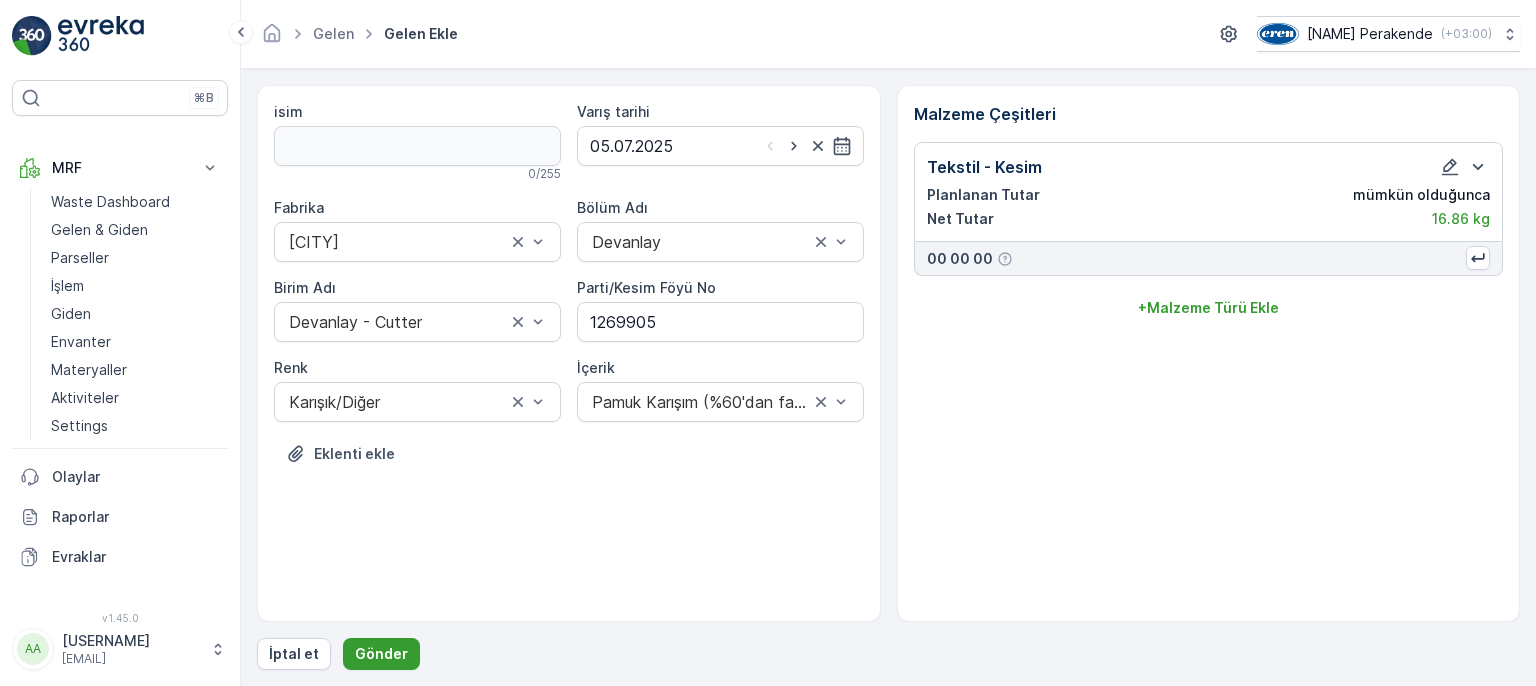 click on "Gönder" at bounding box center [381, 654] 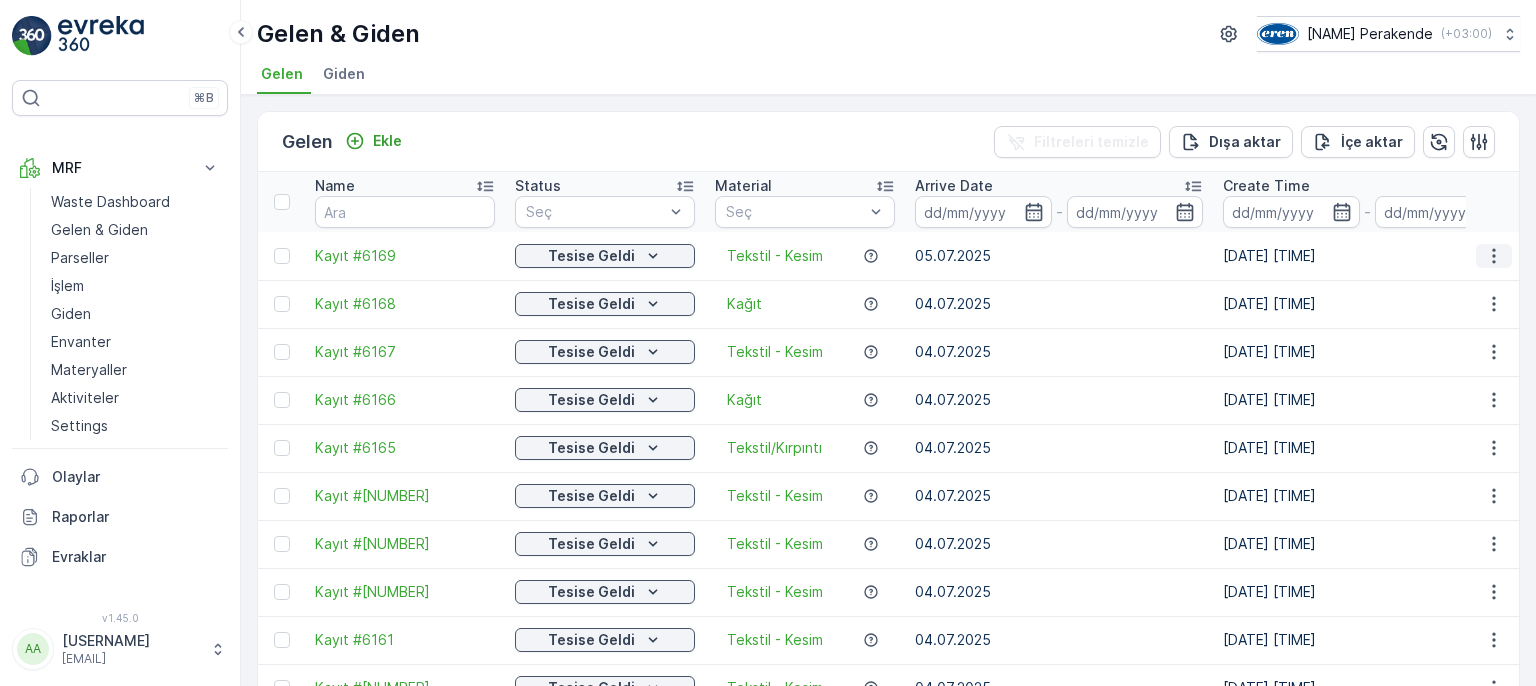 click at bounding box center (1494, 256) 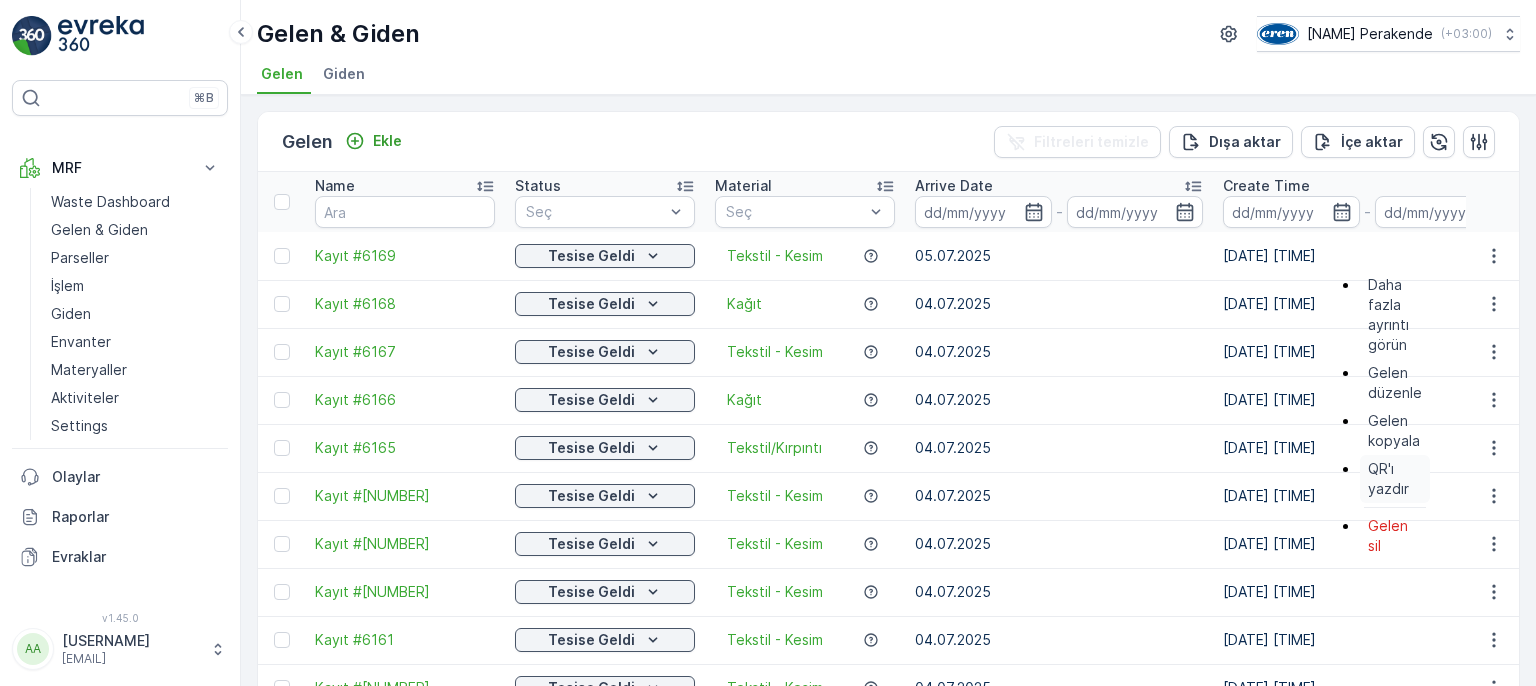 click on "QR'ı yazdır" at bounding box center (1395, 479) 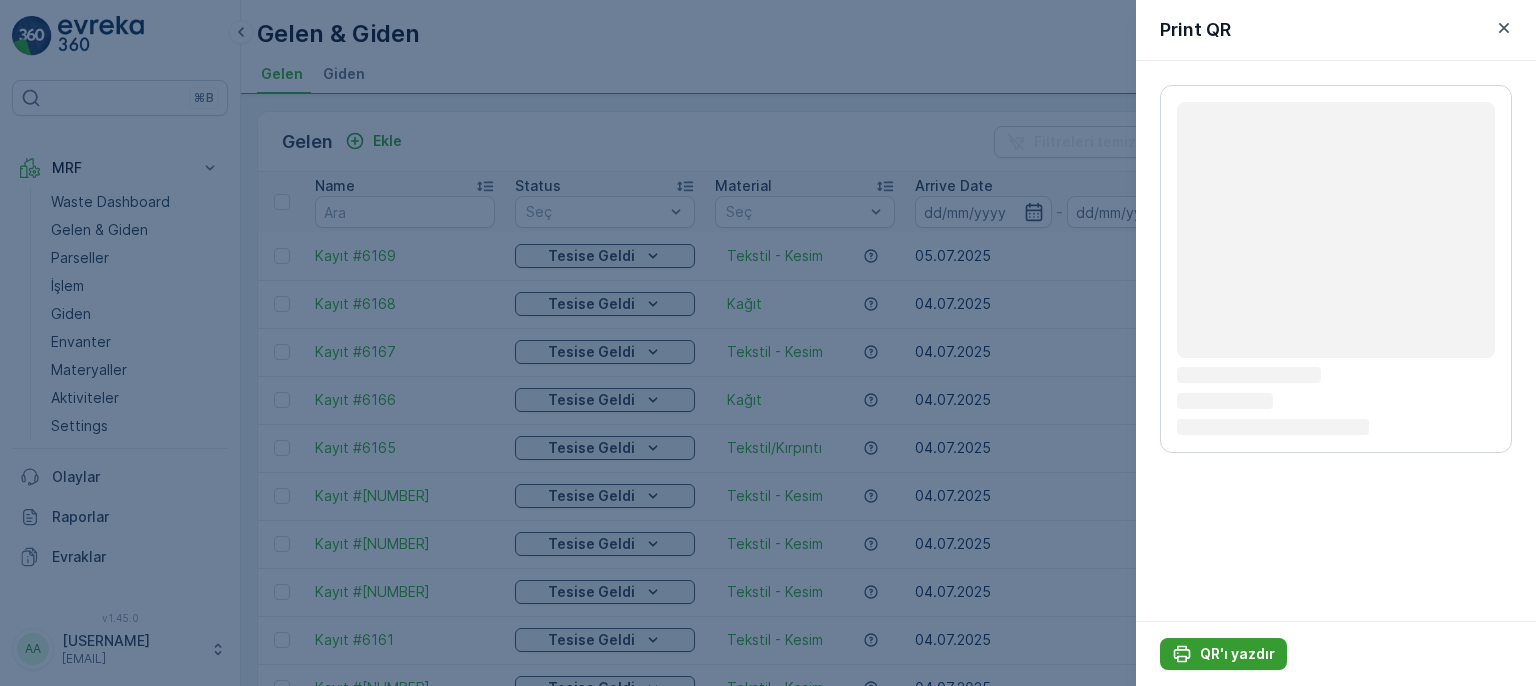 click on "QR'ı yazdır" at bounding box center [1237, 654] 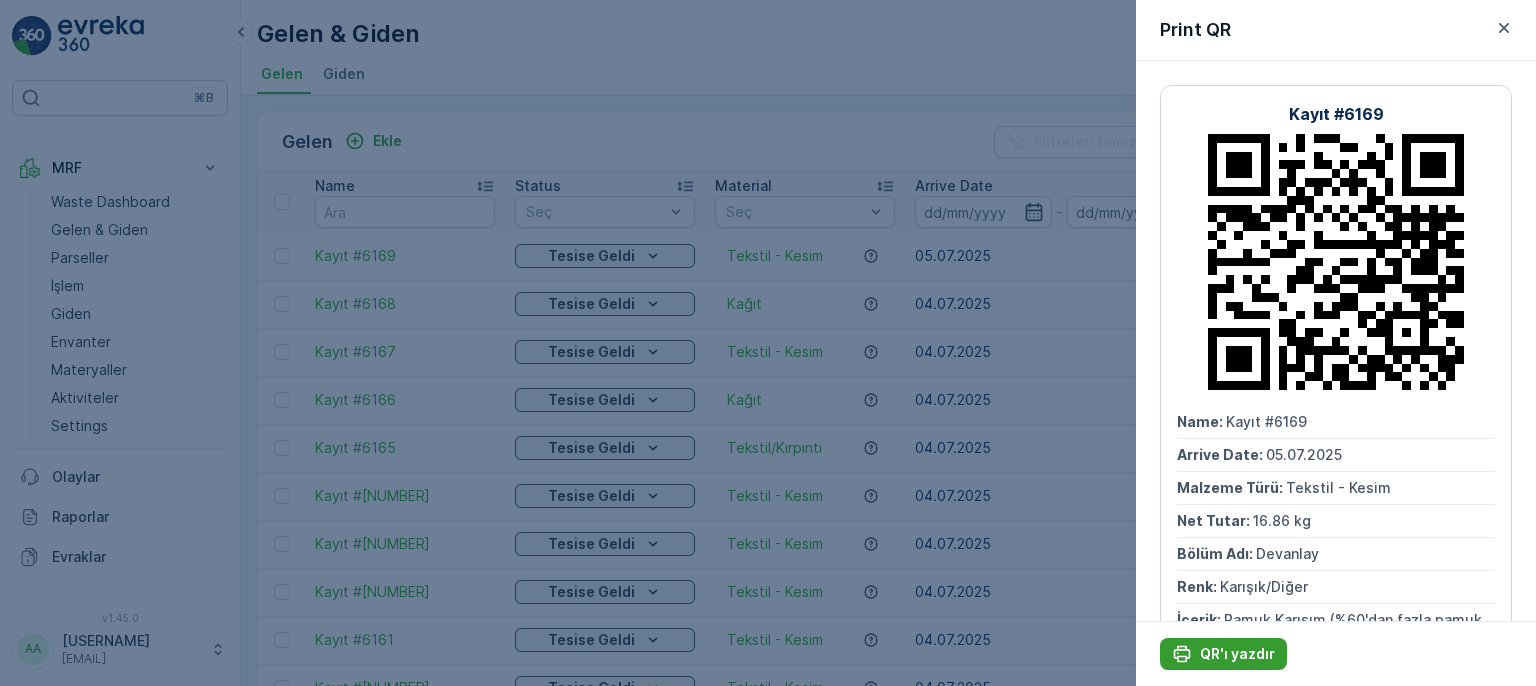 click on "QR'ı yazdır" at bounding box center [1237, 654] 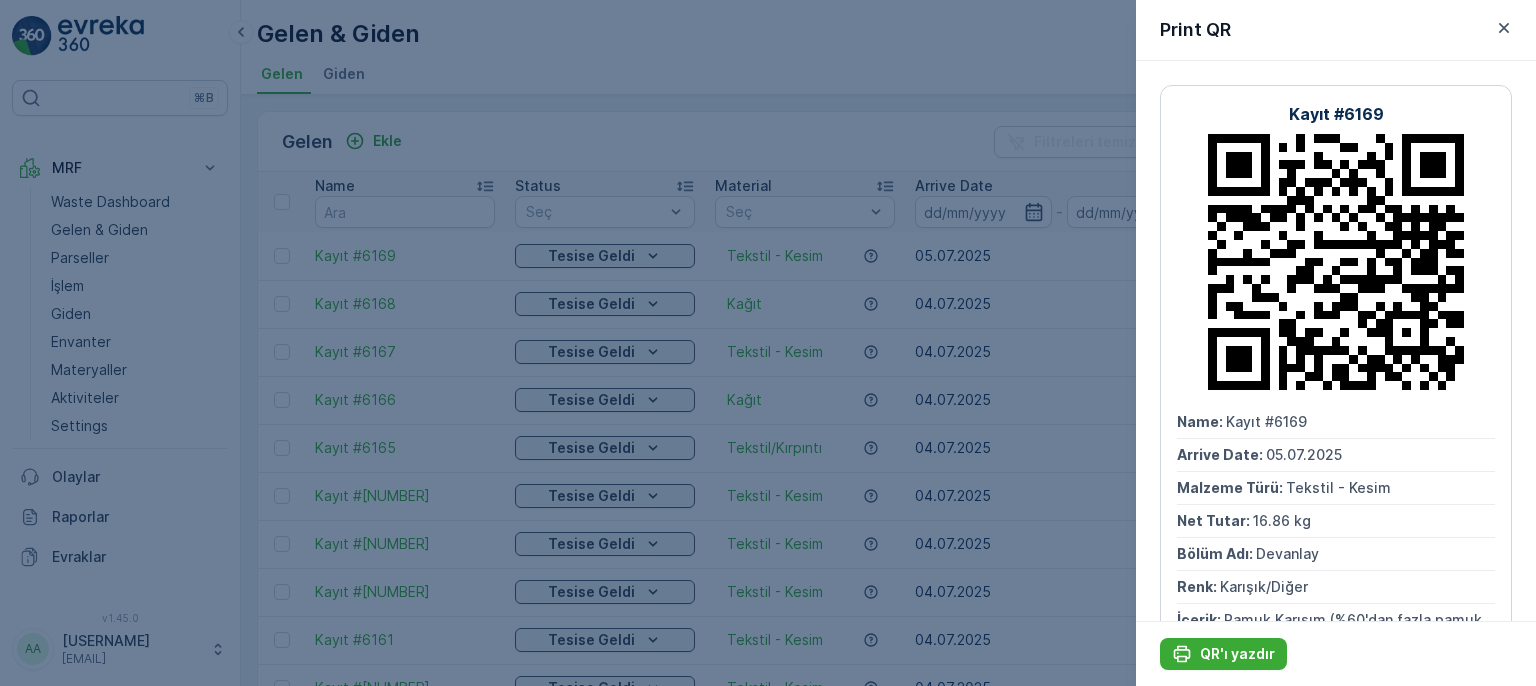 click at bounding box center [768, 343] 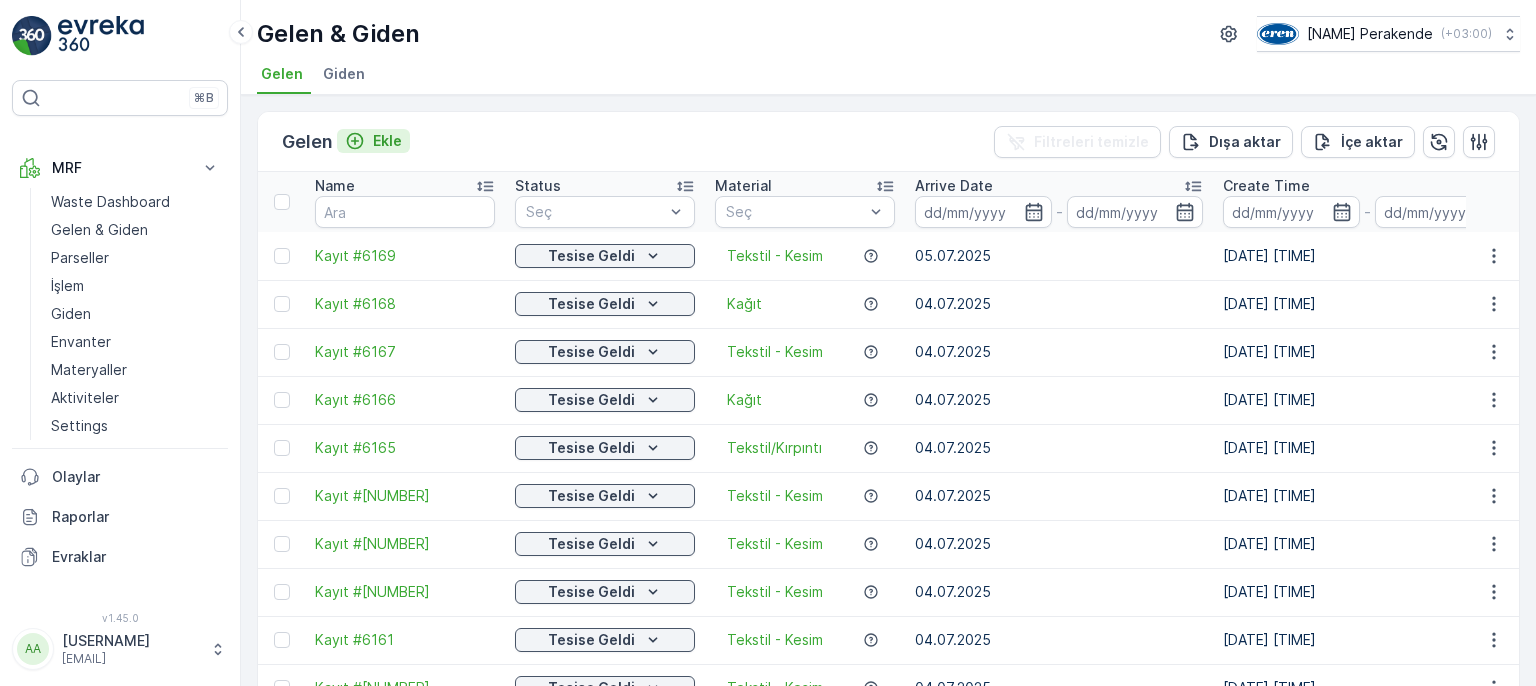click on "Ekle" at bounding box center [387, 141] 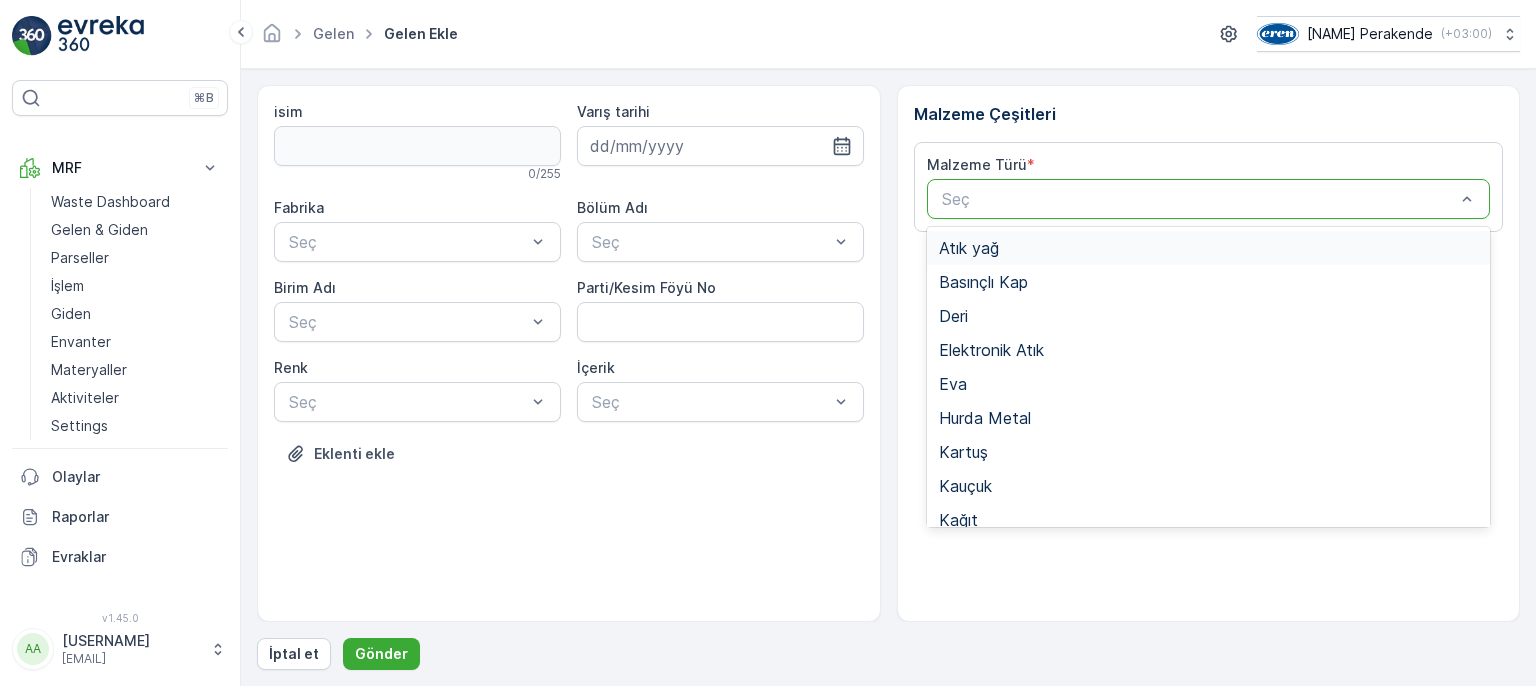 click on "Seç" at bounding box center (1209, 199) 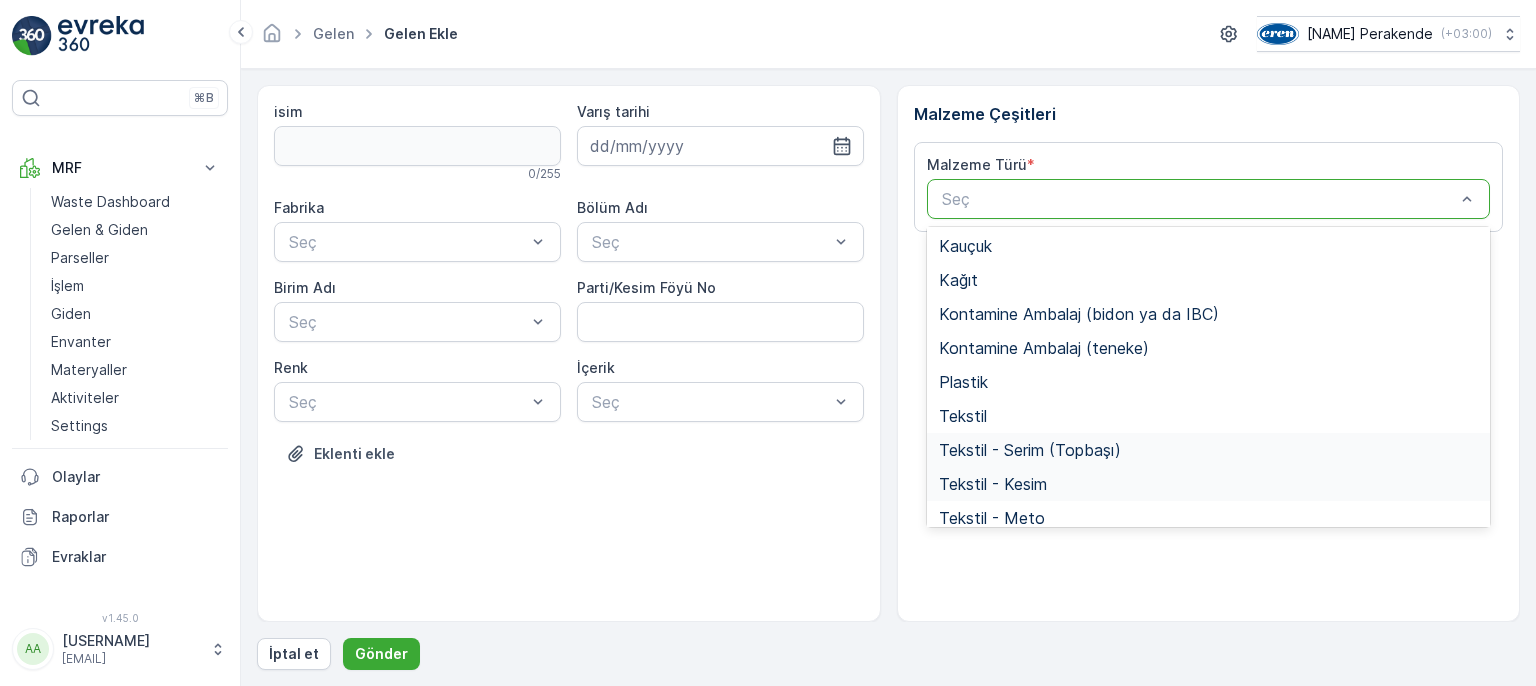 scroll, scrollTop: 388, scrollLeft: 0, axis: vertical 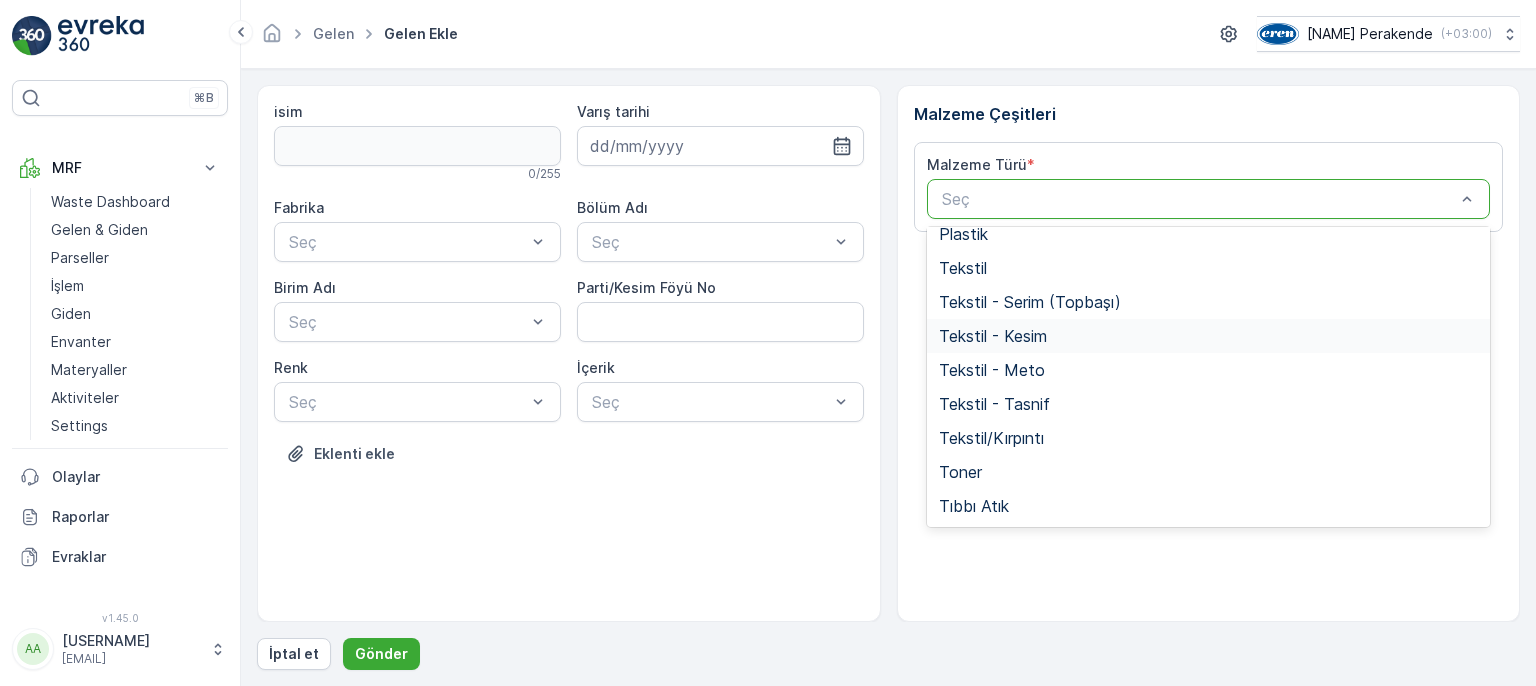 click on "Tekstil - Kesim" at bounding box center (1209, 336) 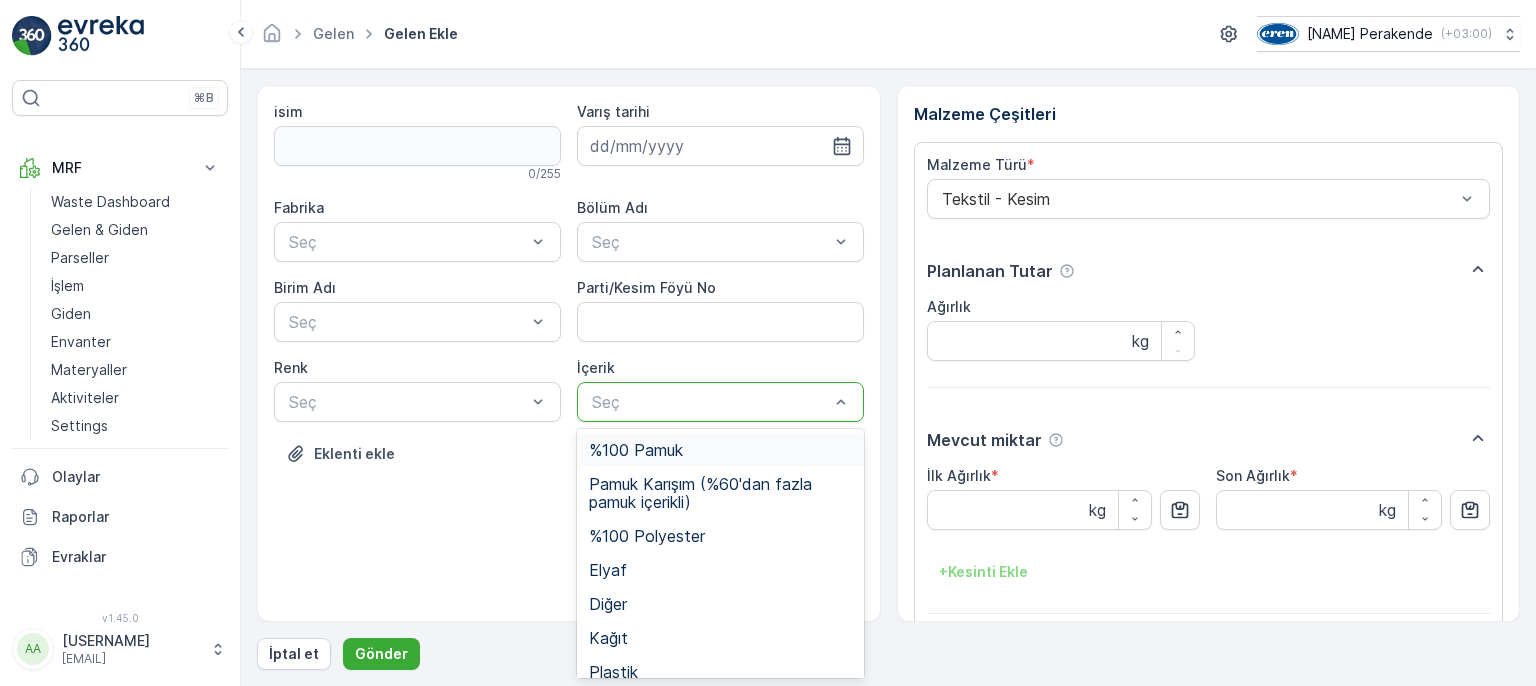 drag, startPoint x: 818, startPoint y: 388, endPoint x: 751, endPoint y: 457, distance: 96.17692 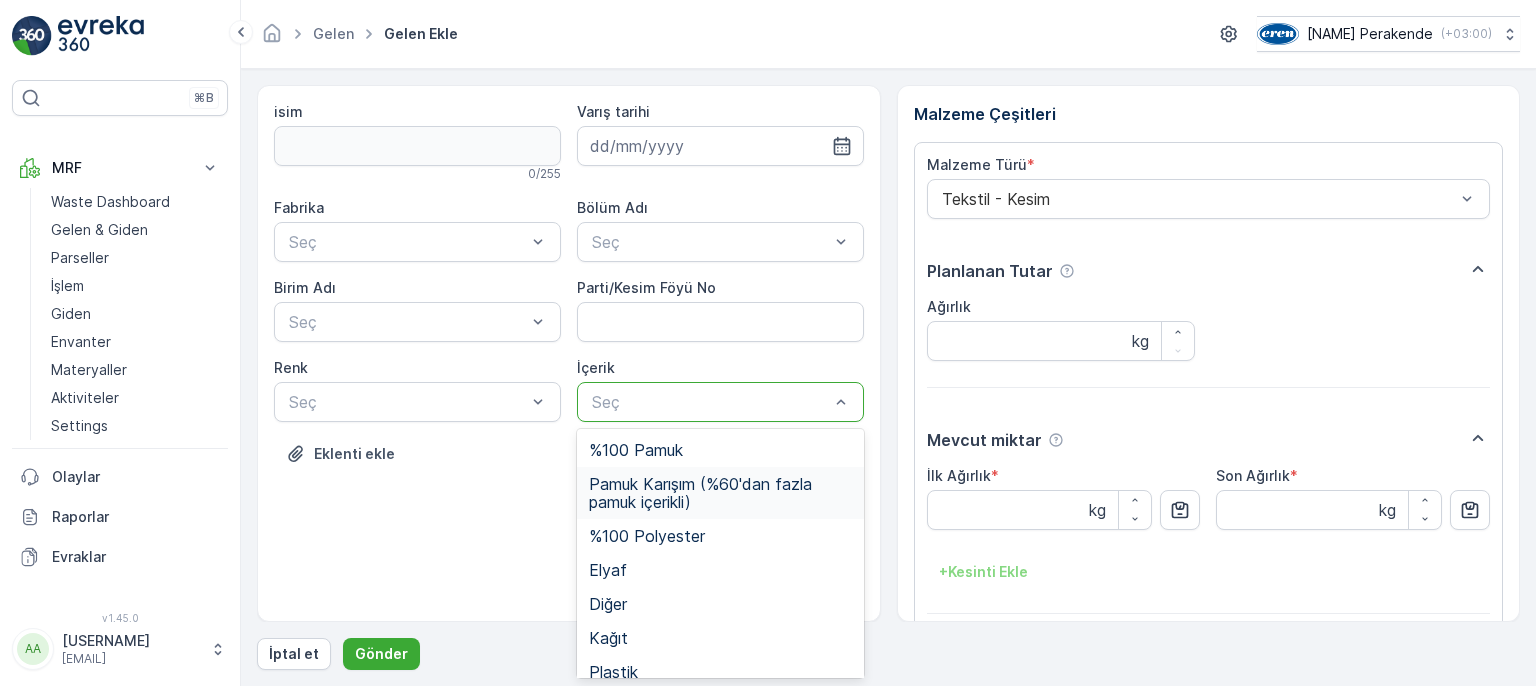 click on "Pamuk Karışım (%60'dan fazla pamuk içerikli)" at bounding box center [720, 493] 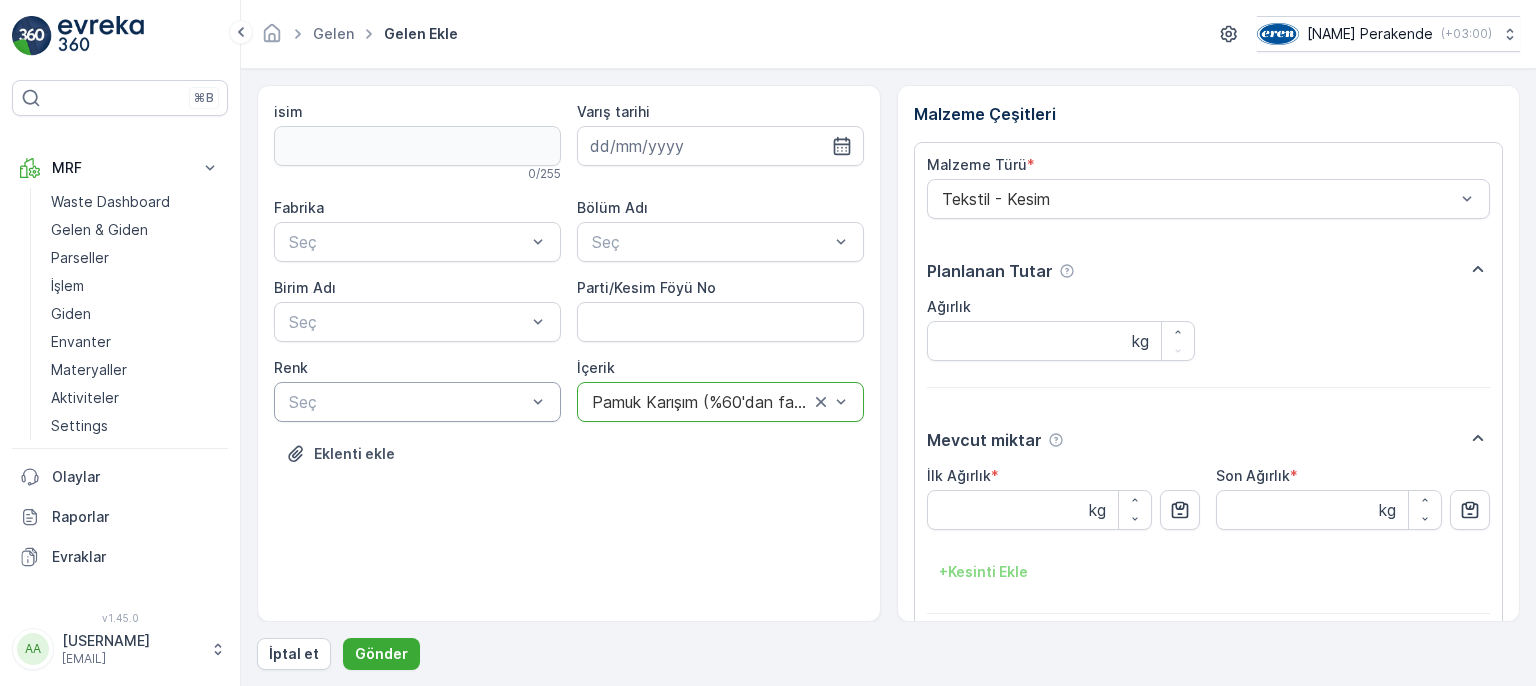 click at bounding box center (407, 402) 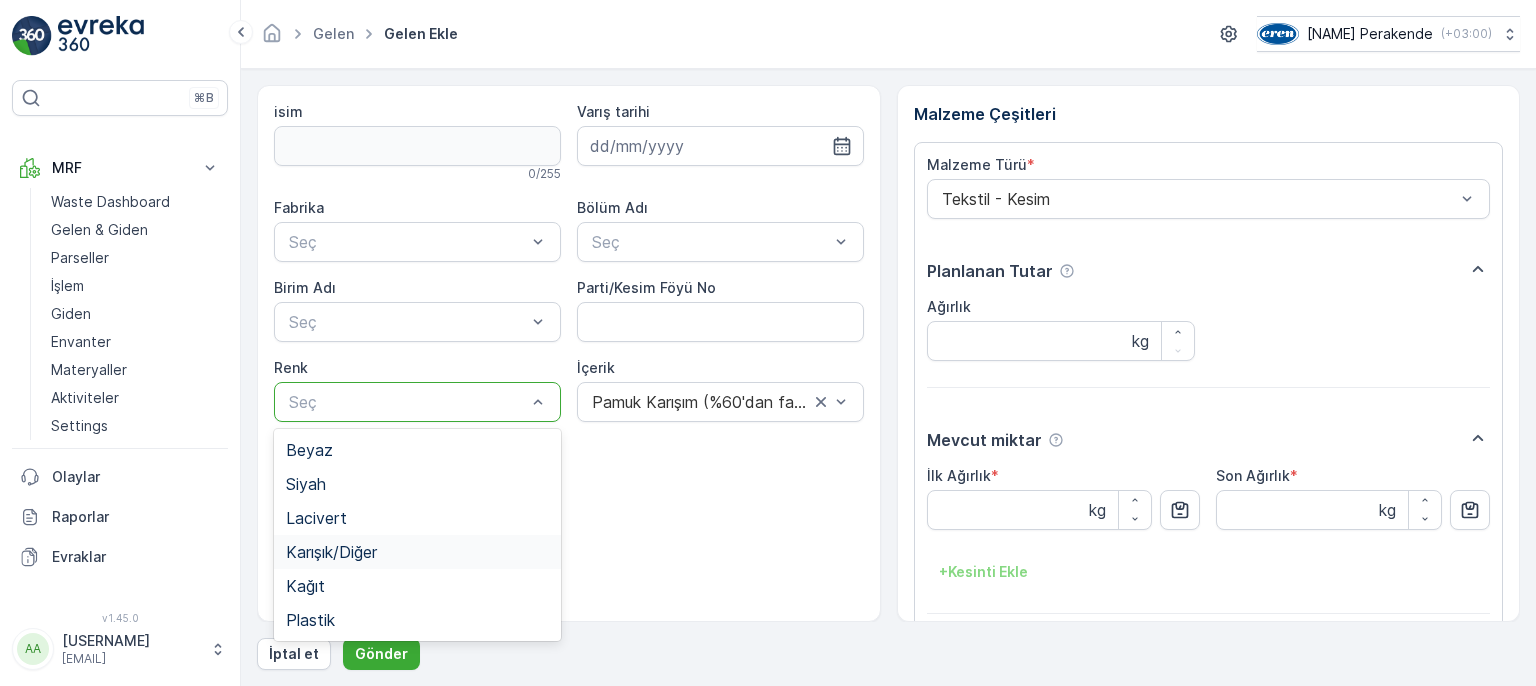click on "Karışık/Diğer" at bounding box center (417, 552) 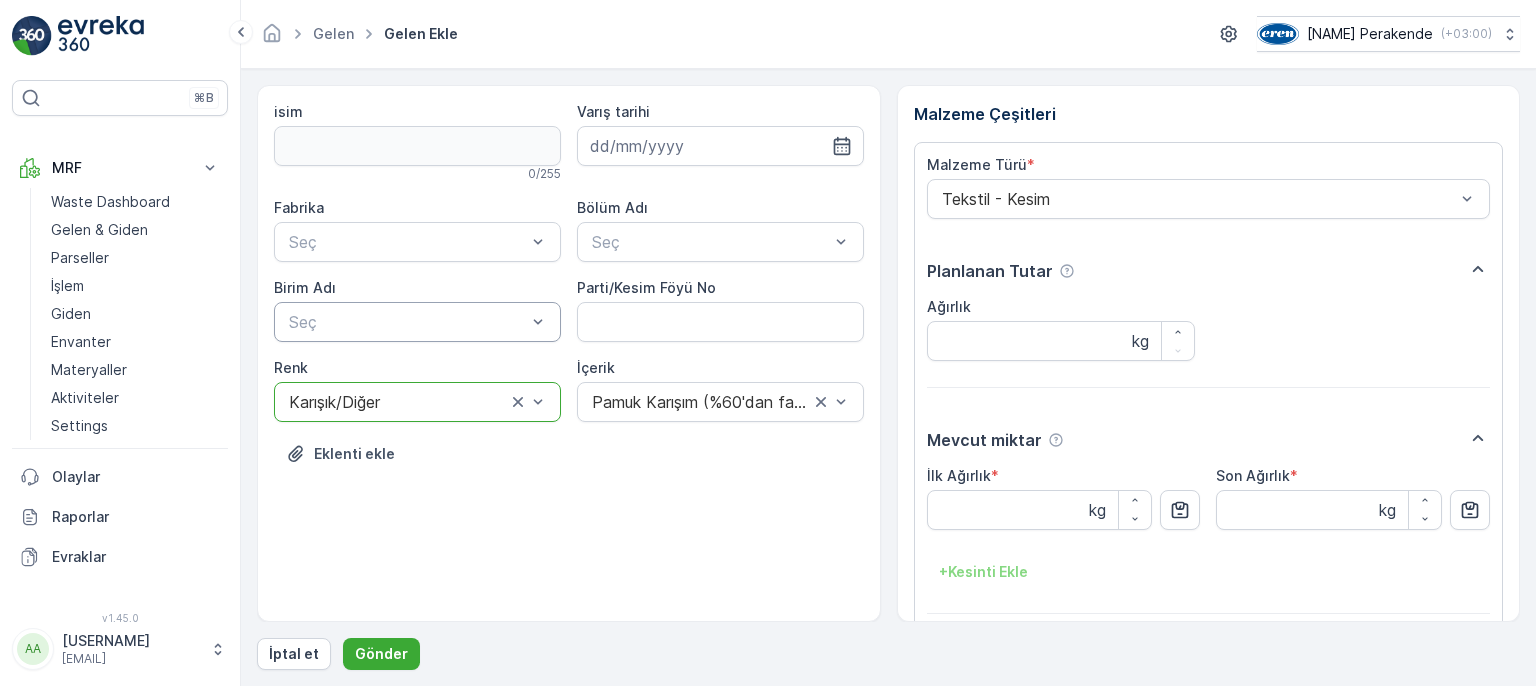 click on "Seç" at bounding box center (417, 322) 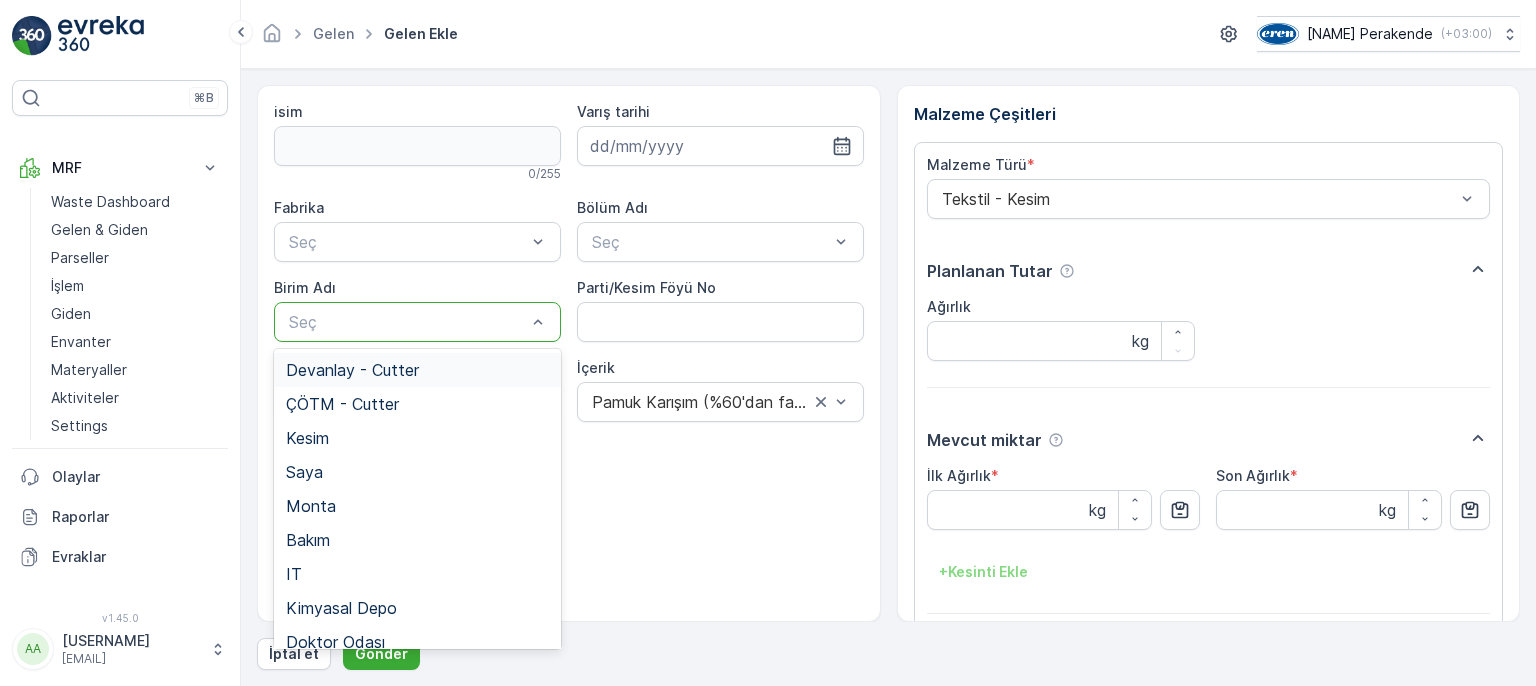 drag, startPoint x: 444, startPoint y: 372, endPoint x: 520, endPoint y: 308, distance: 99.35794 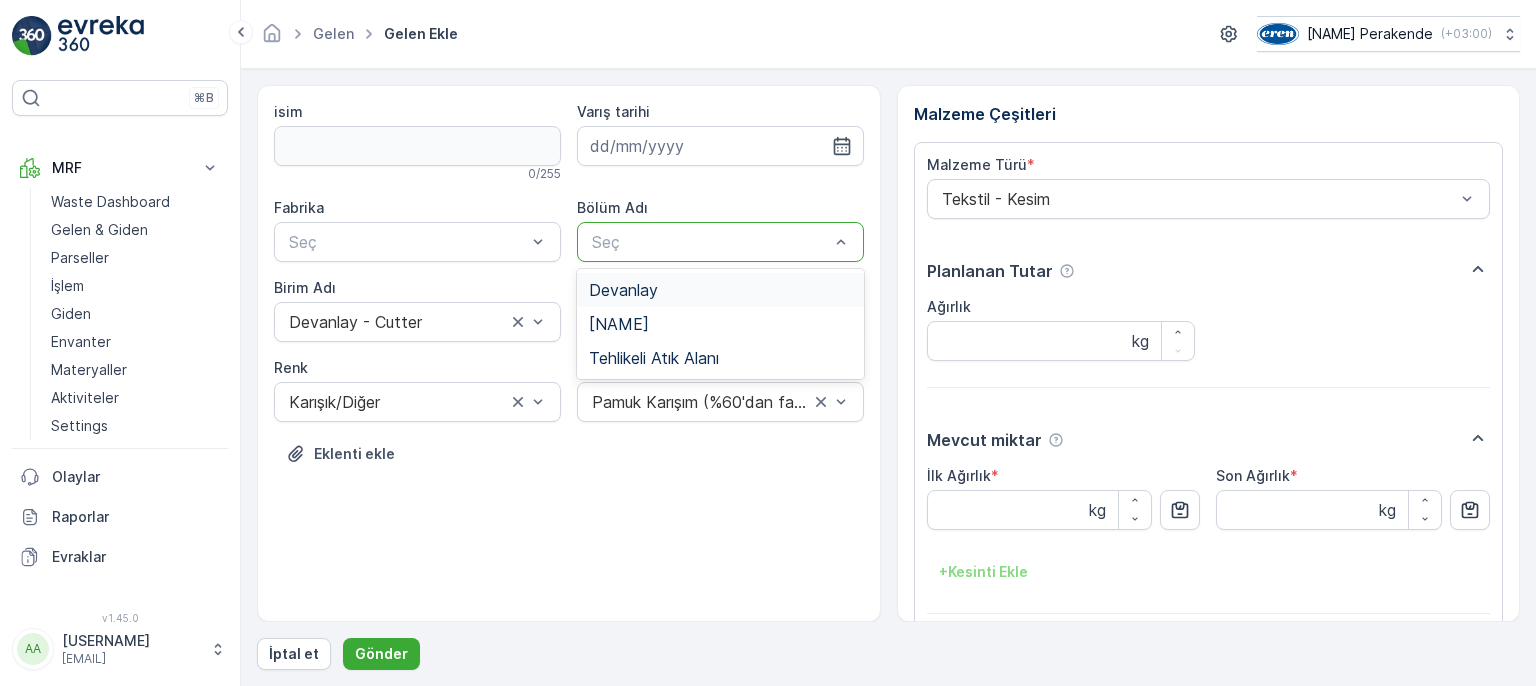 click on "Seç" at bounding box center [720, 242] 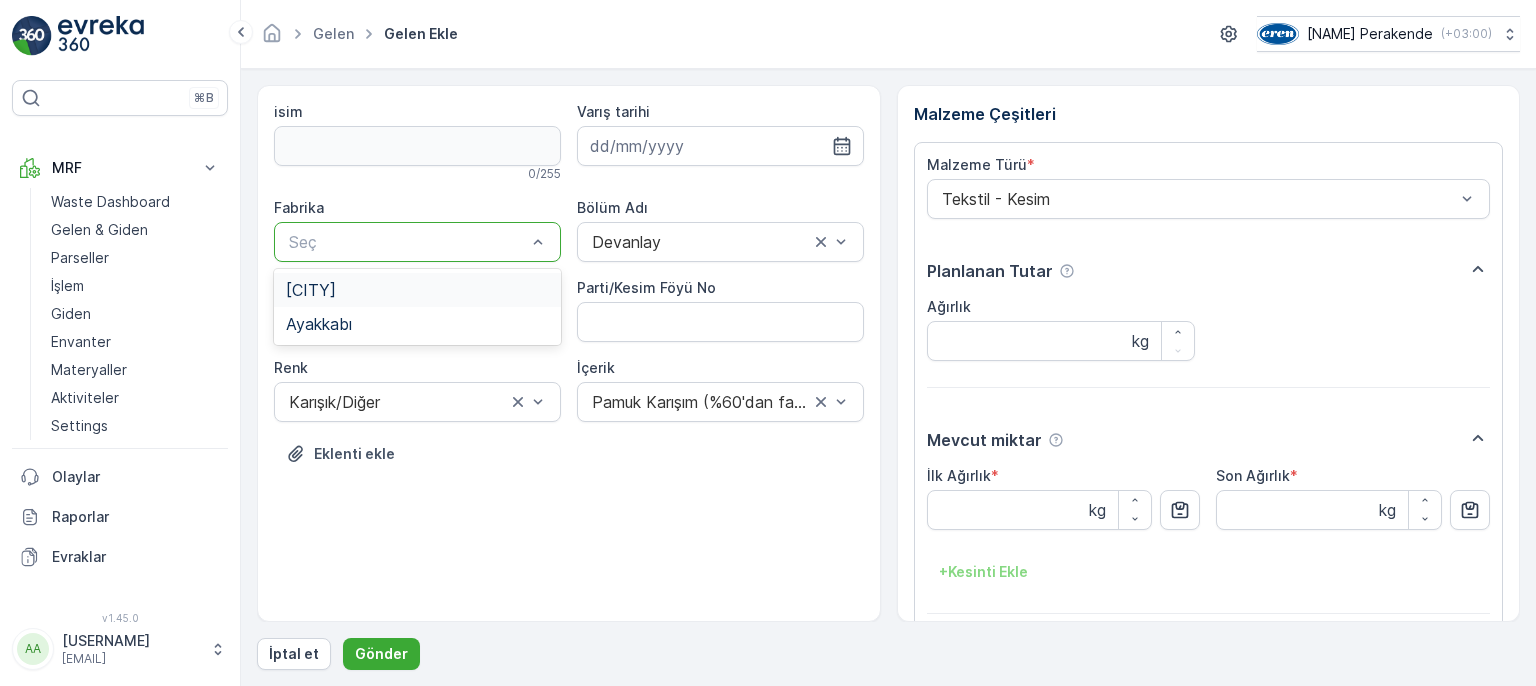 click on "[CITY]" at bounding box center (417, 290) 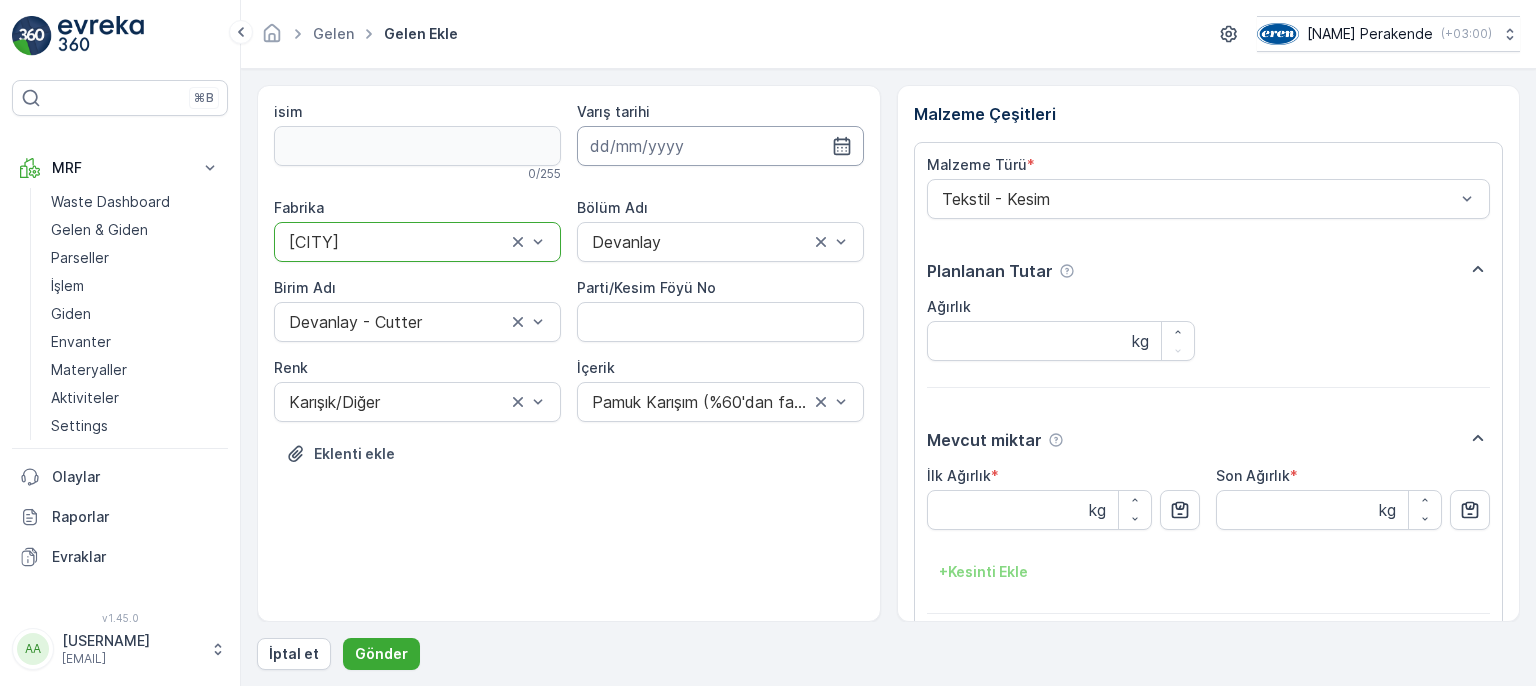 click at bounding box center (720, 146) 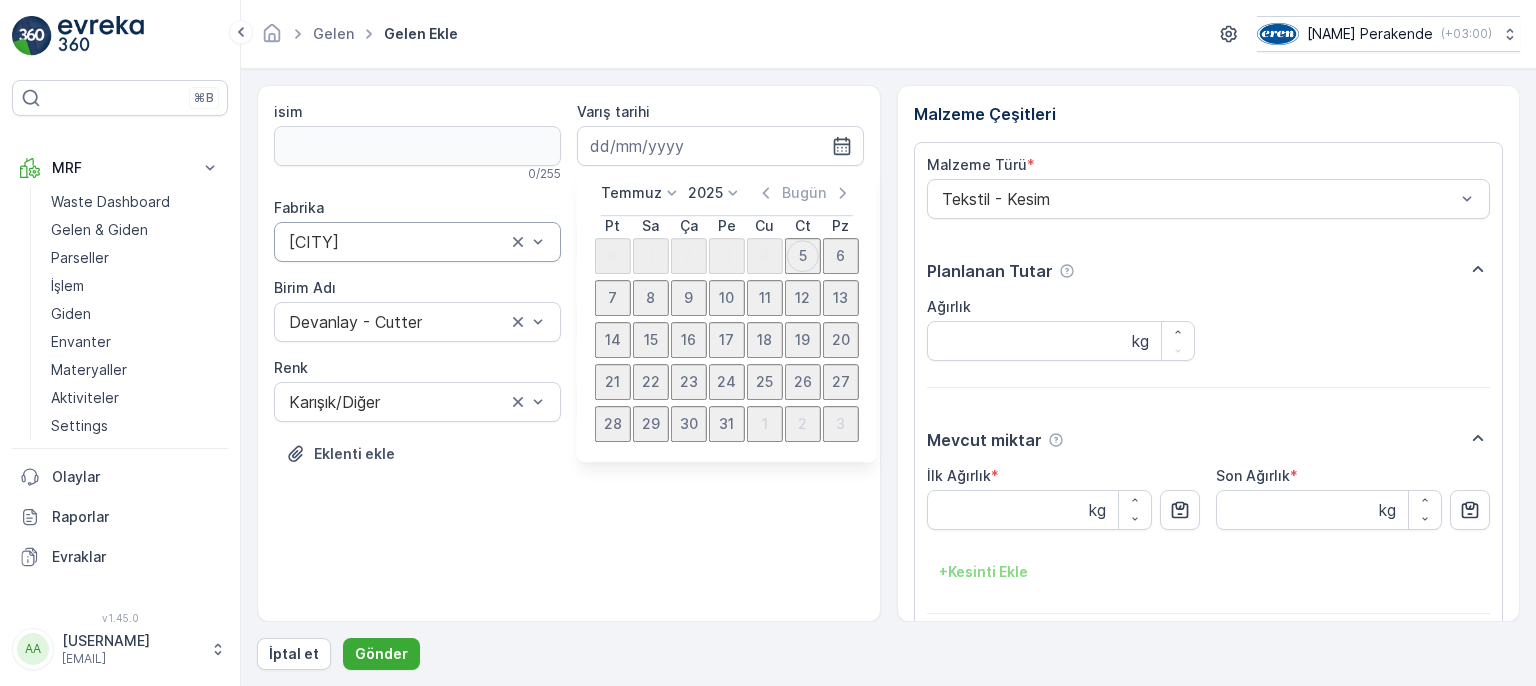 drag, startPoint x: 799, startPoint y: 271, endPoint x: 939, endPoint y: 373, distance: 173.21663 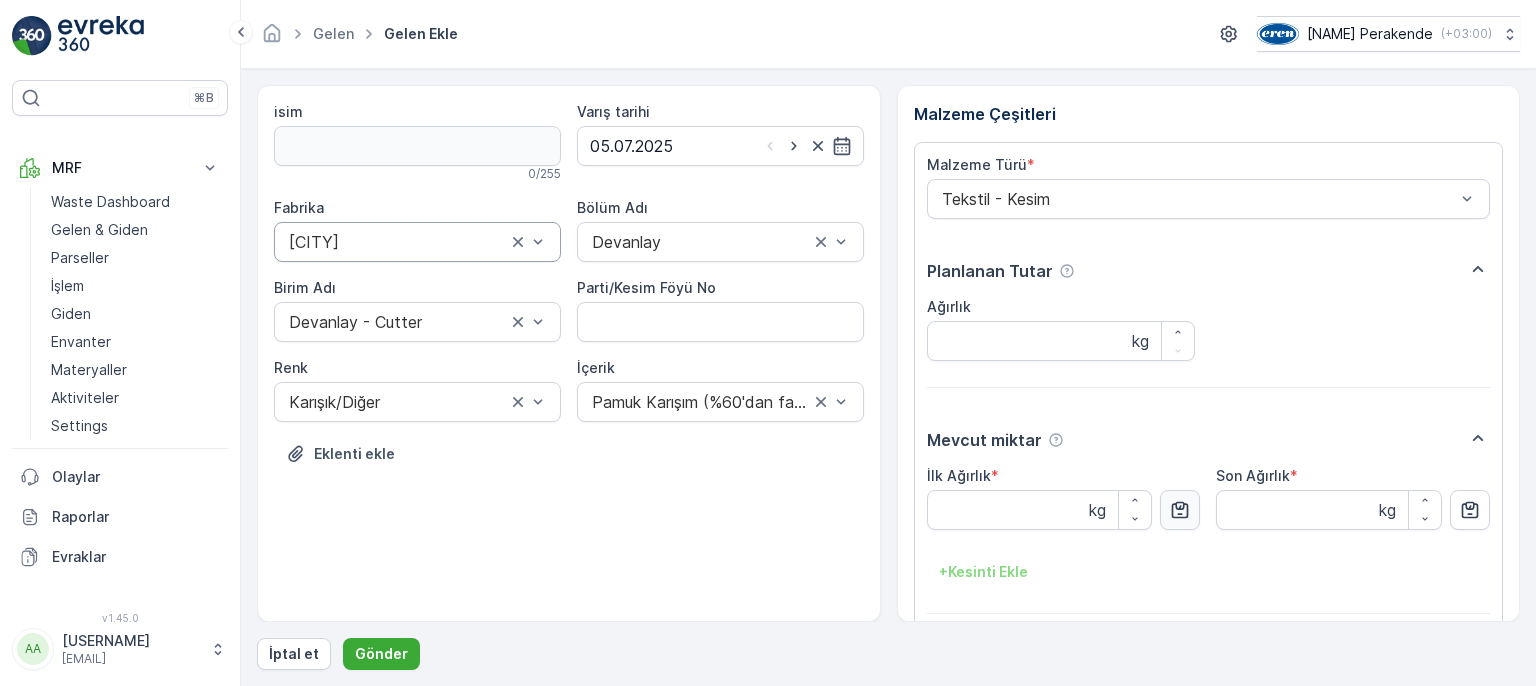 click at bounding box center (1180, 510) 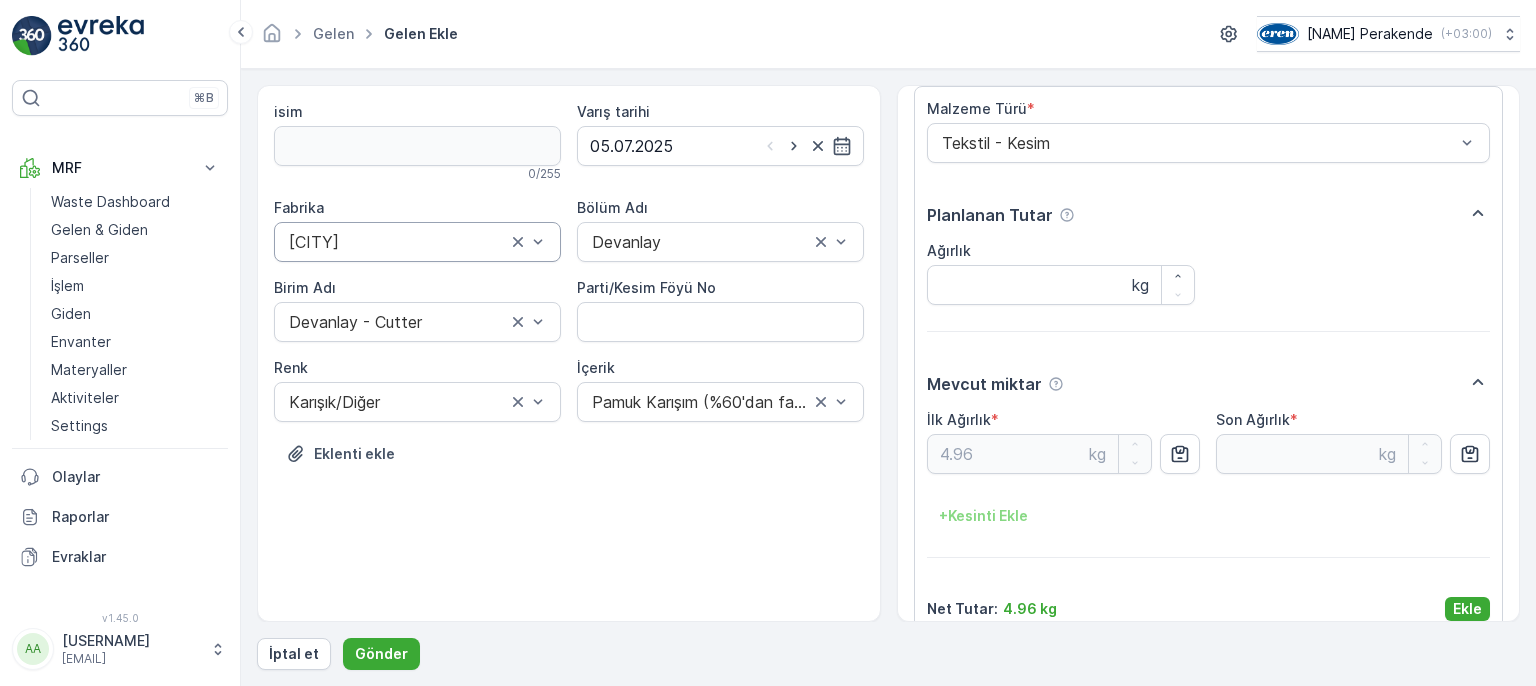 scroll, scrollTop: 84, scrollLeft: 0, axis: vertical 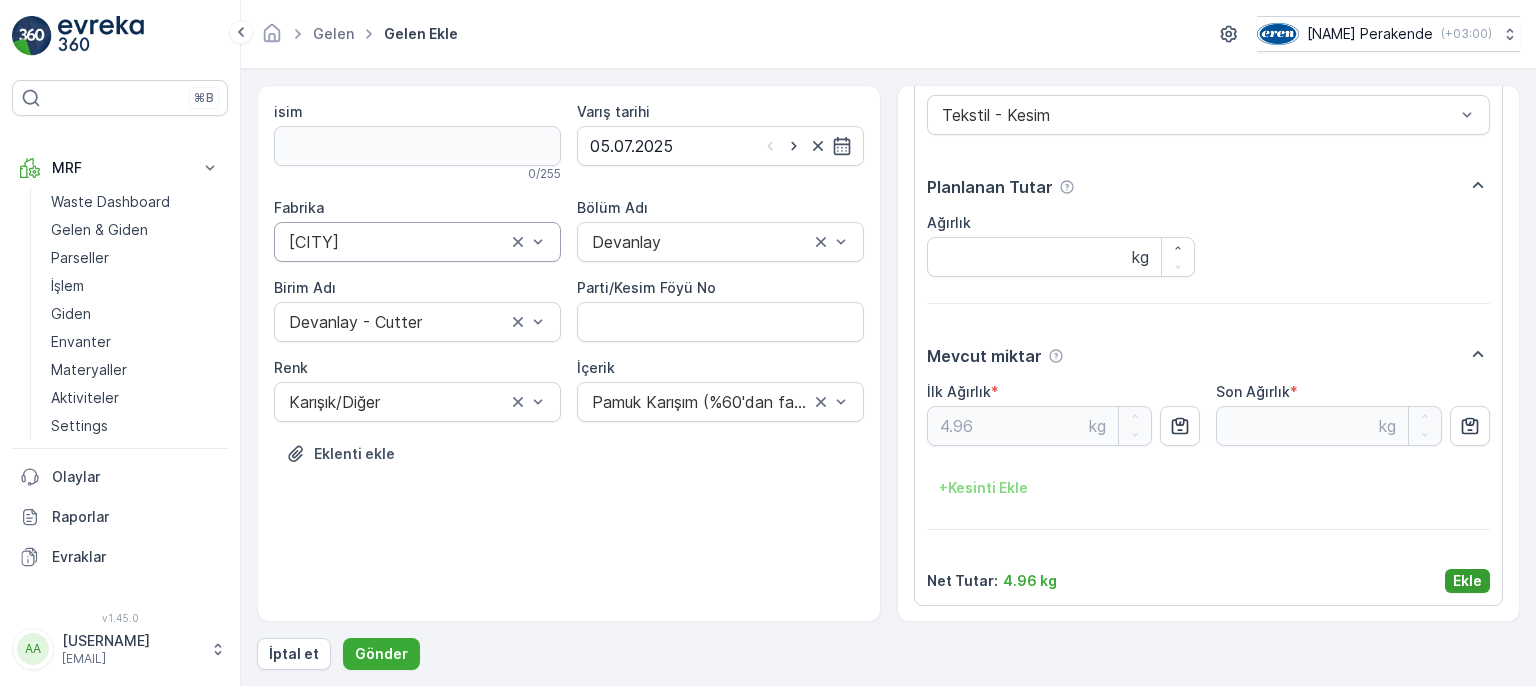 click on "Ekle" at bounding box center [1467, 581] 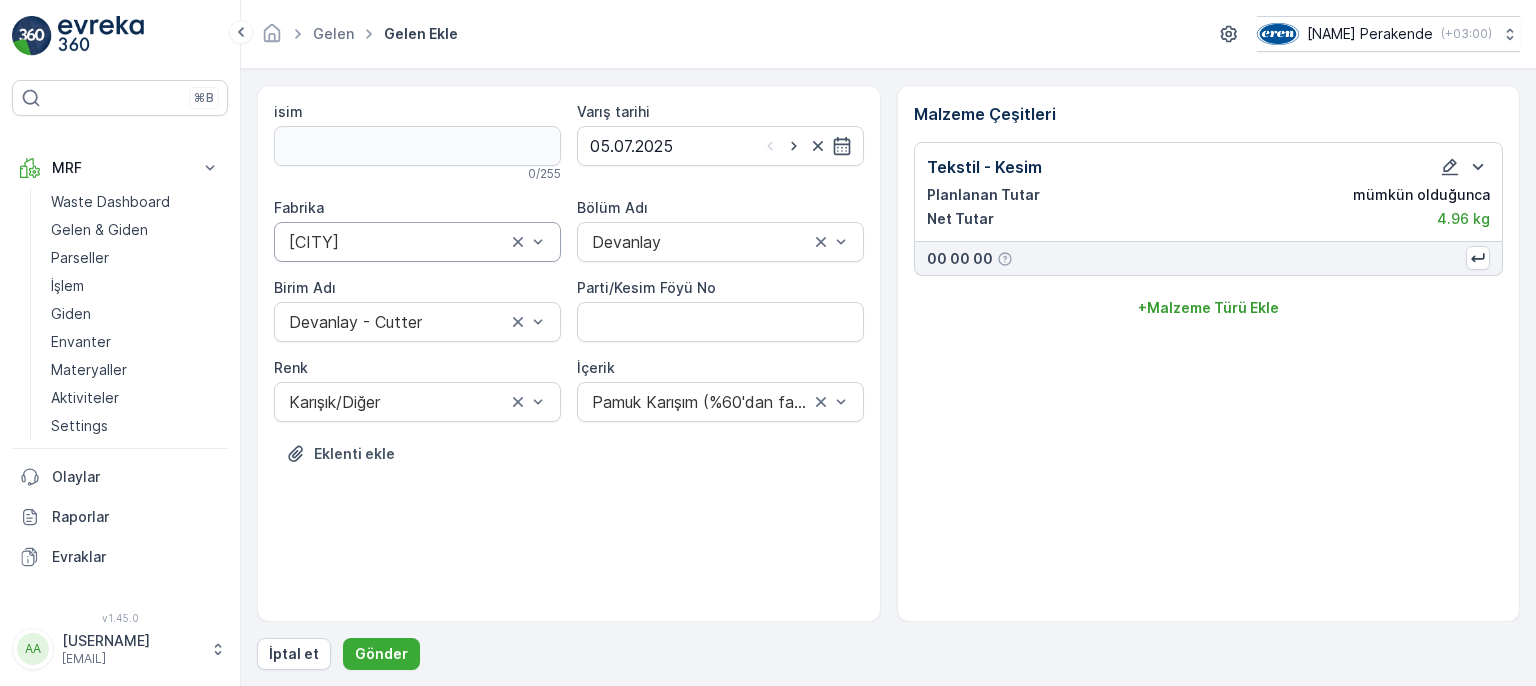 scroll, scrollTop: 0, scrollLeft: 0, axis: both 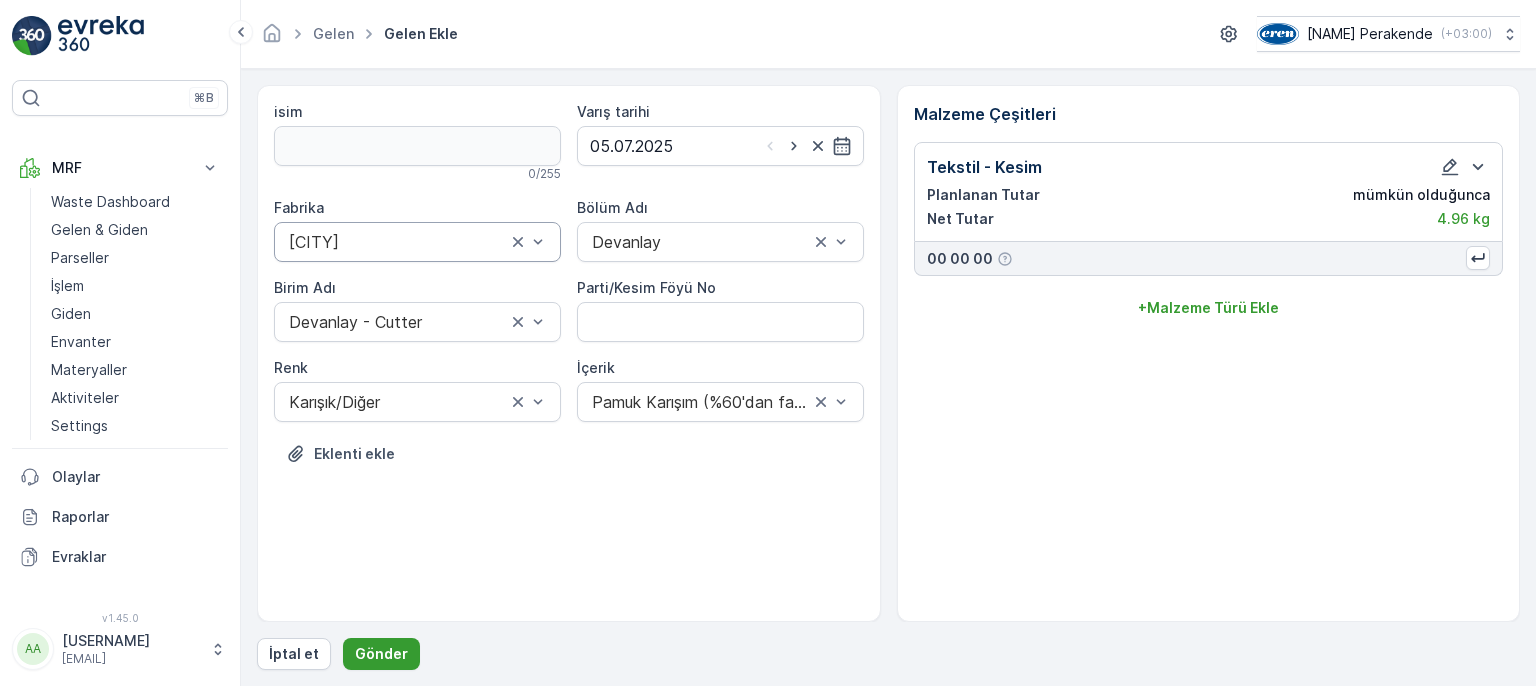click on "Gönder" at bounding box center (381, 654) 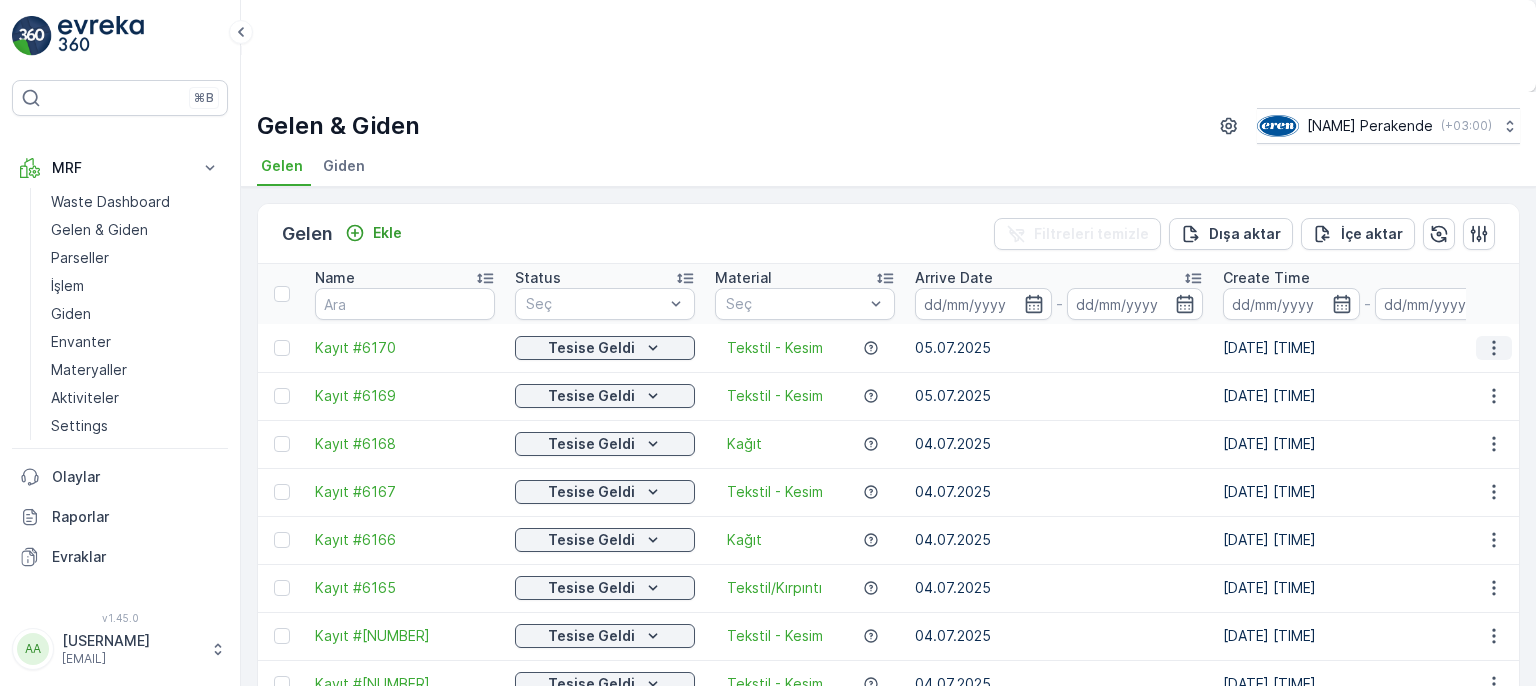 click at bounding box center (1494, 348) 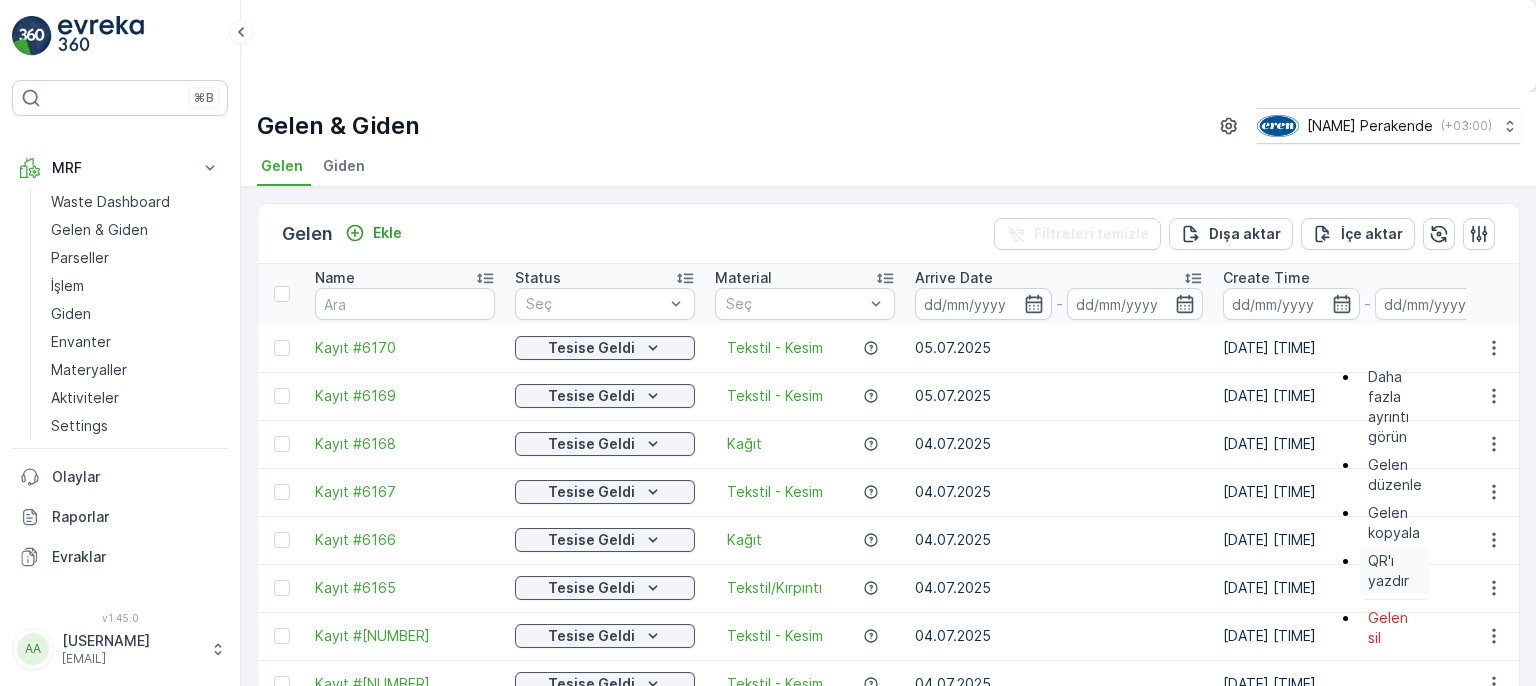click on "QR'ı yazdır" at bounding box center (1395, 571) 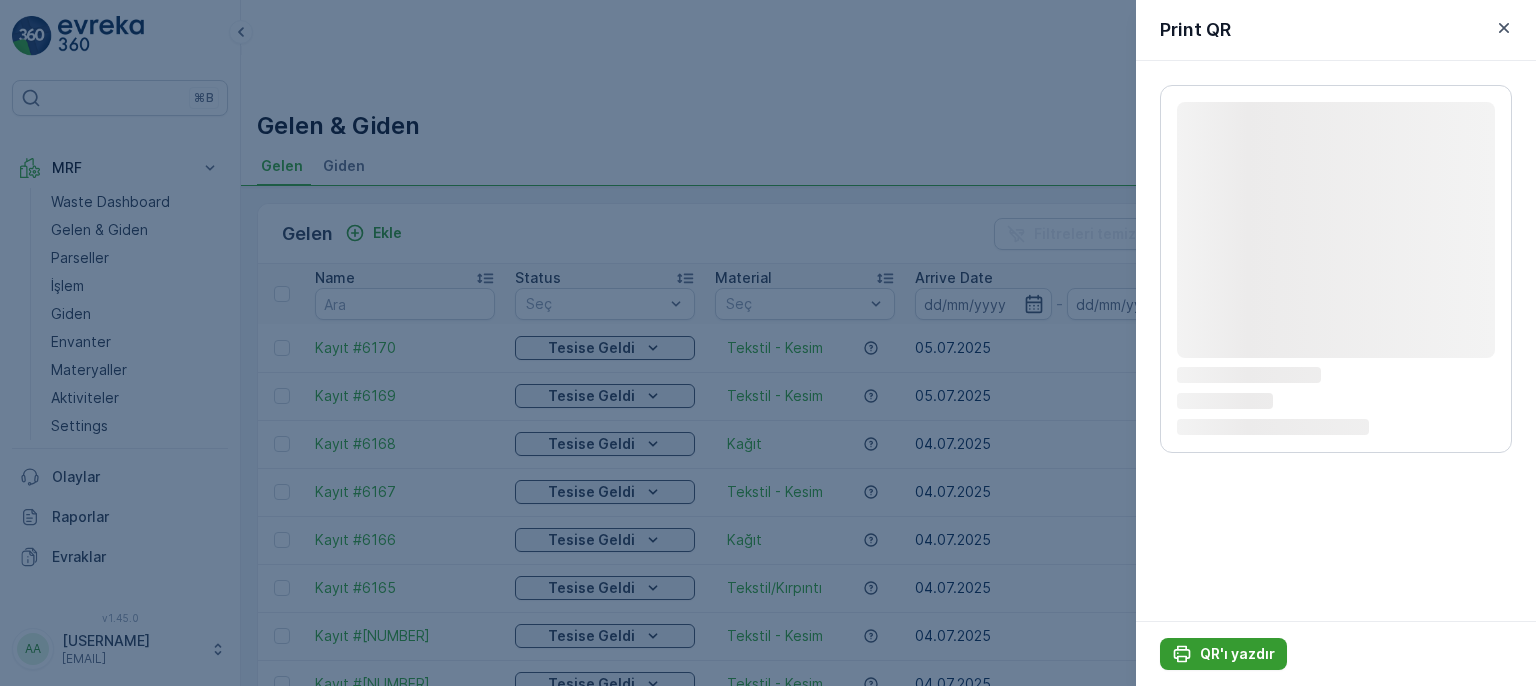 click on "QR'ı yazdır" at bounding box center (1237, 654) 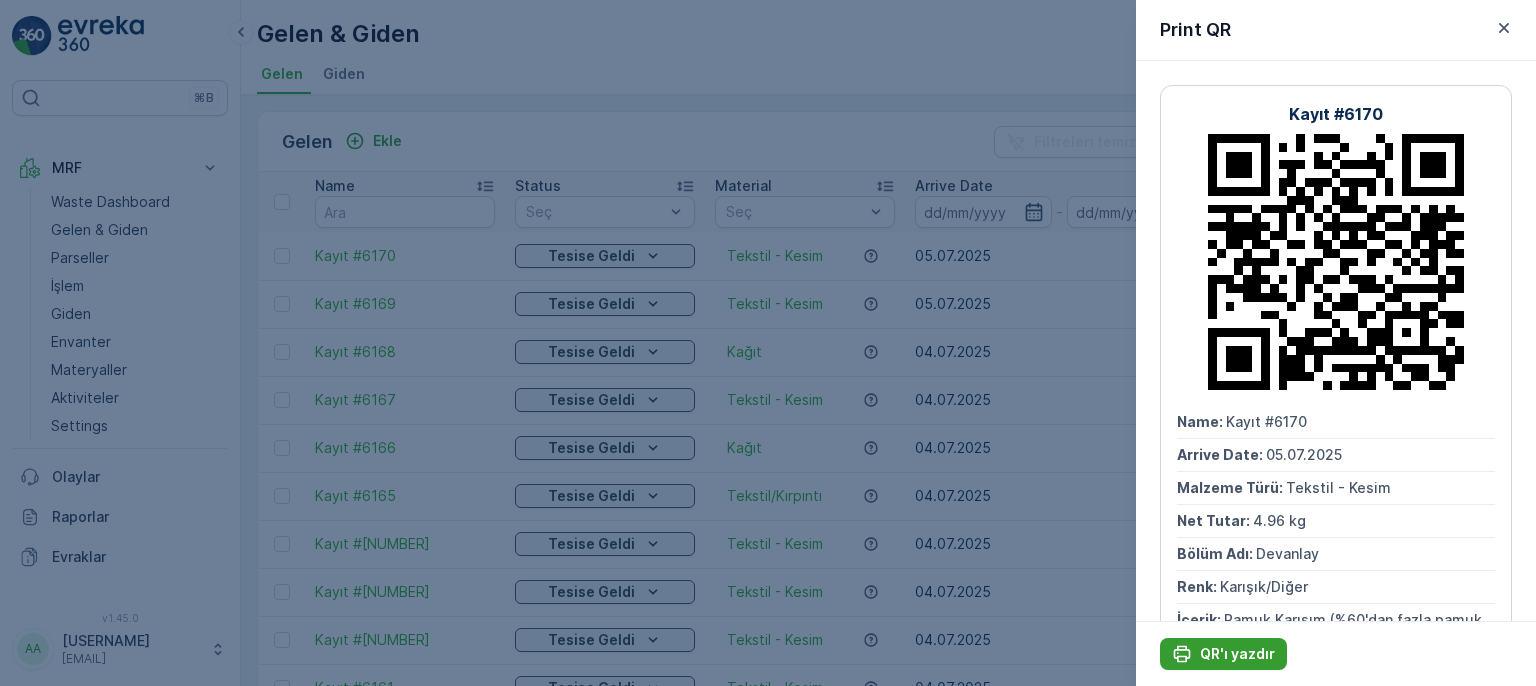 click on "QR'ı yazdır" at bounding box center [1237, 654] 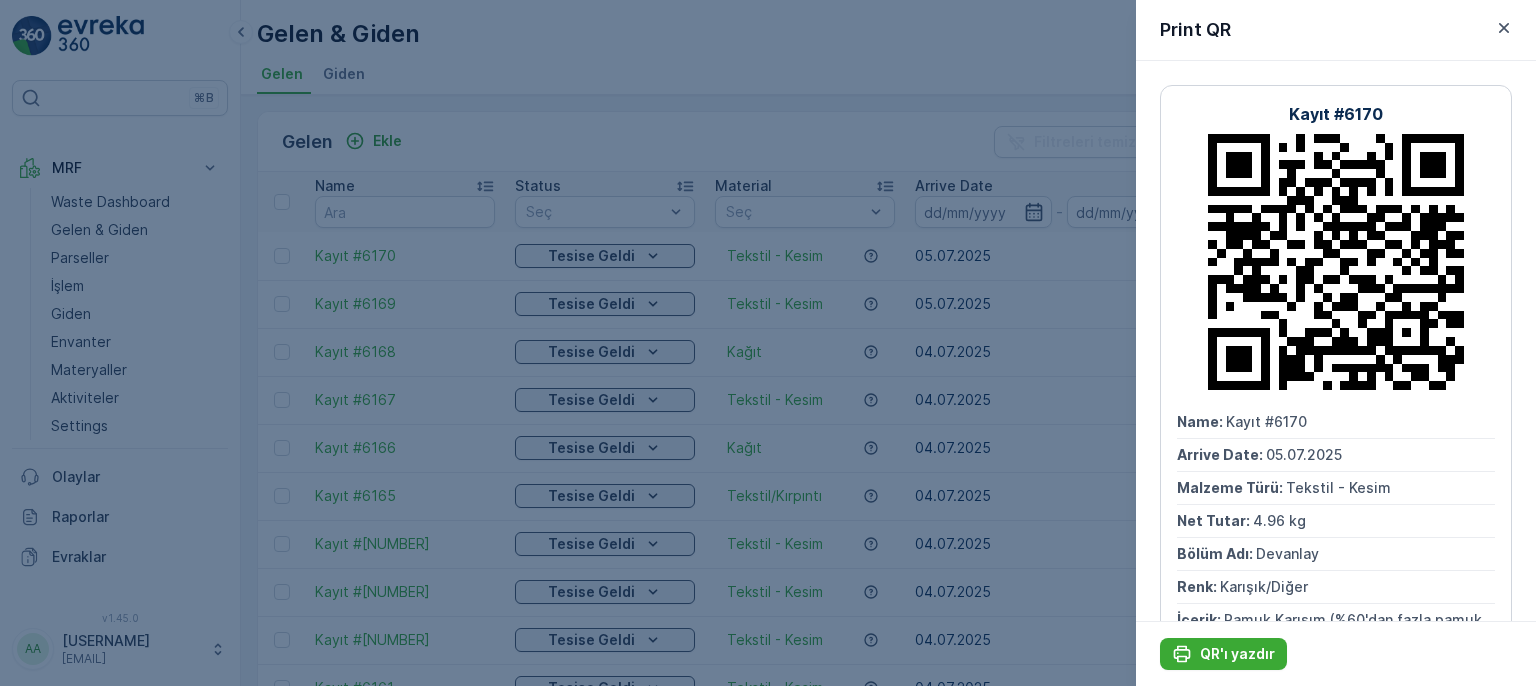 click at bounding box center (768, 343) 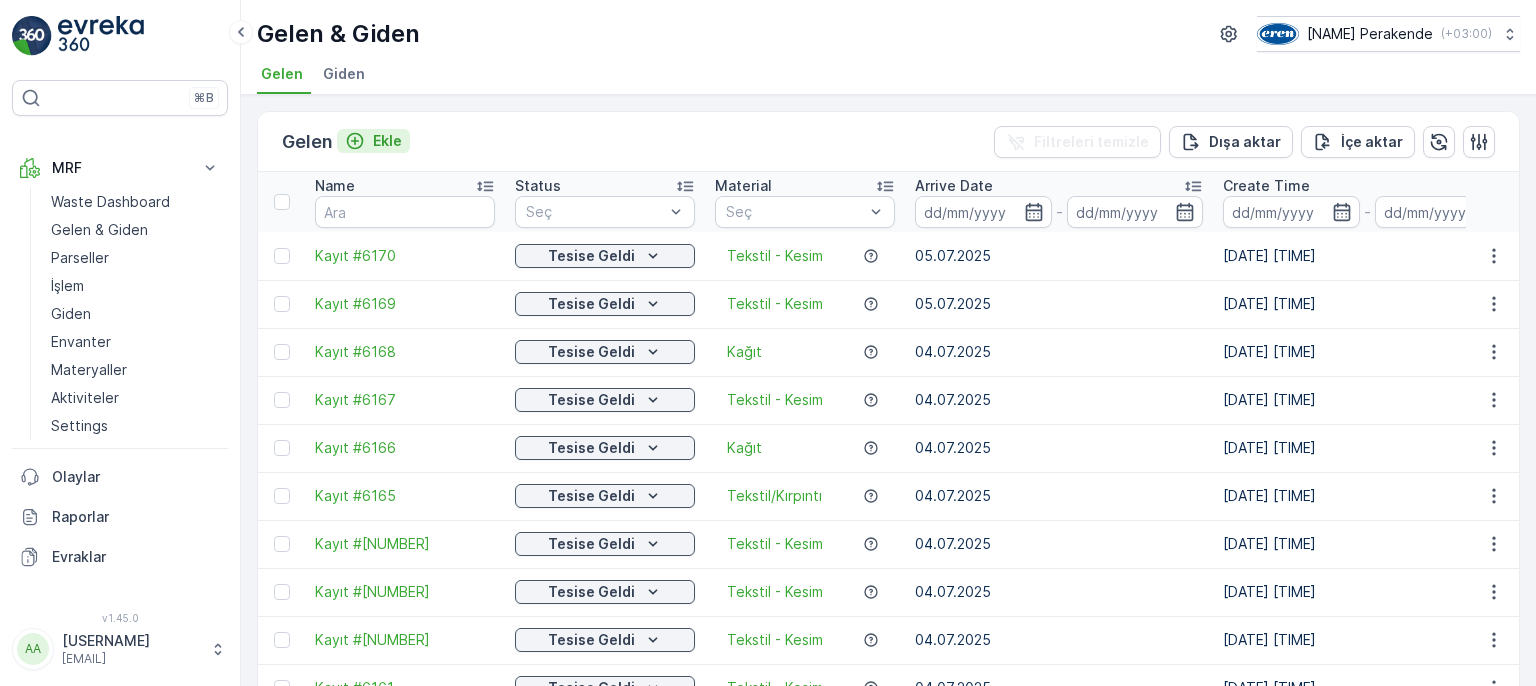 click on "Ekle" at bounding box center (373, 141) 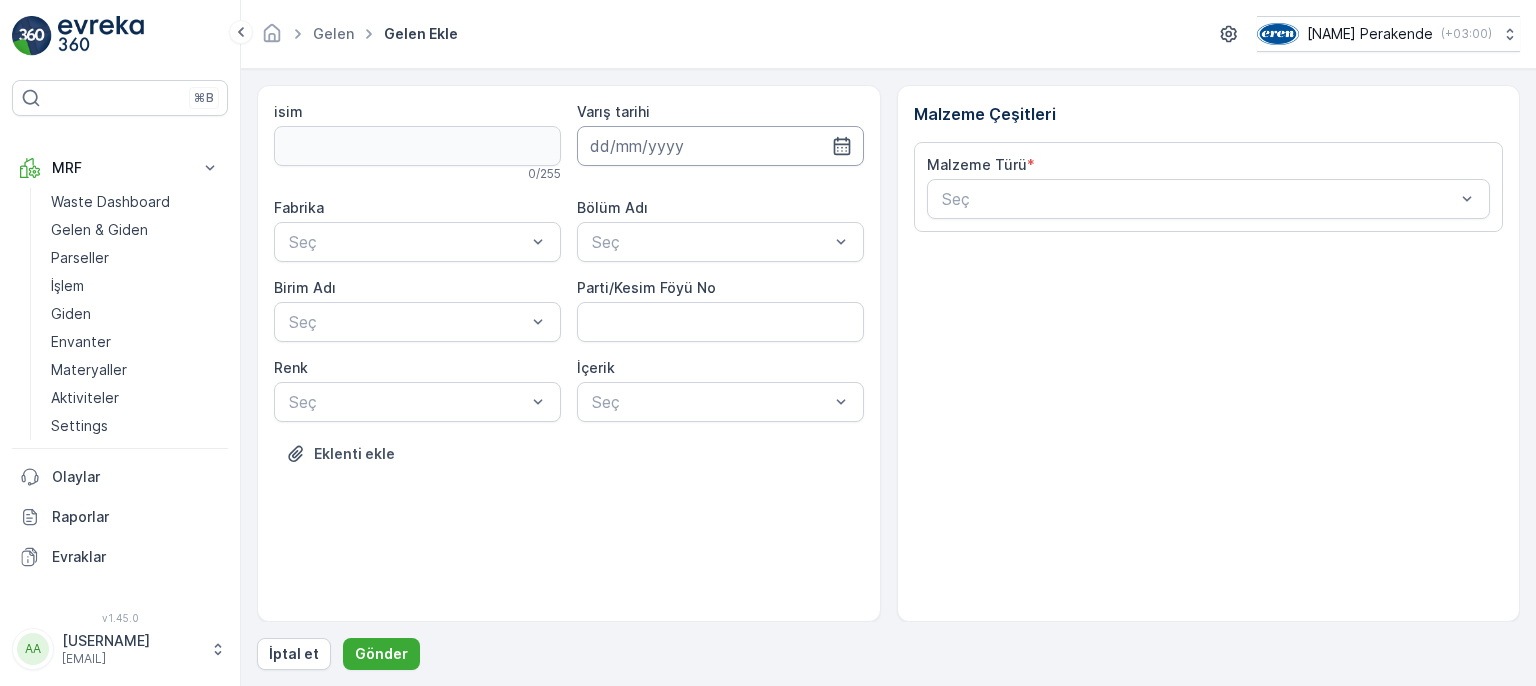 click at bounding box center [720, 146] 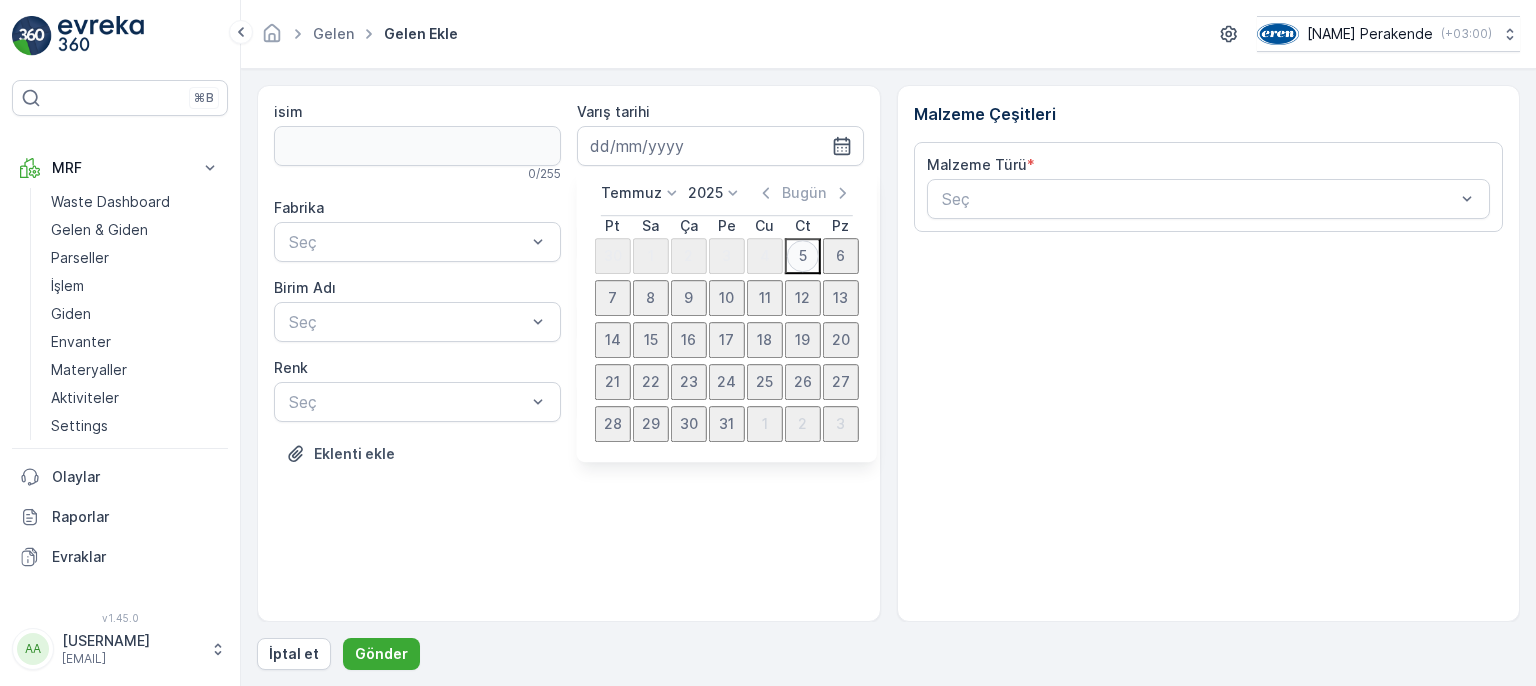 click on "5" at bounding box center (803, 256) 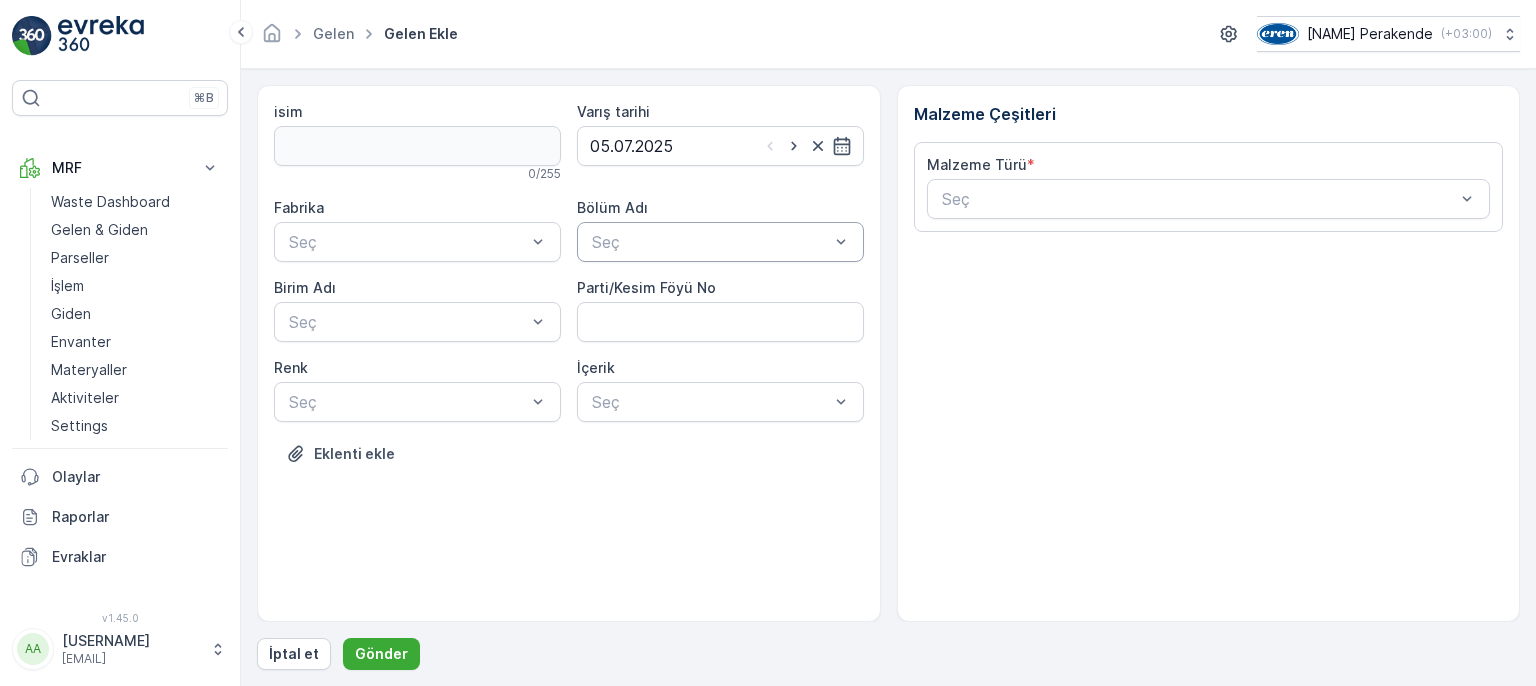click at bounding box center (710, 242) 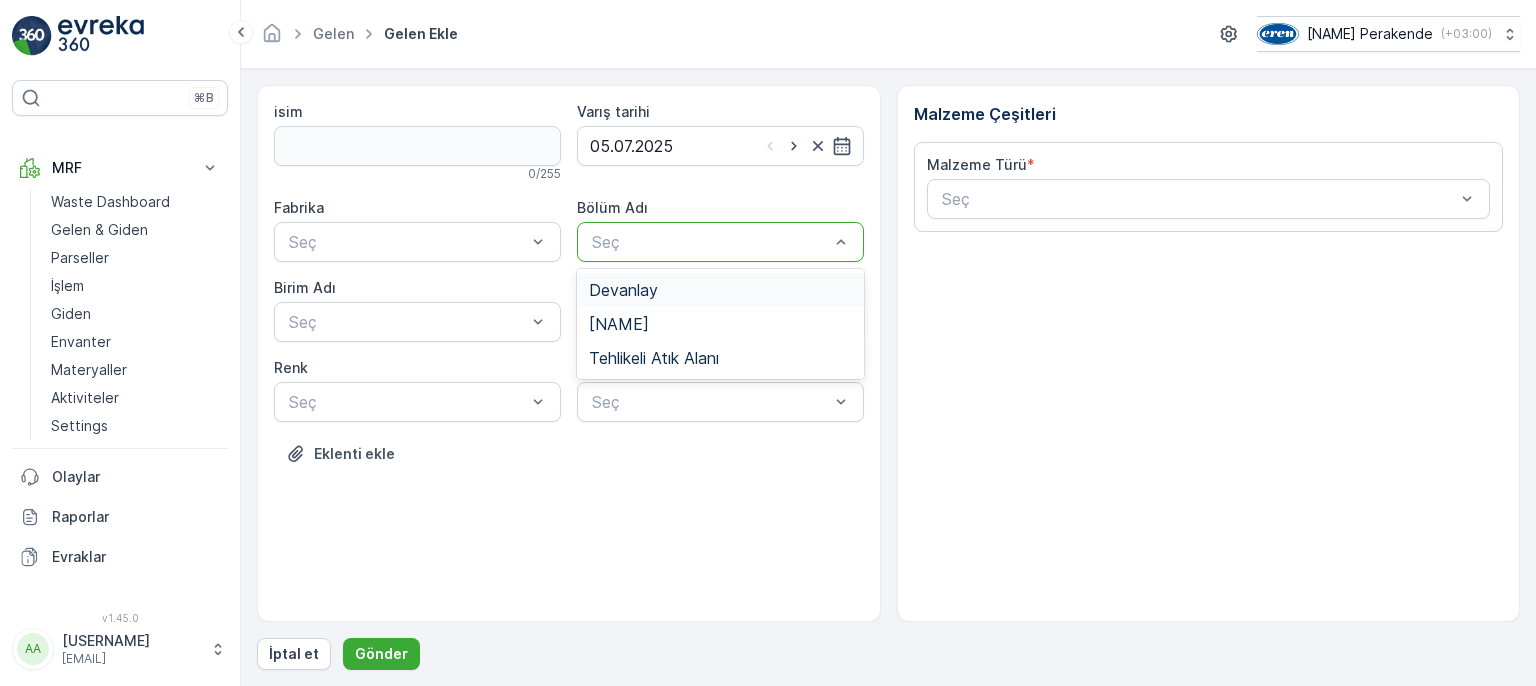 drag, startPoint x: 710, startPoint y: 285, endPoint x: 628, endPoint y: 301, distance: 83.546394 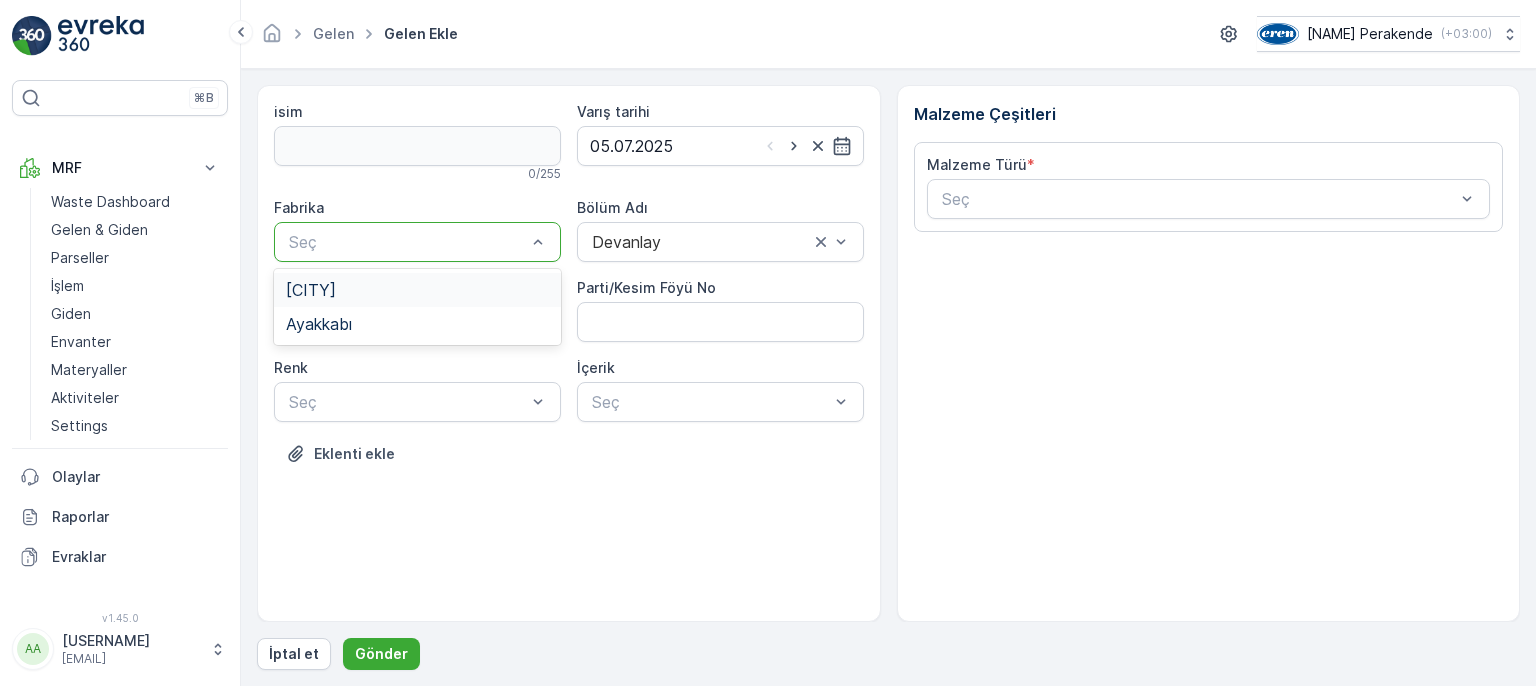 drag, startPoint x: 431, startPoint y: 243, endPoint x: 428, endPoint y: 268, distance: 25.179358 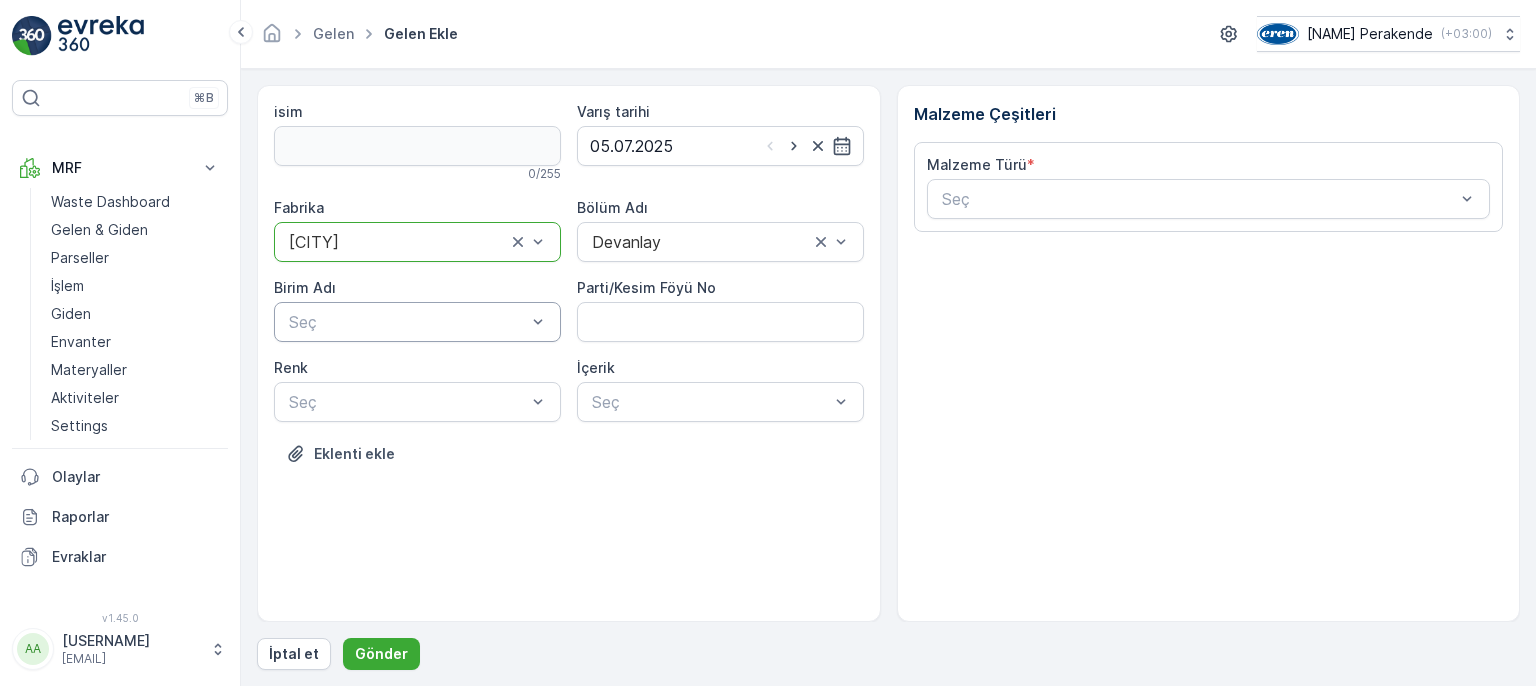 click at bounding box center [407, 322] 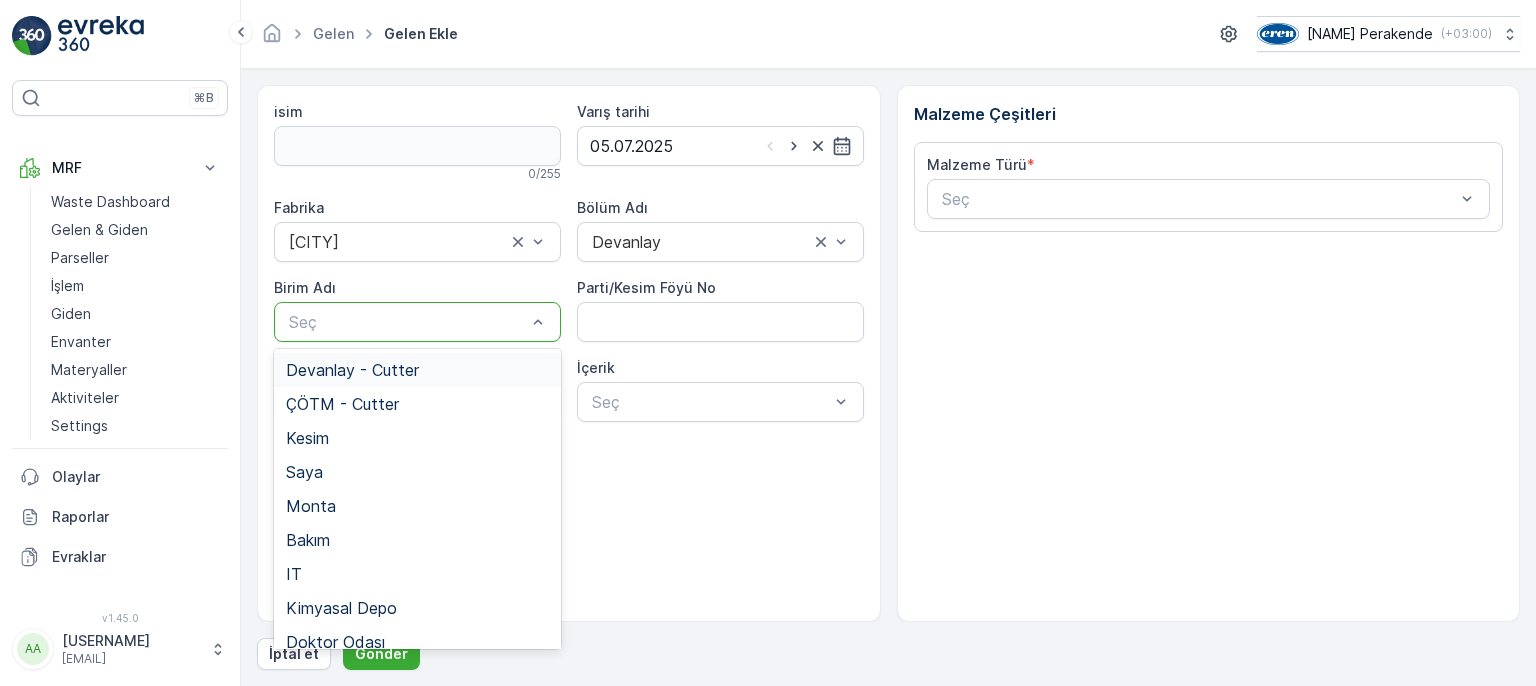 click on "Devanlay  - Cutter" at bounding box center [417, 370] 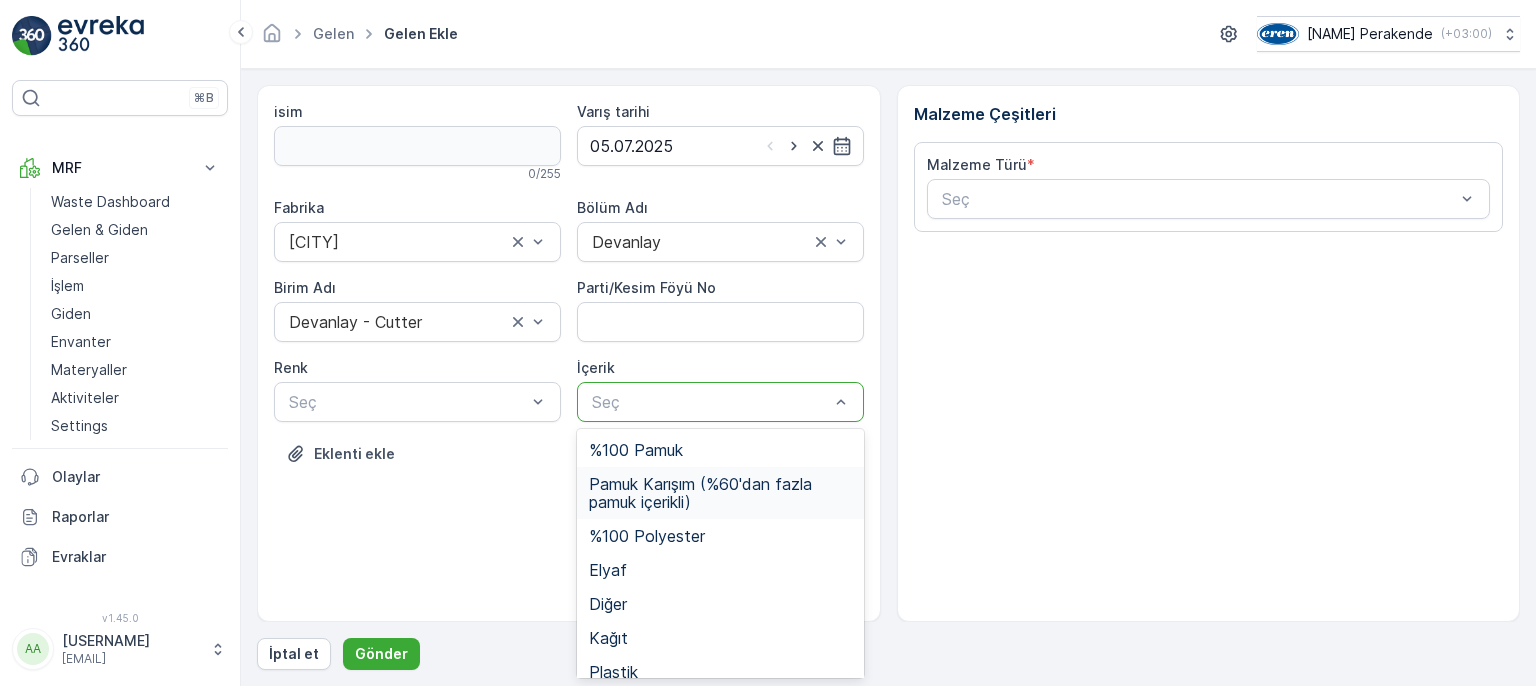 drag, startPoint x: 646, startPoint y: 497, endPoint x: 584, endPoint y: 493, distance: 62.1289 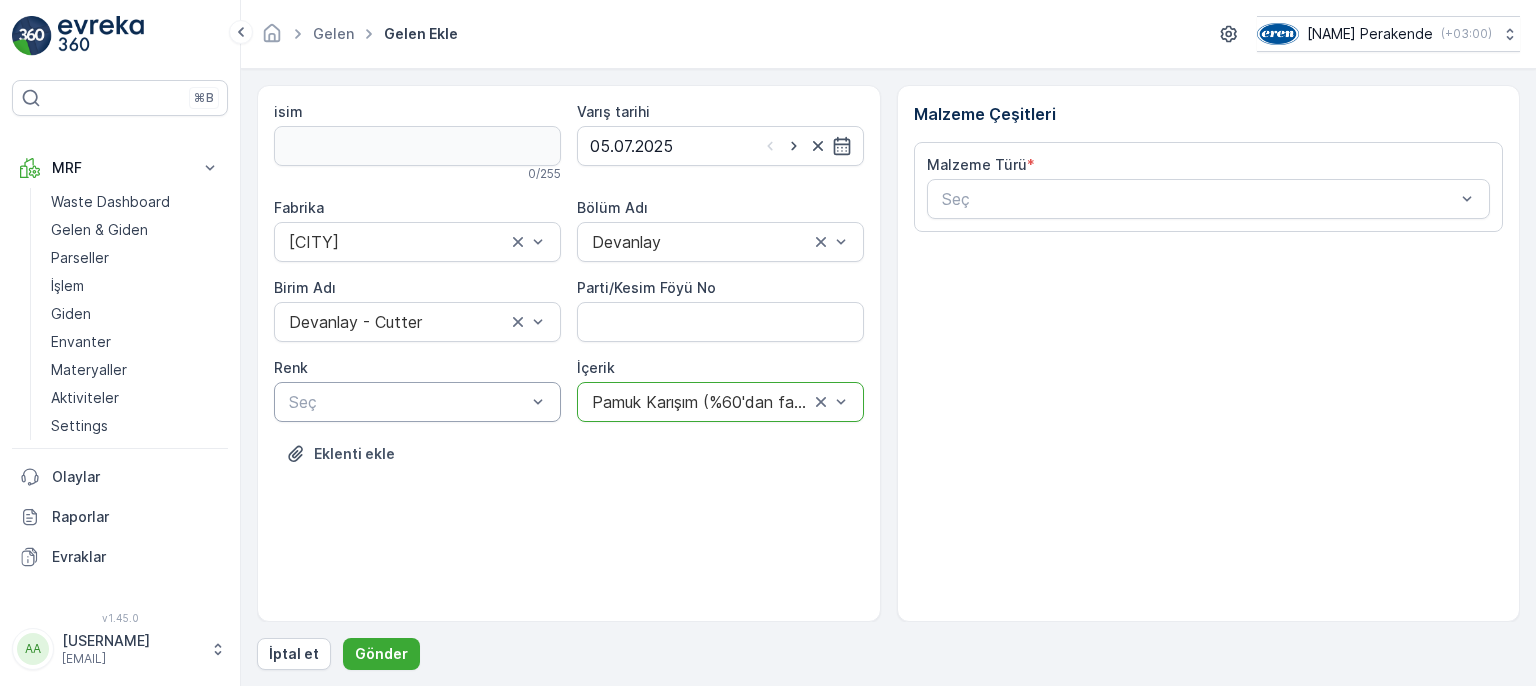 click at bounding box center [407, 402] 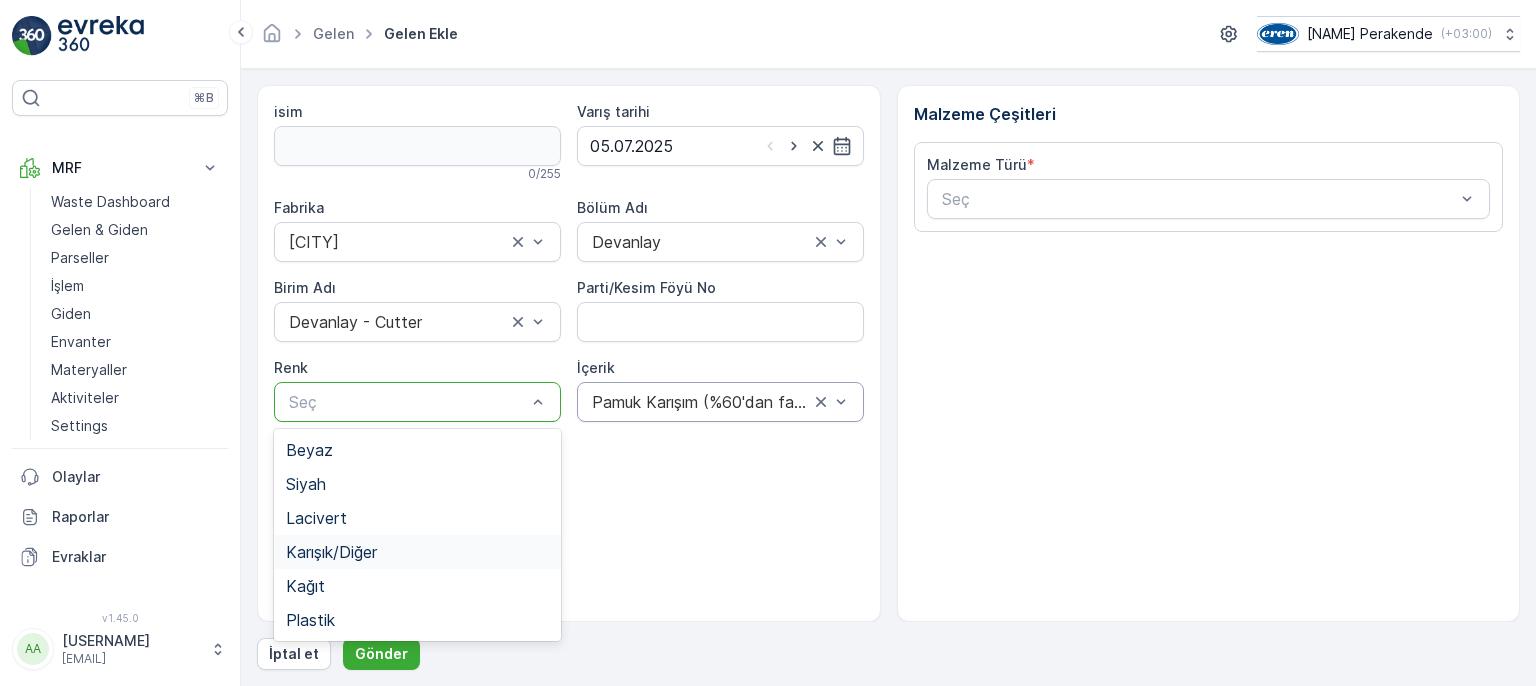 click on "Karışık/Diğer" at bounding box center [417, 552] 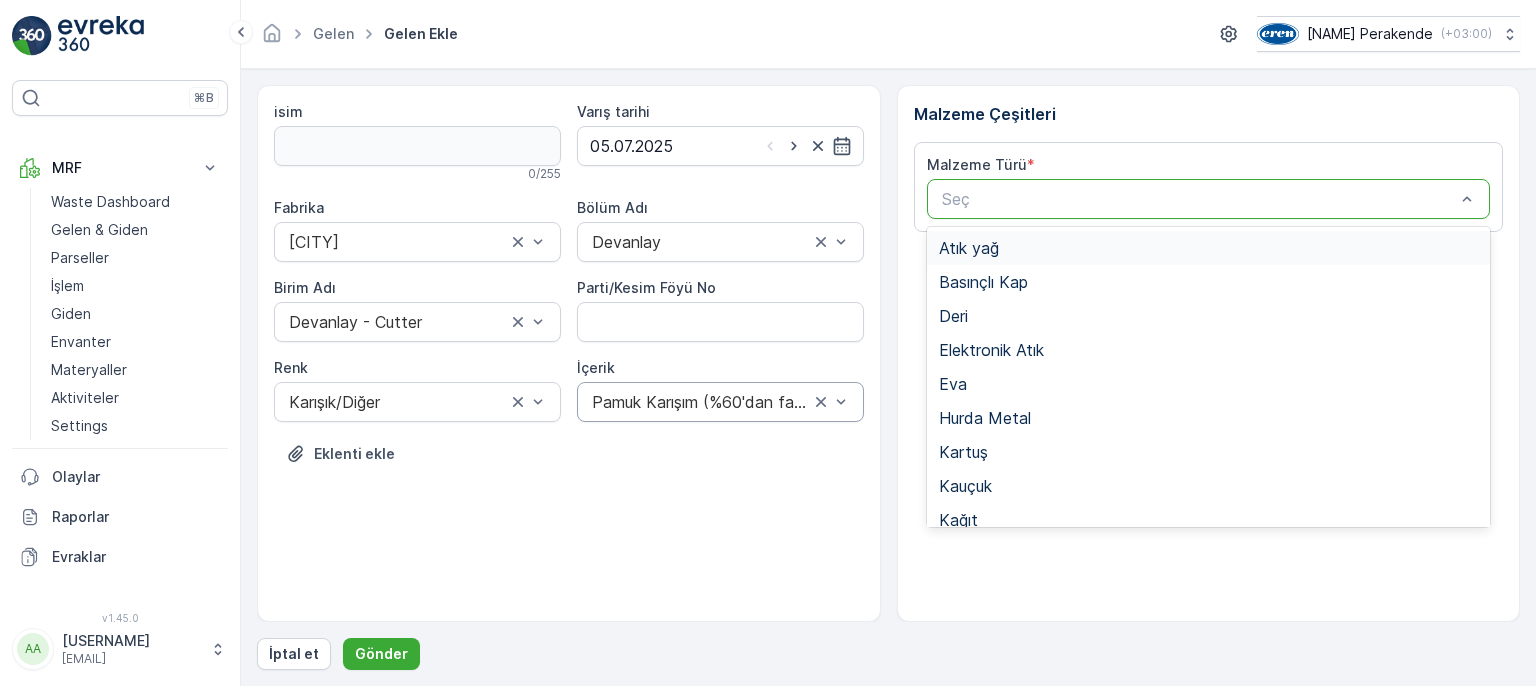 click at bounding box center [1199, 199] 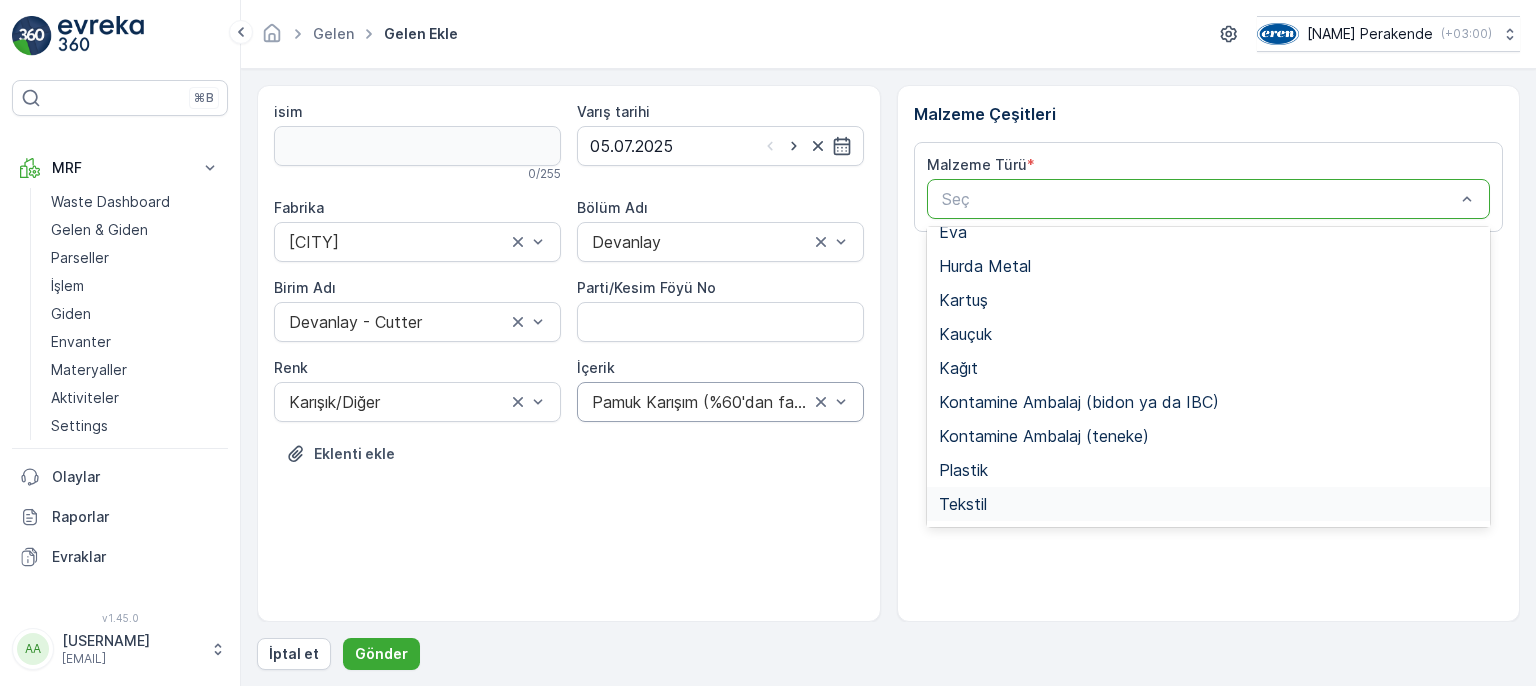 scroll, scrollTop: 300, scrollLeft: 0, axis: vertical 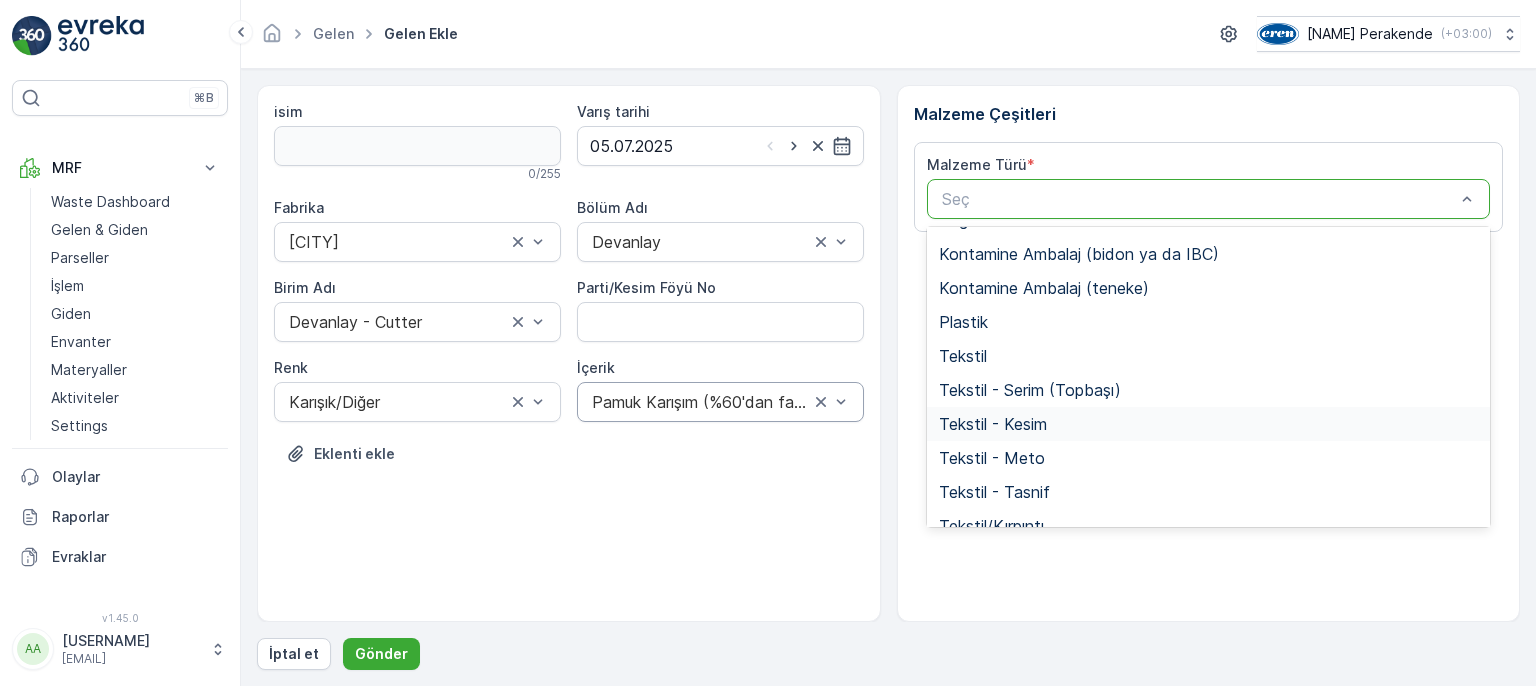click on "Tekstil - Kesim" at bounding box center (1209, 424) 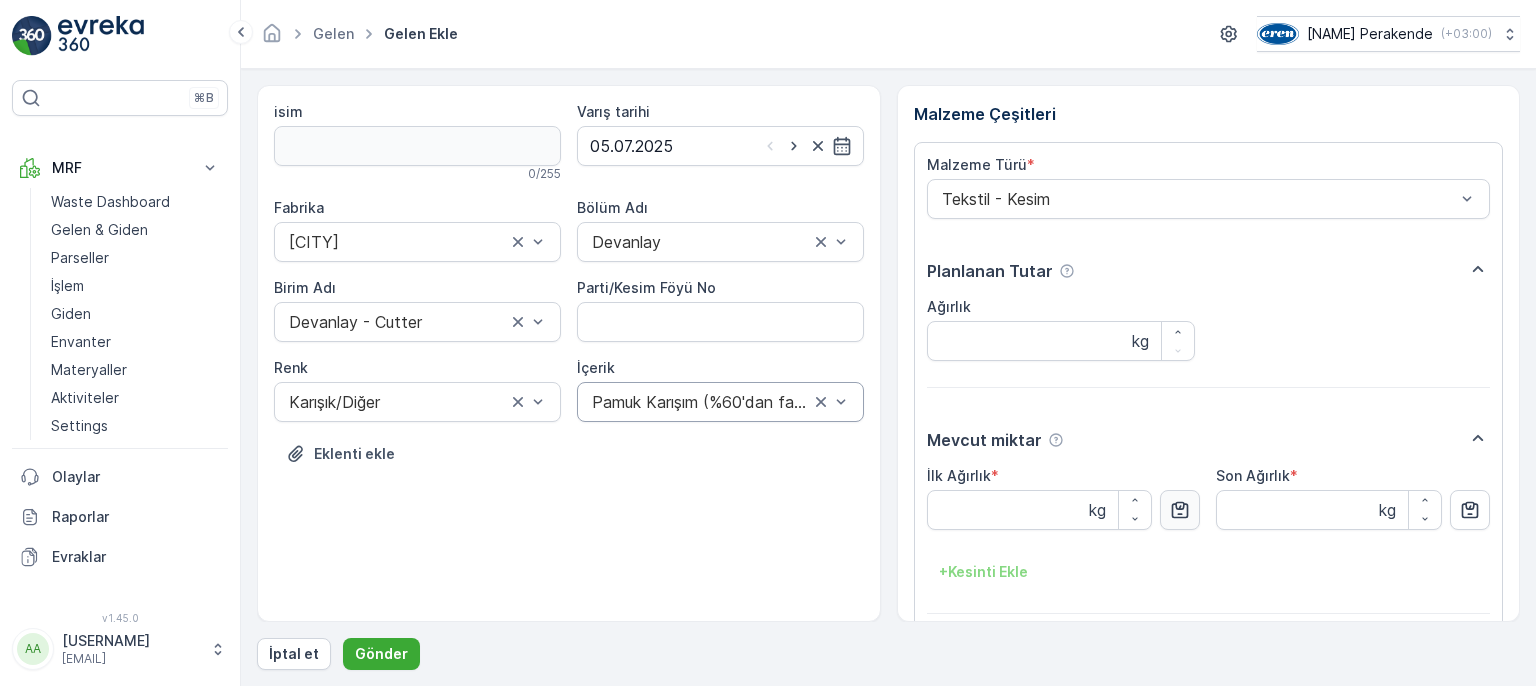click at bounding box center [1180, 510] 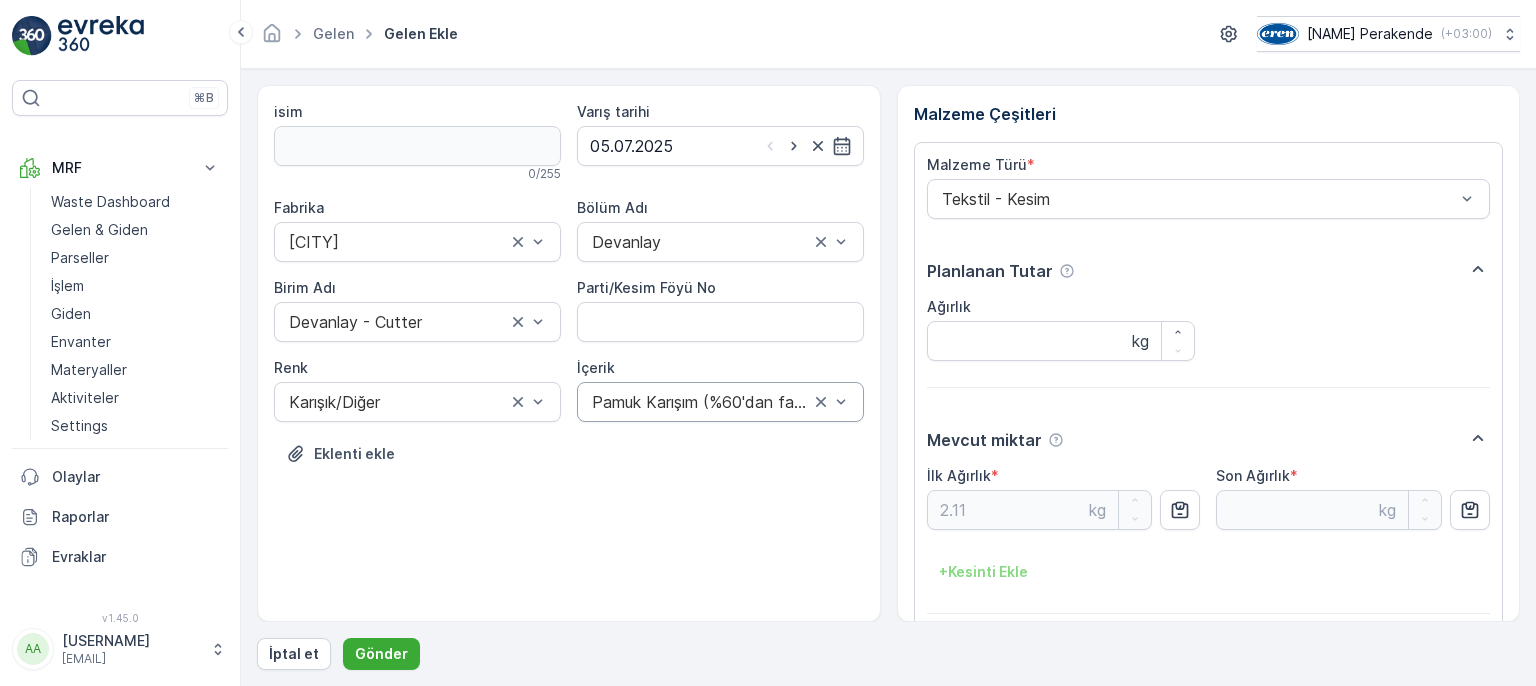 scroll, scrollTop: 84, scrollLeft: 0, axis: vertical 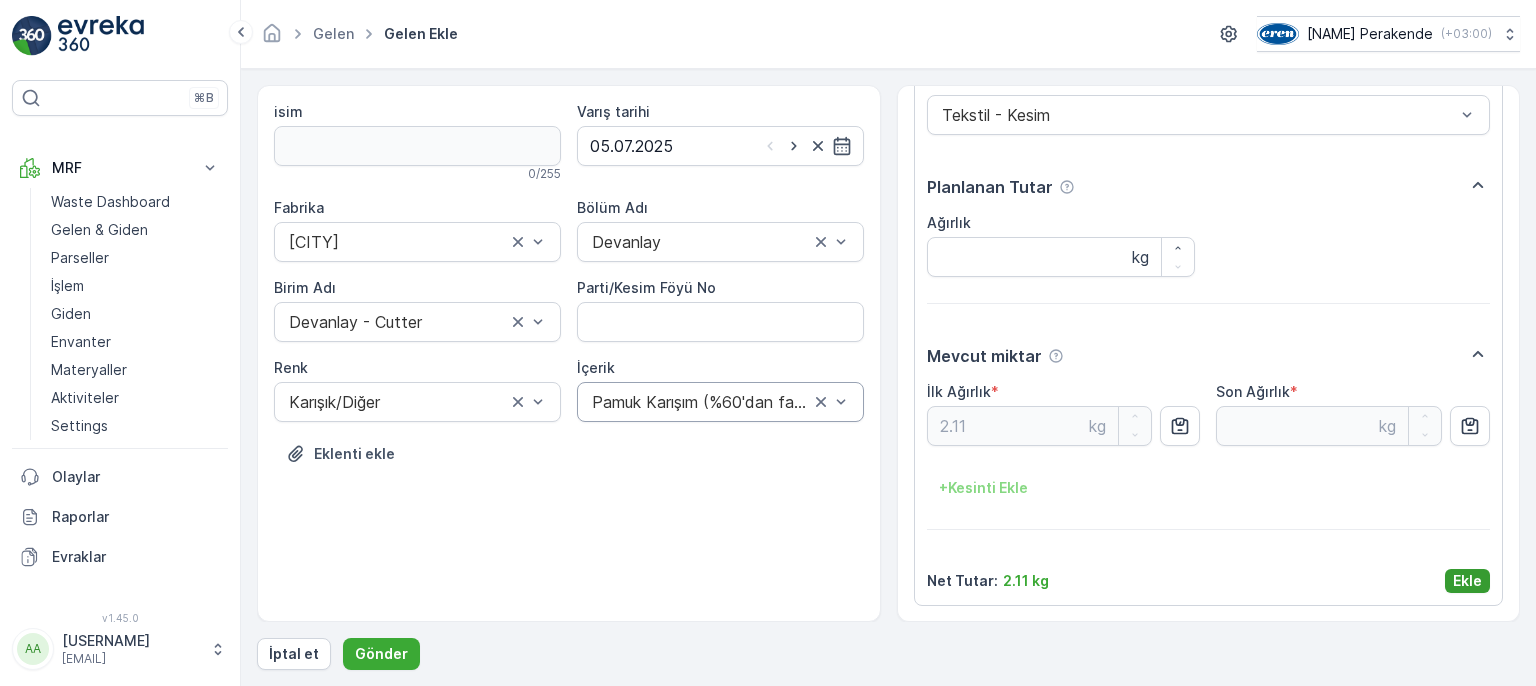 click on "Ekle" at bounding box center [1467, 581] 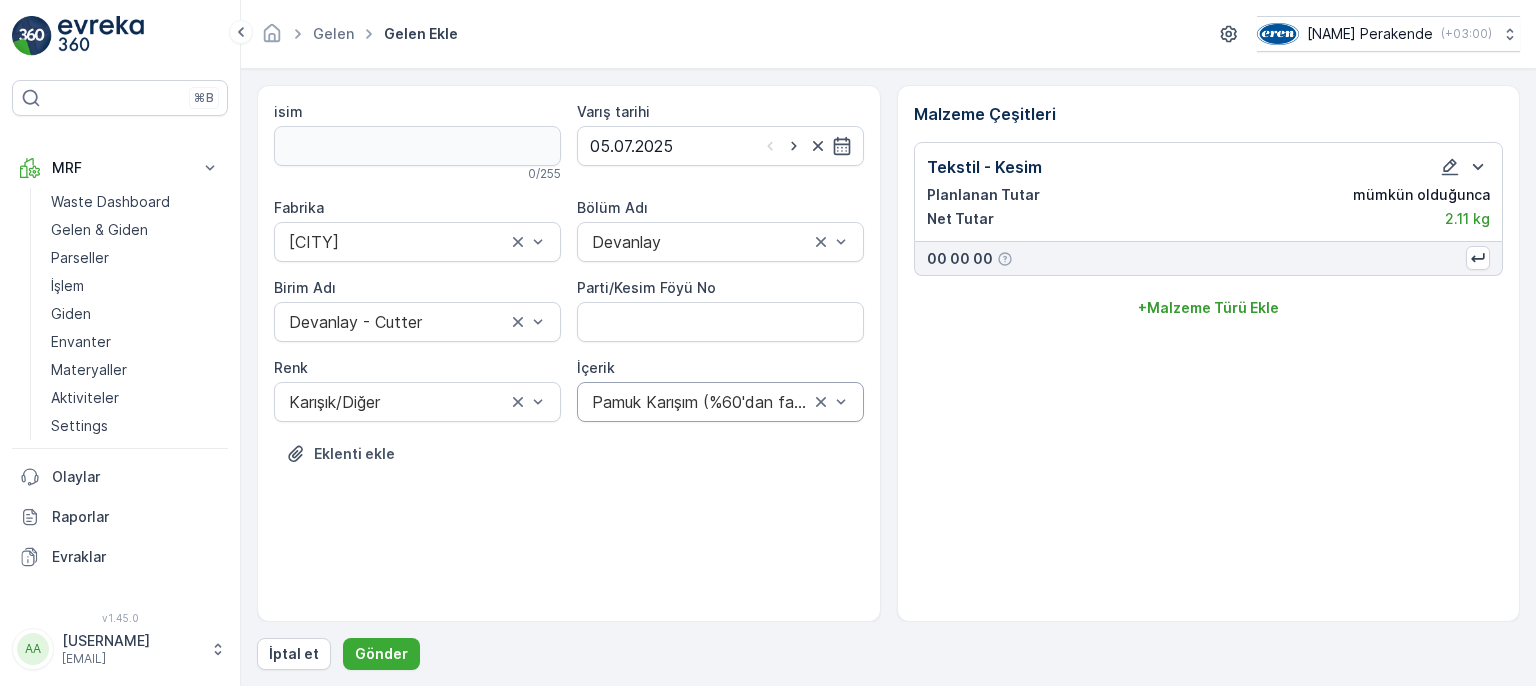 scroll, scrollTop: 0, scrollLeft: 0, axis: both 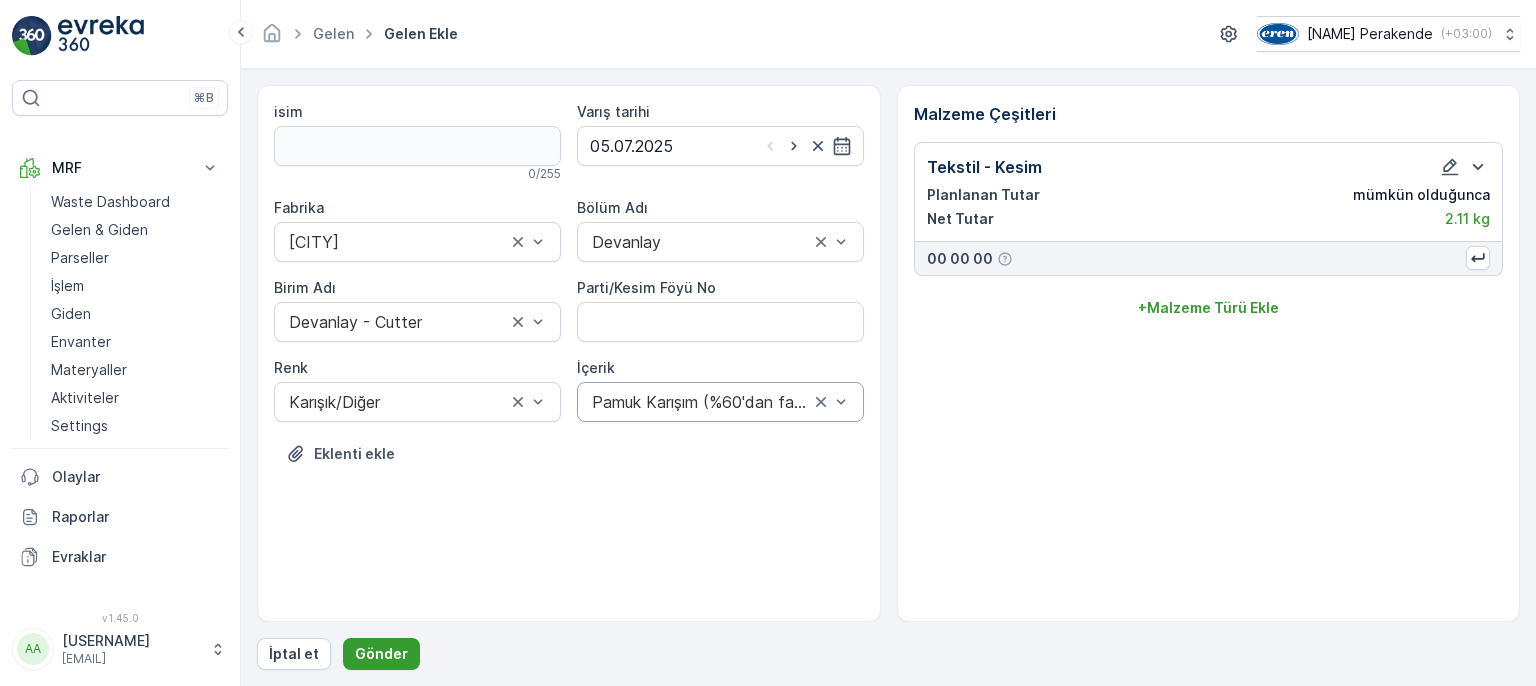 click on "Gönder" at bounding box center (381, 654) 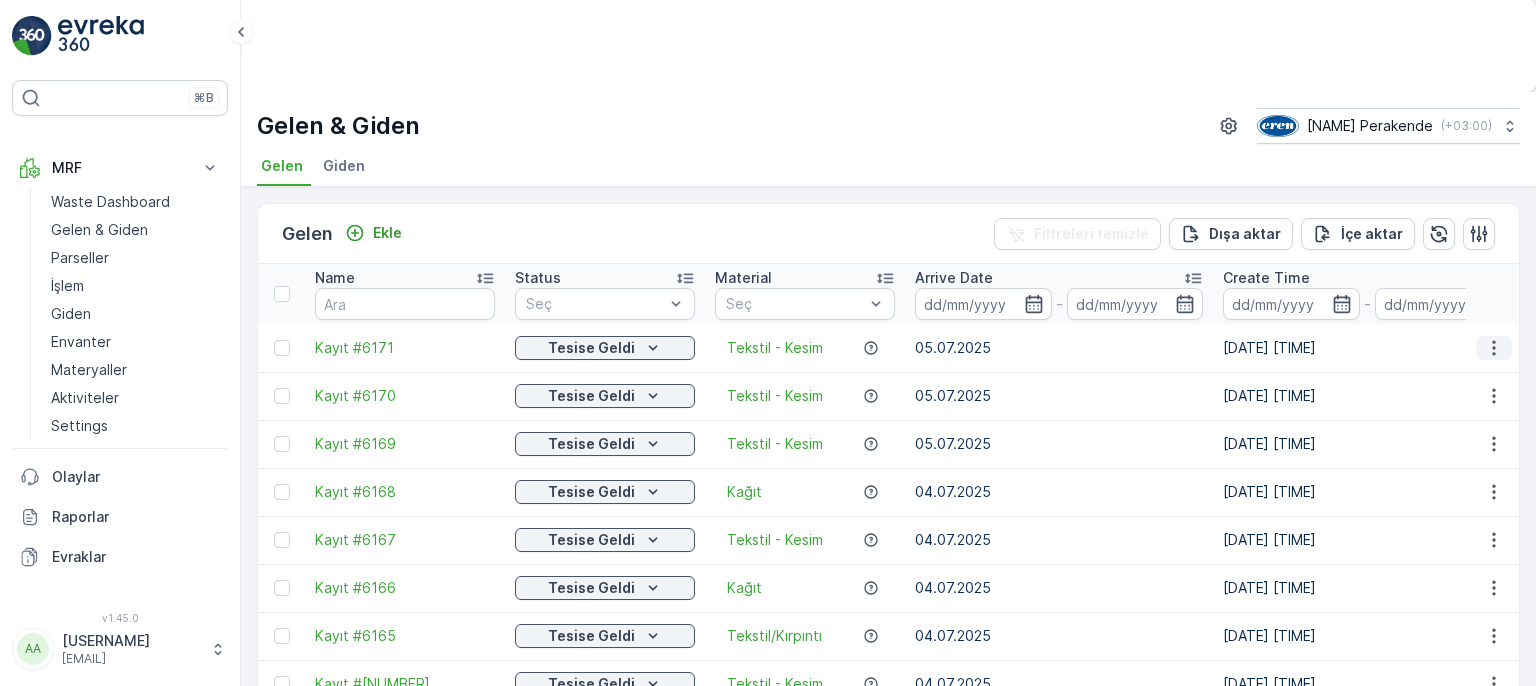 click at bounding box center (1494, 348) 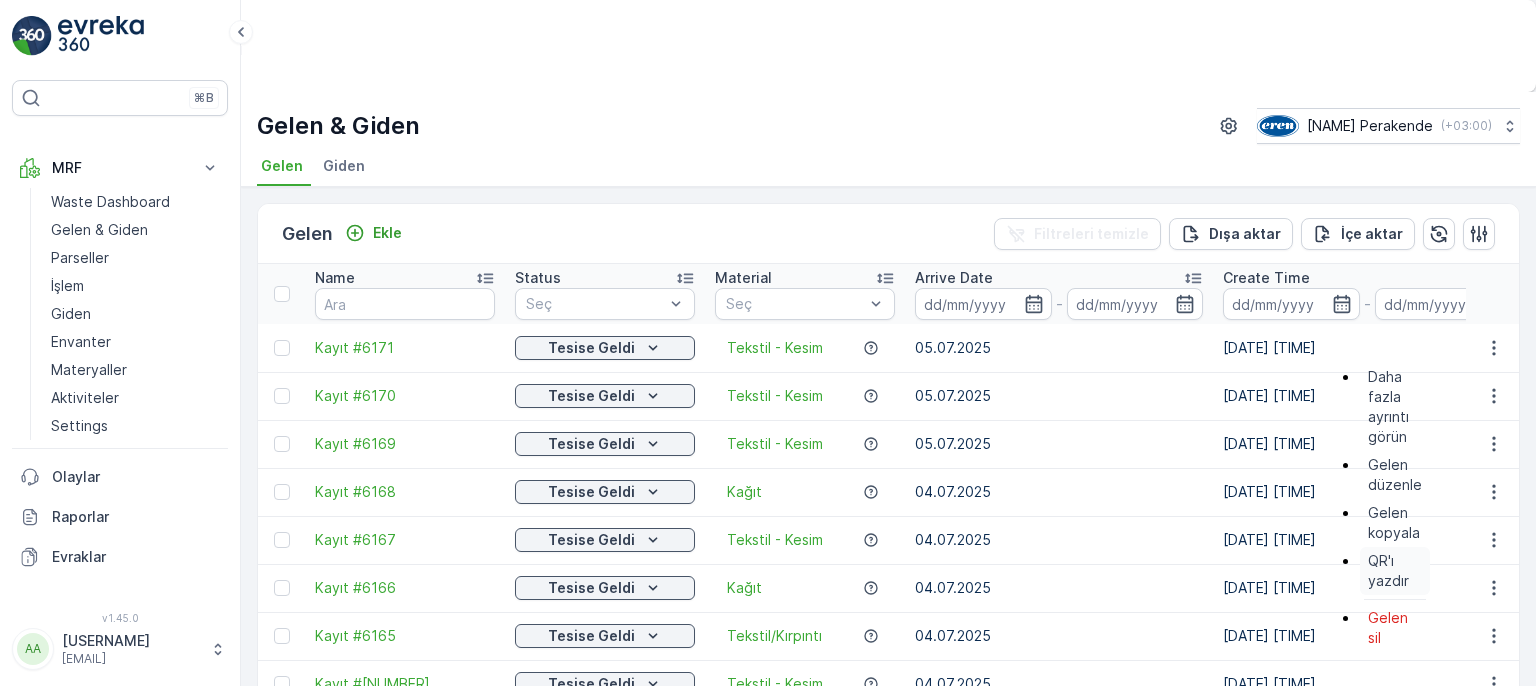 click on "QR'ı yazdır" at bounding box center (1395, 571) 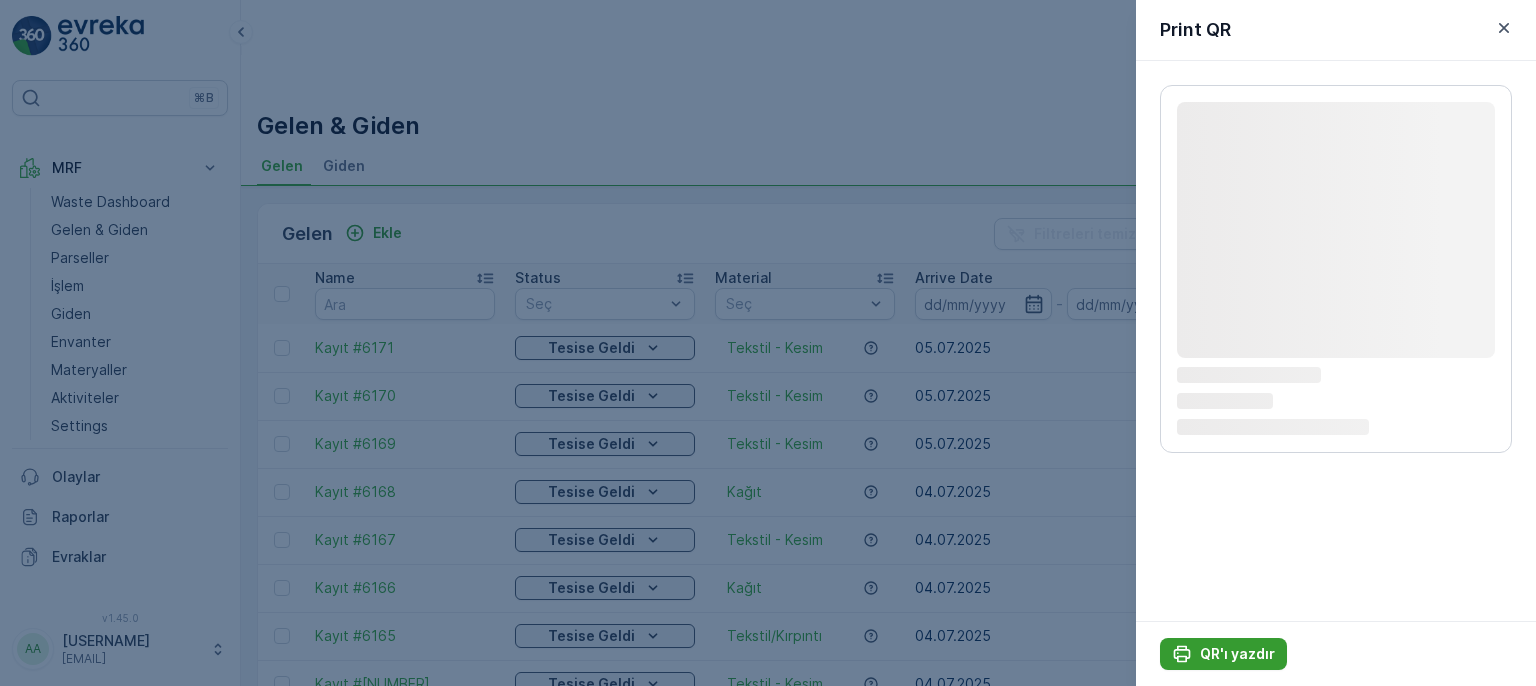 click on "QR'ı yazdır" at bounding box center (1223, 654) 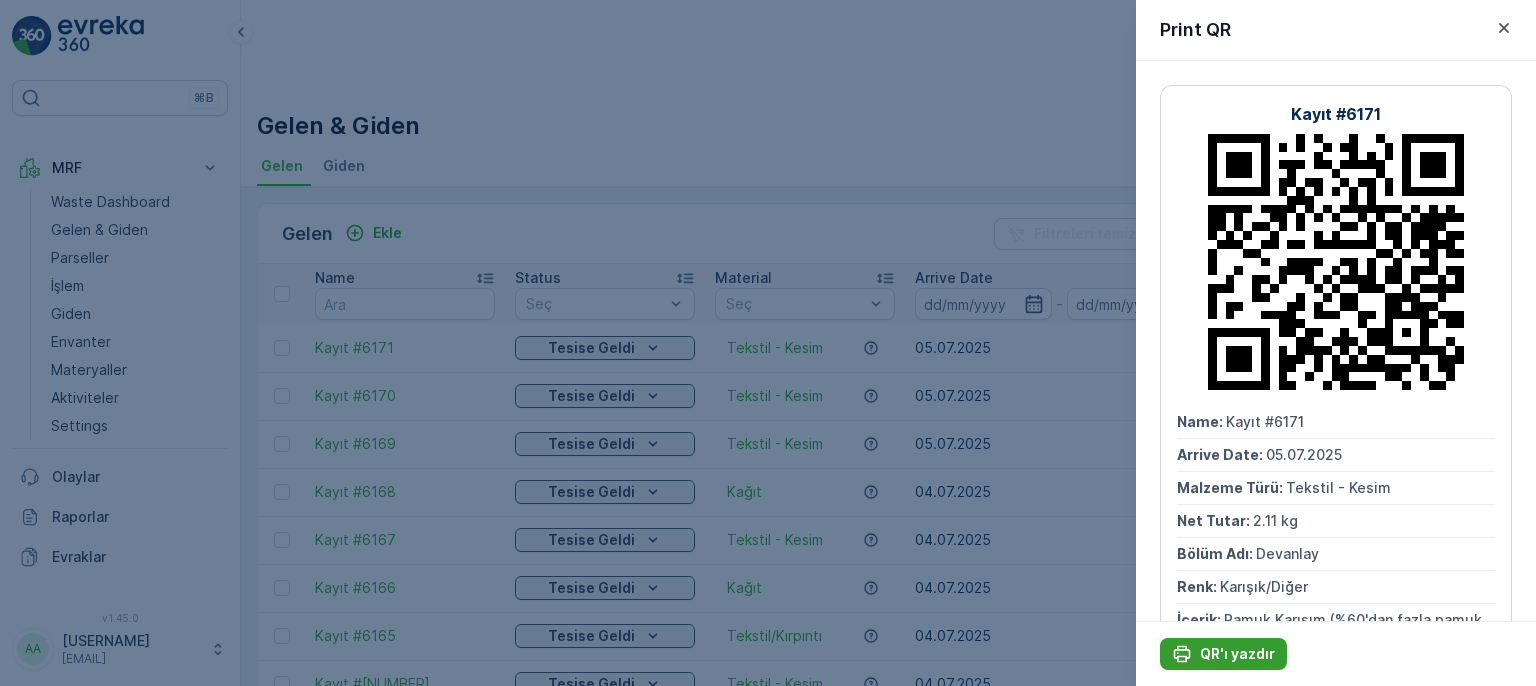 click on "QR'ı yazdır" at bounding box center (1223, 654) 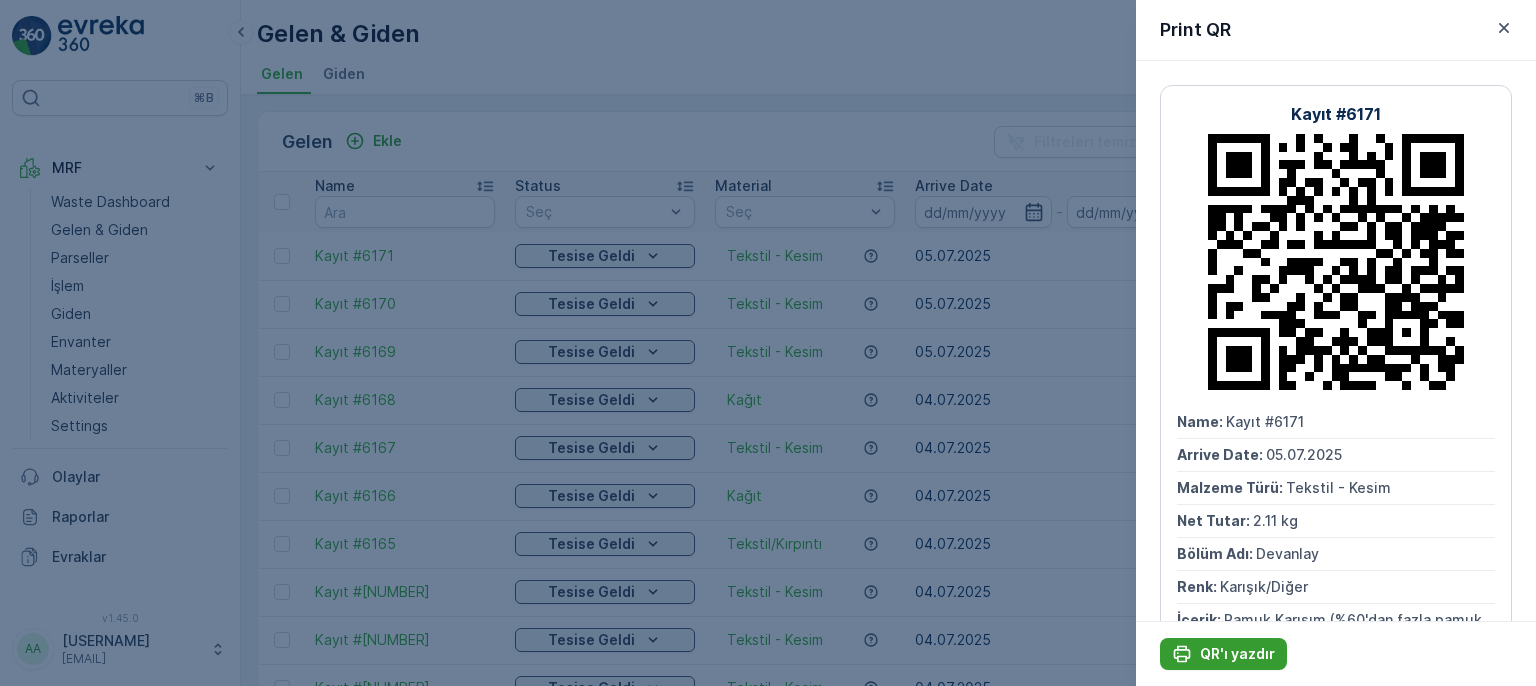 scroll, scrollTop: 0, scrollLeft: 0, axis: both 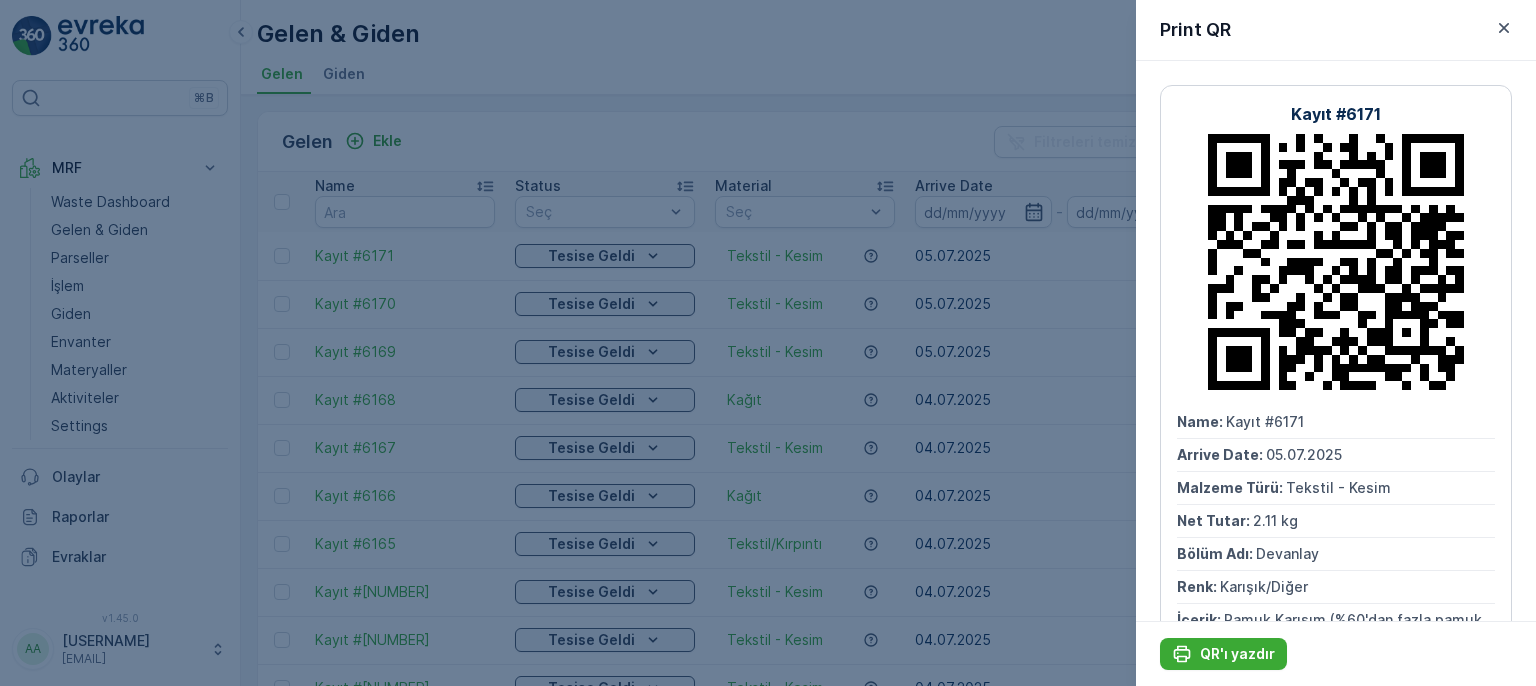click at bounding box center (768, 343) 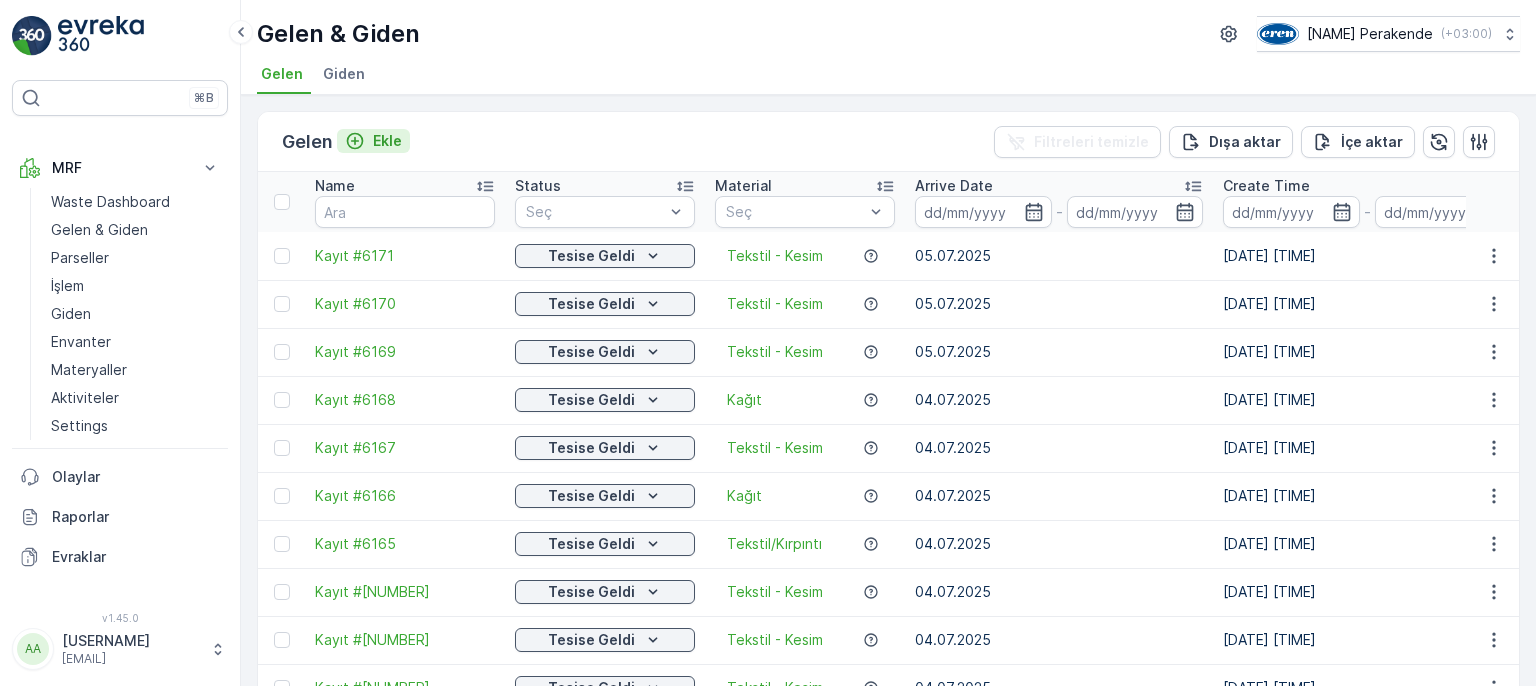 click on "Ekle" at bounding box center (387, 141) 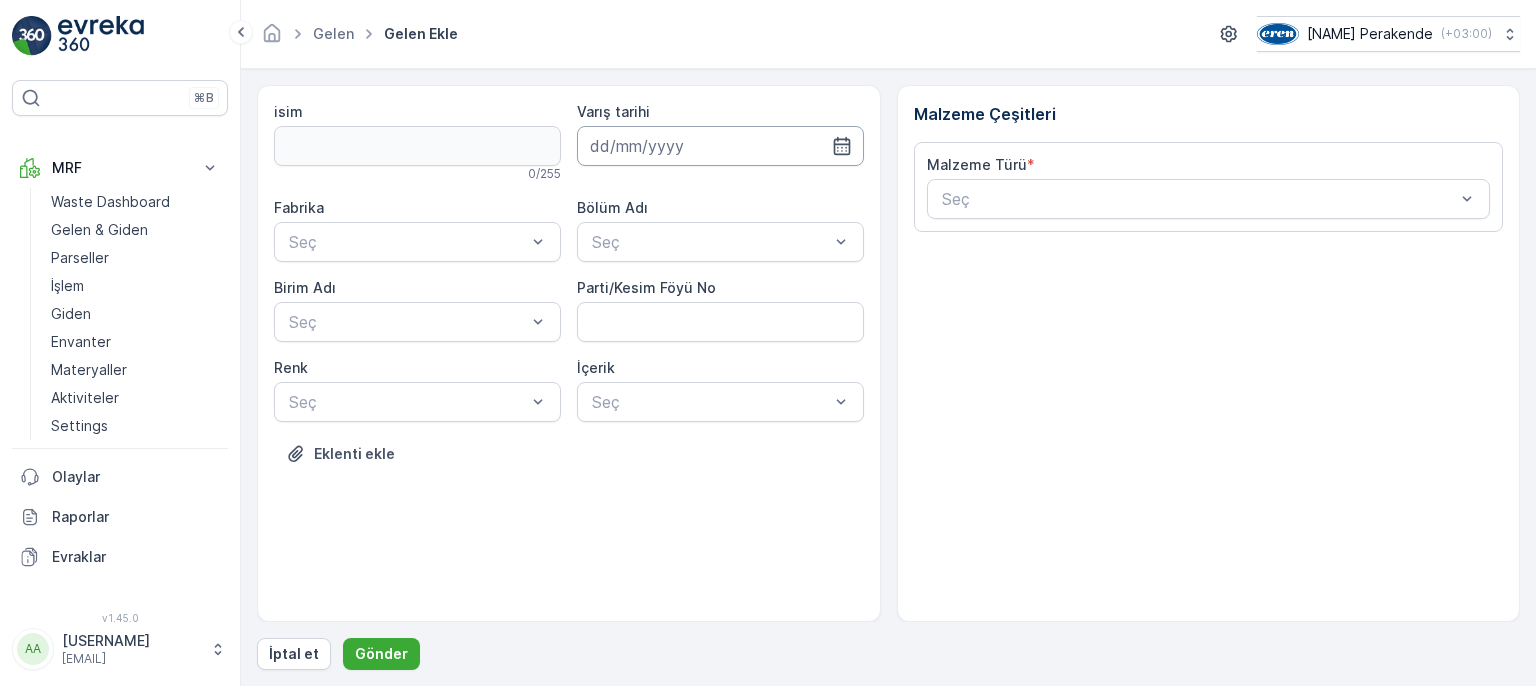 click at bounding box center [720, 146] 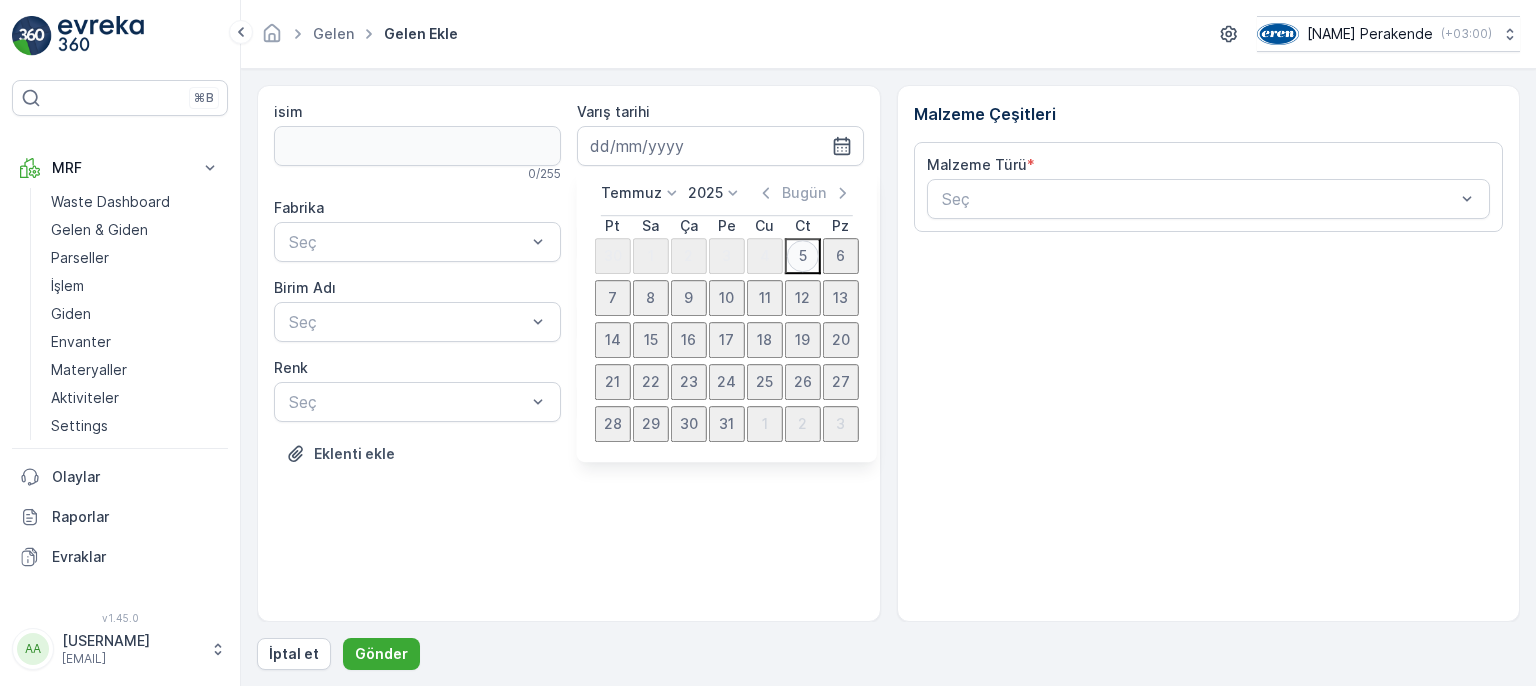 click on "5" at bounding box center [803, 256] 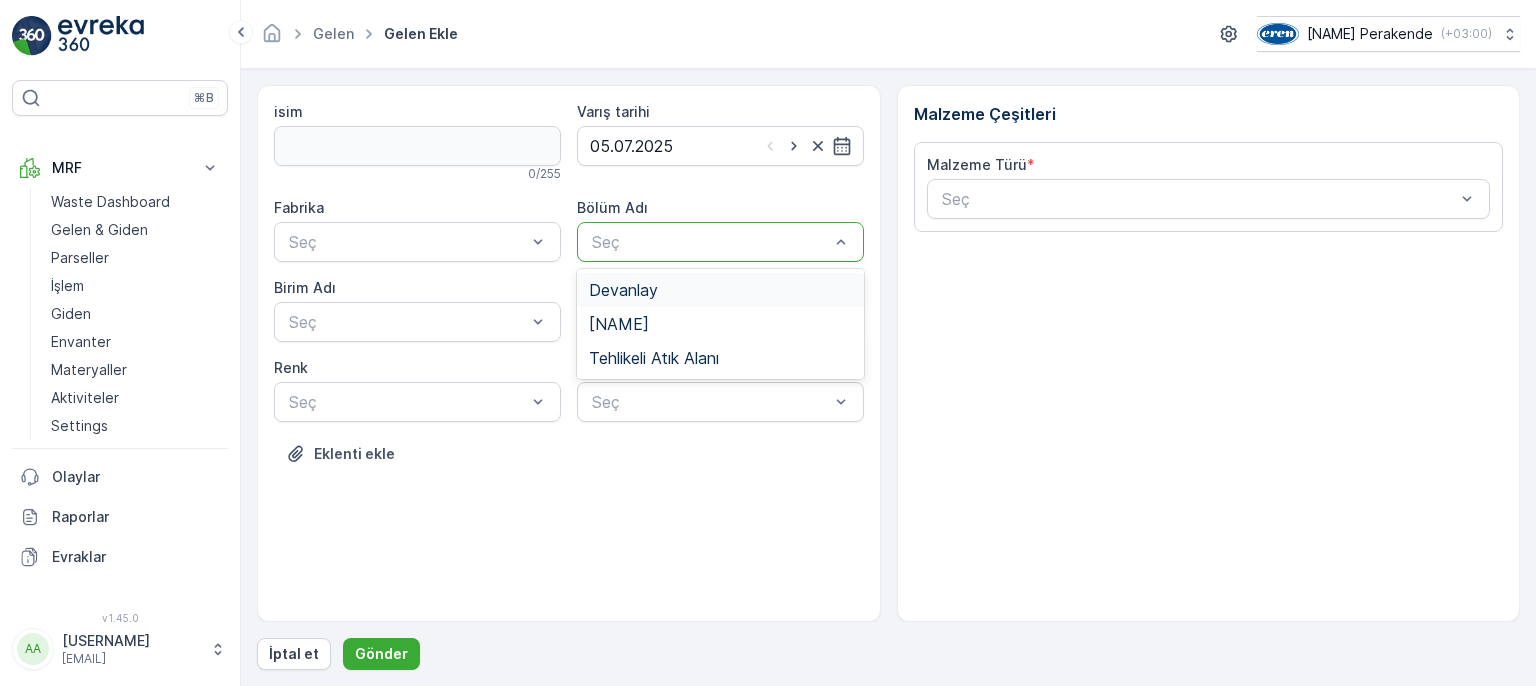 click at bounding box center [710, 242] 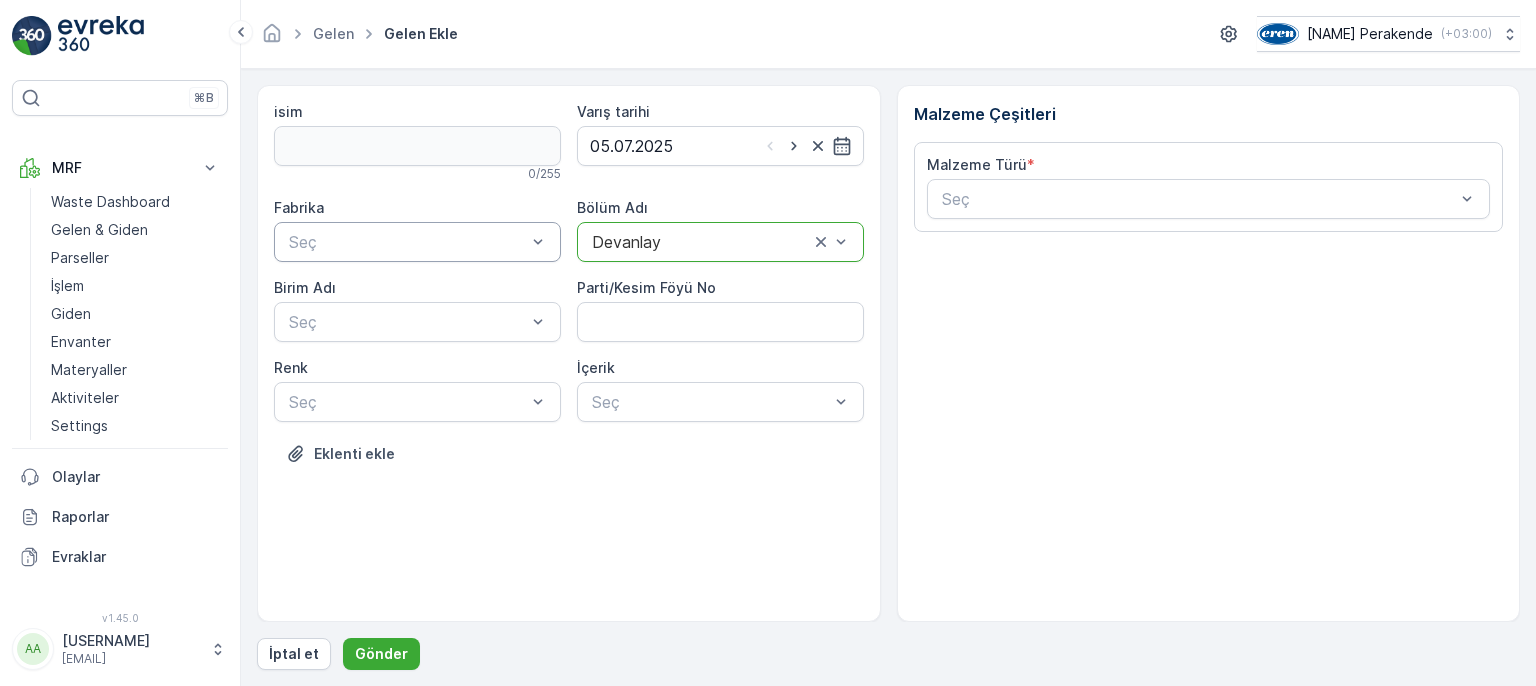 click at bounding box center [407, 242] 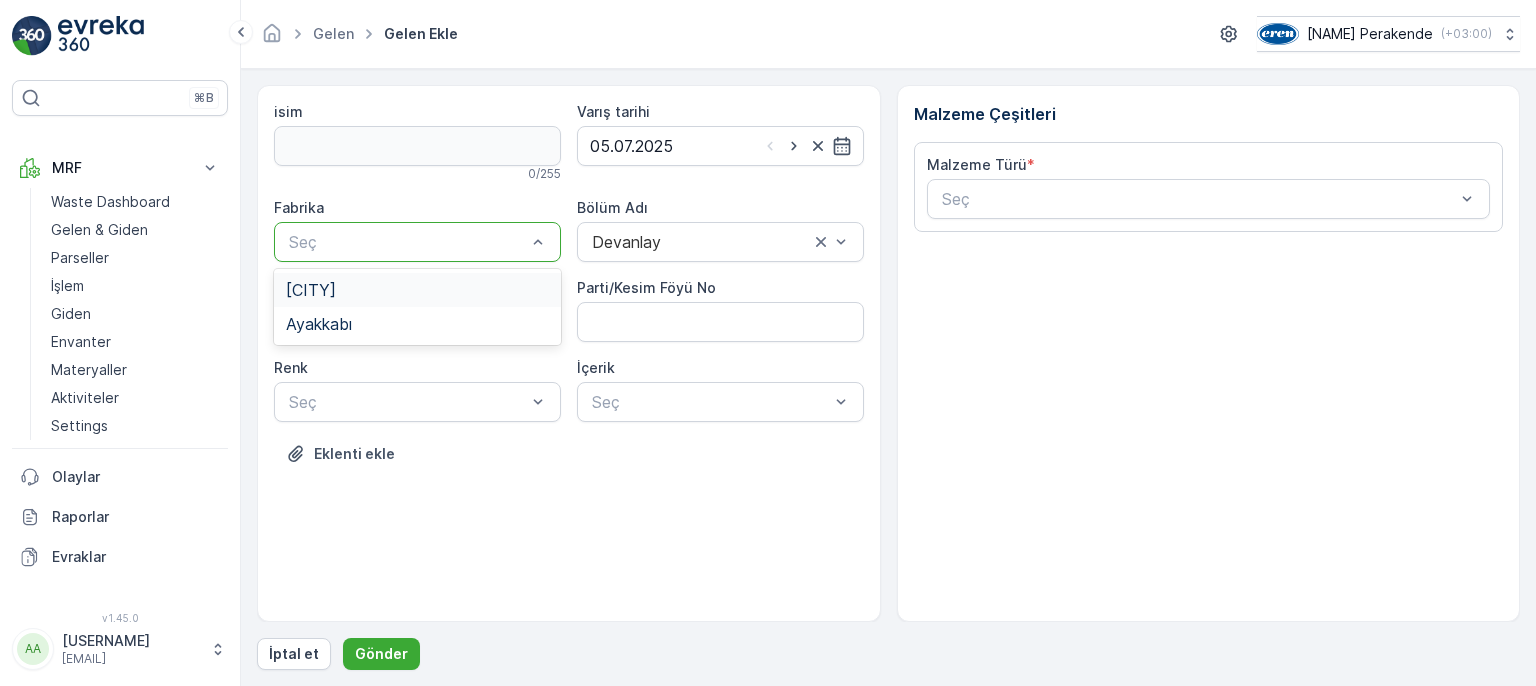 click on "[CITY]" at bounding box center [417, 290] 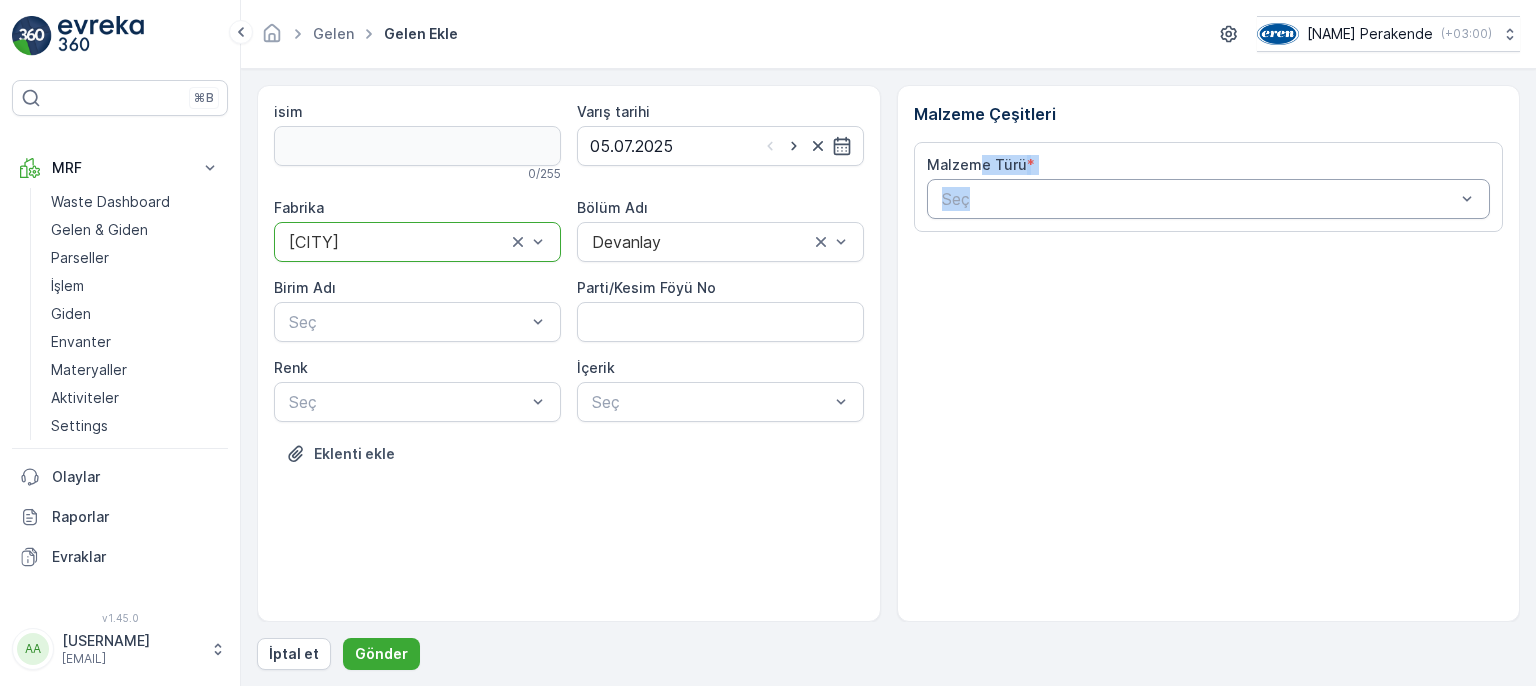 drag, startPoint x: 973, startPoint y: 167, endPoint x: 971, endPoint y: 182, distance: 15.132746 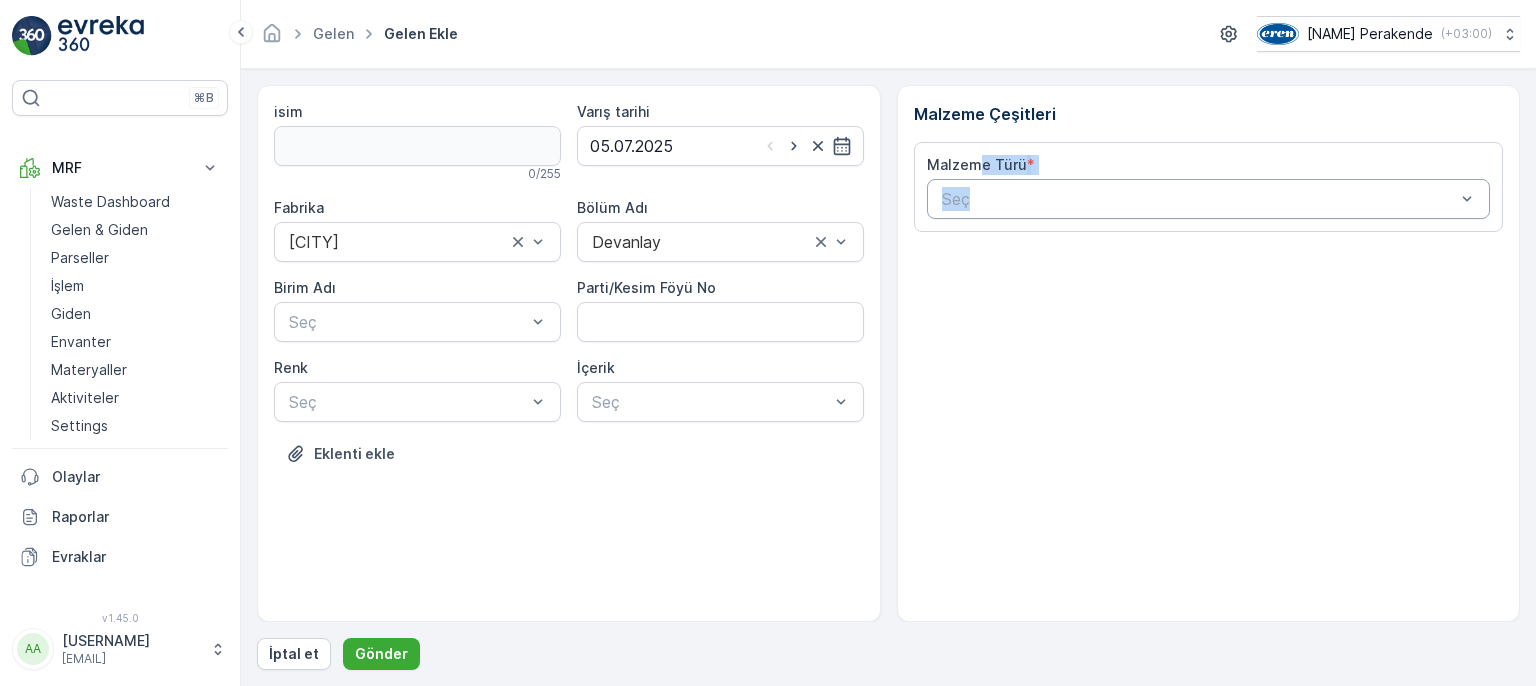 click at bounding box center [1199, 199] 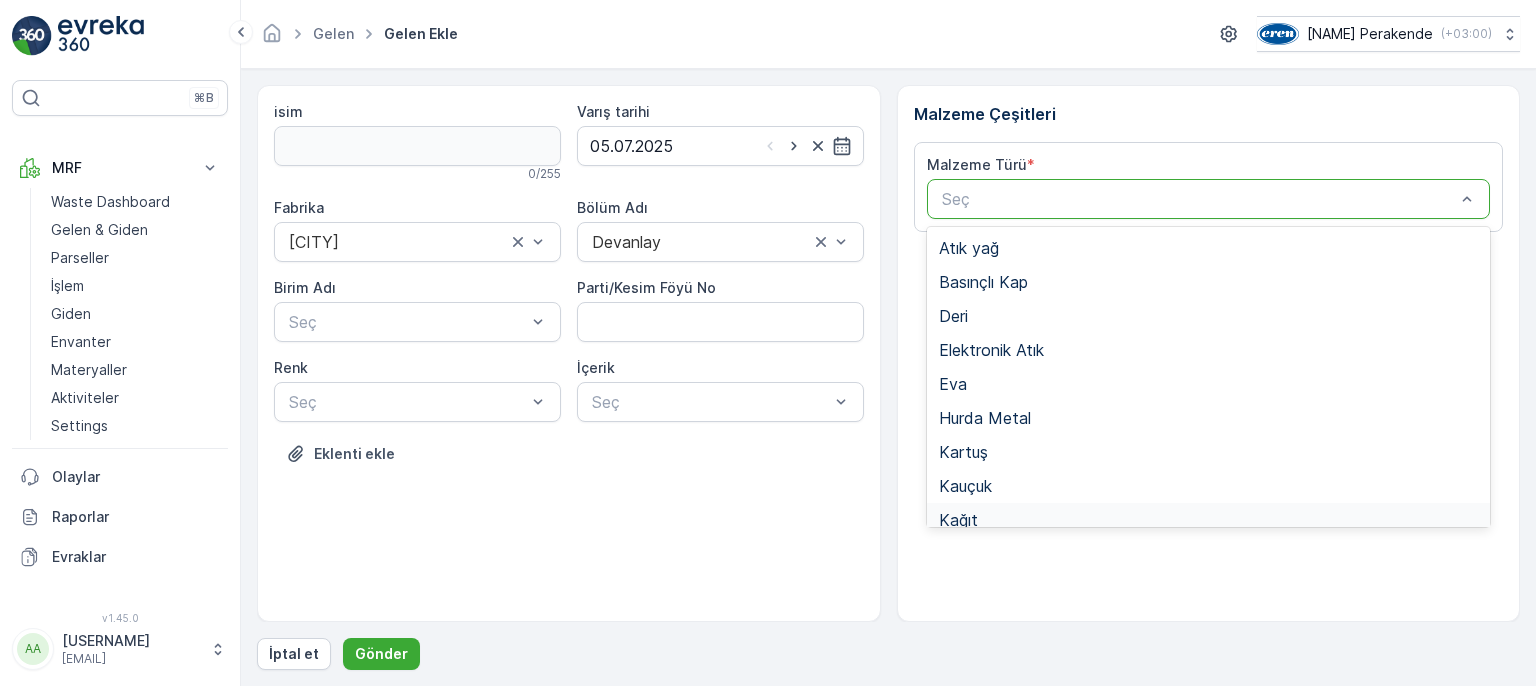 click on "Kağıt" at bounding box center [1209, 520] 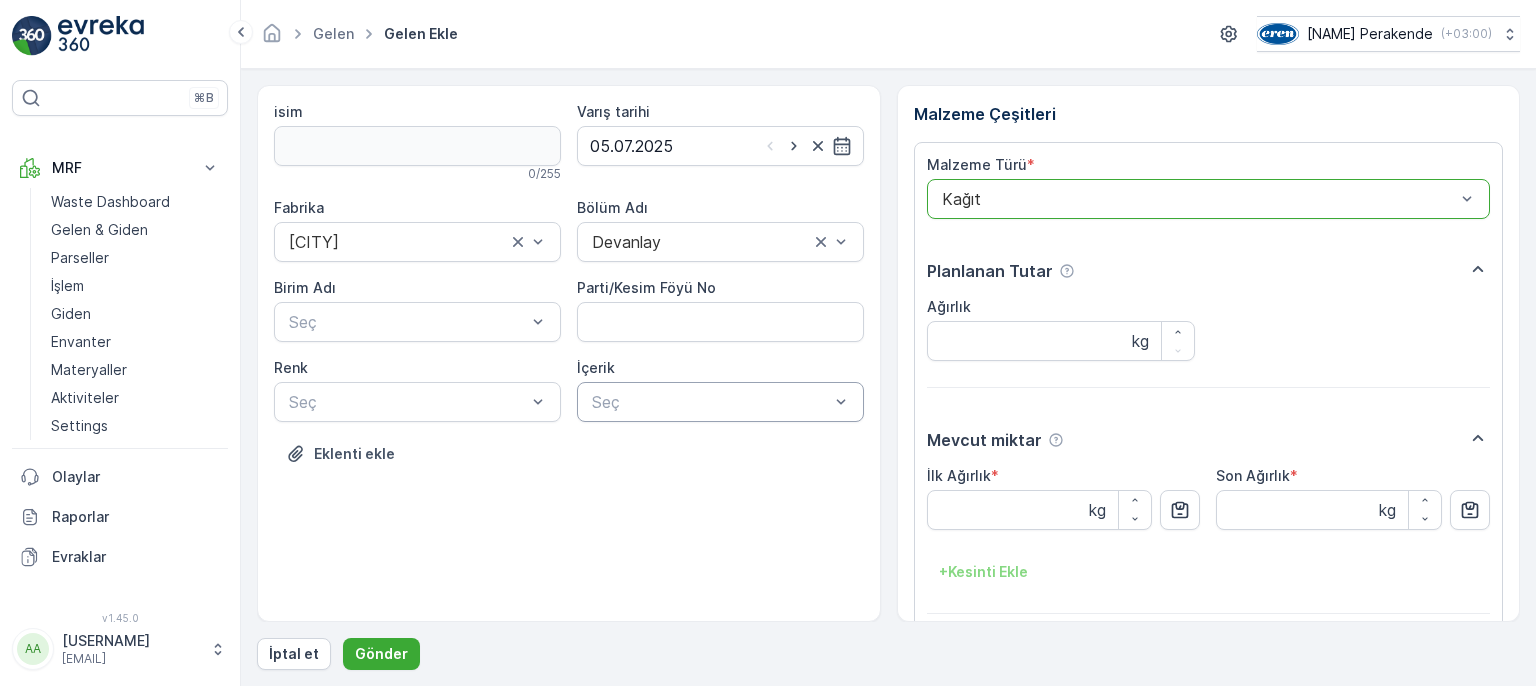 click at bounding box center (710, 402) 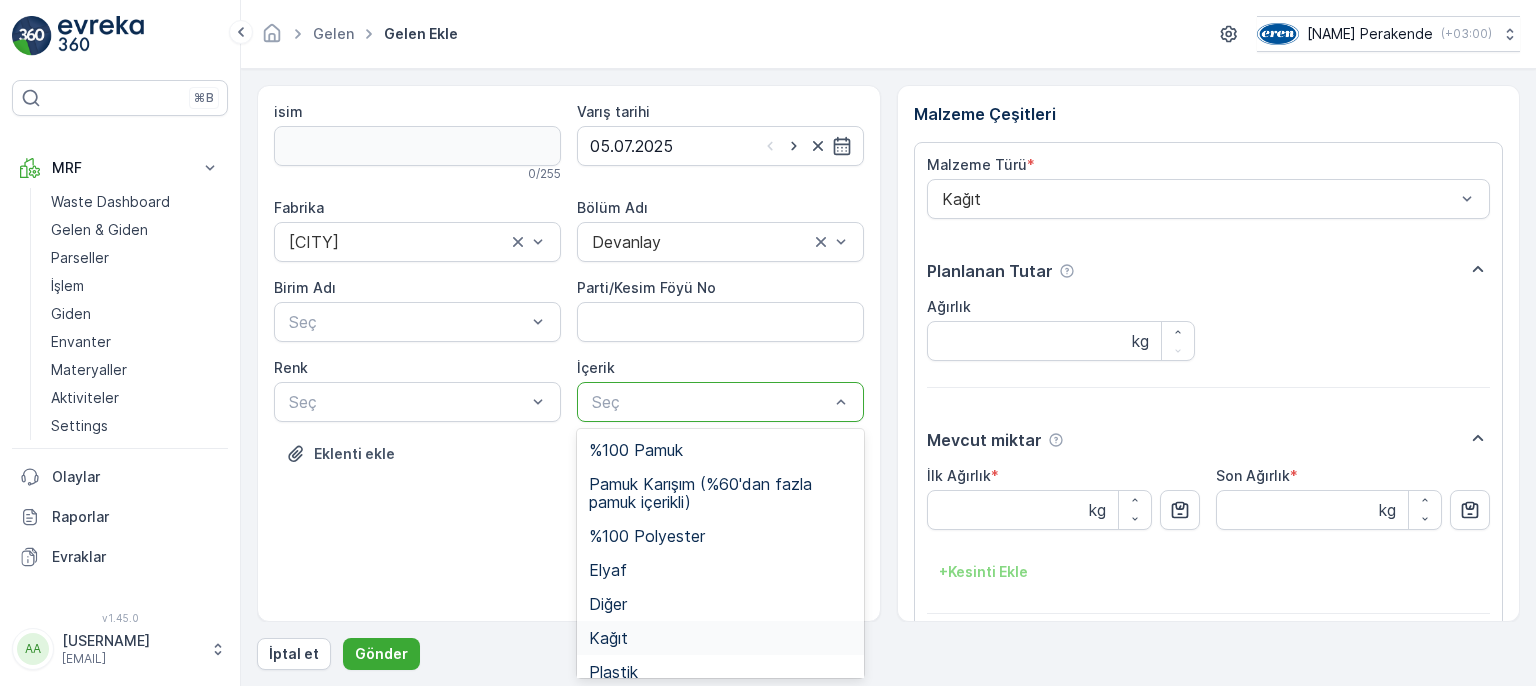 click on "Kağıt" at bounding box center (720, 638) 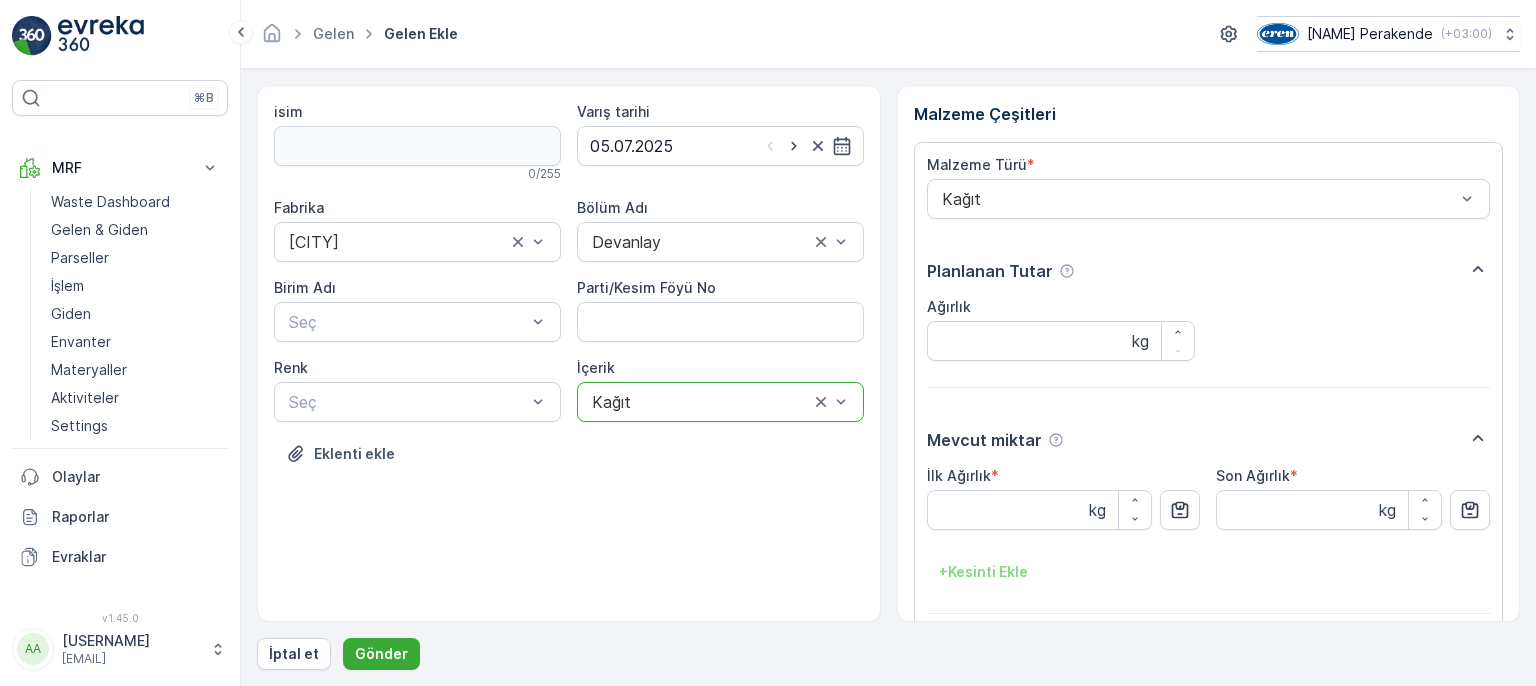 click at bounding box center [407, 402] 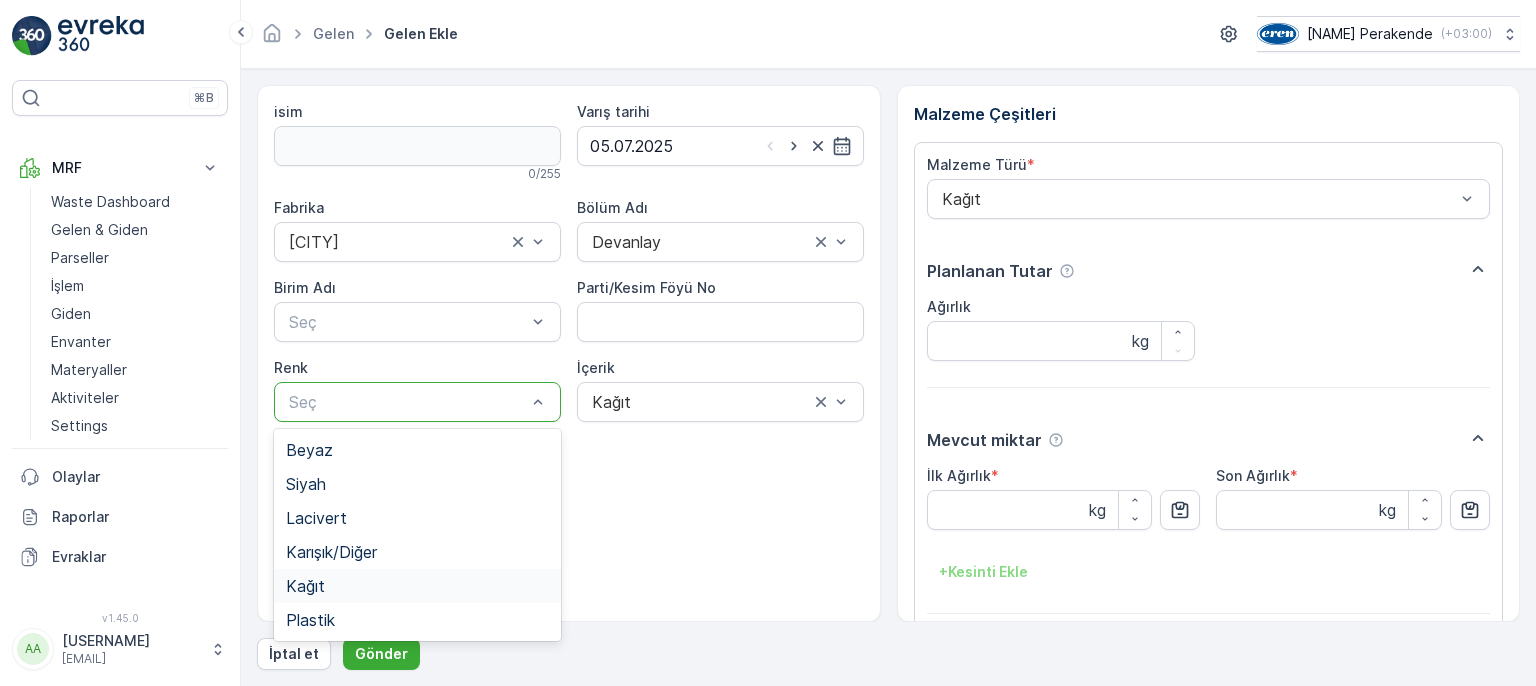 click on "Kağıt" at bounding box center (417, 586) 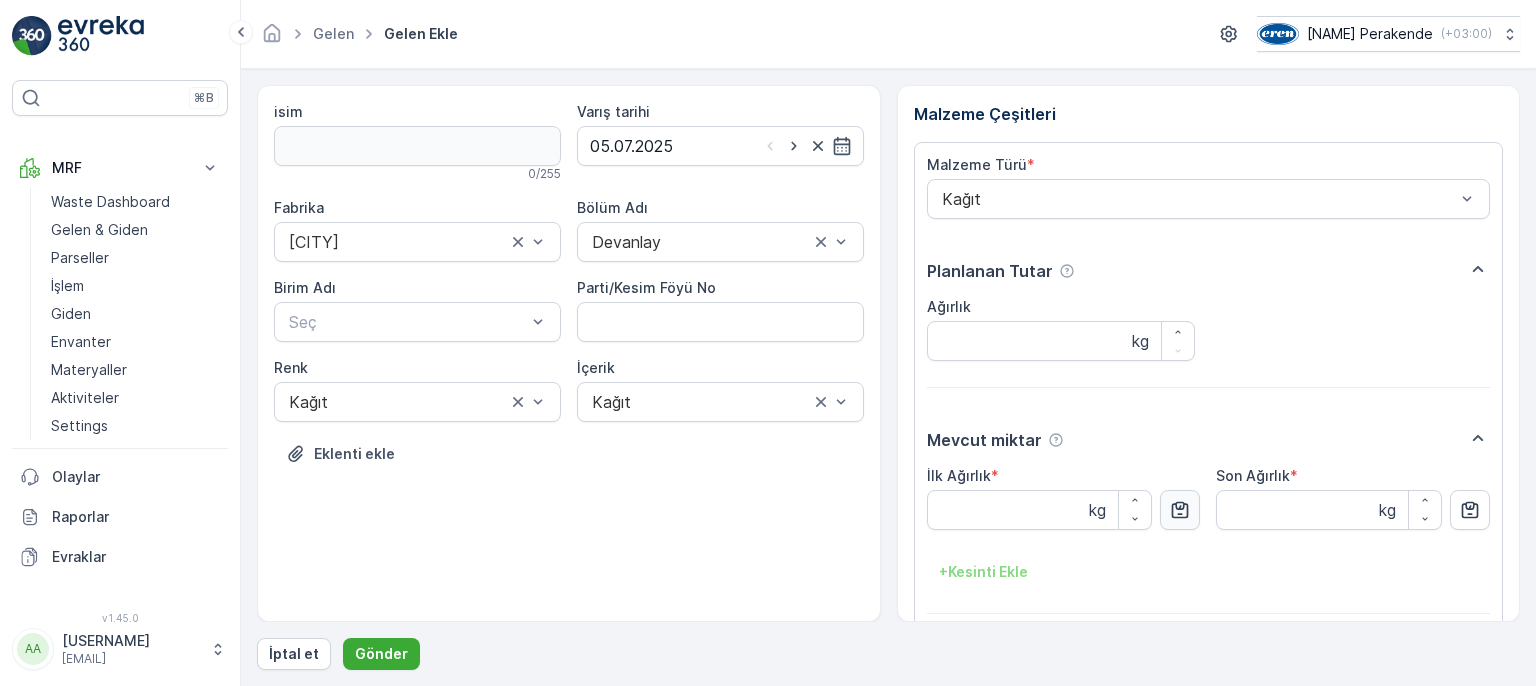 click at bounding box center [1180, 510] 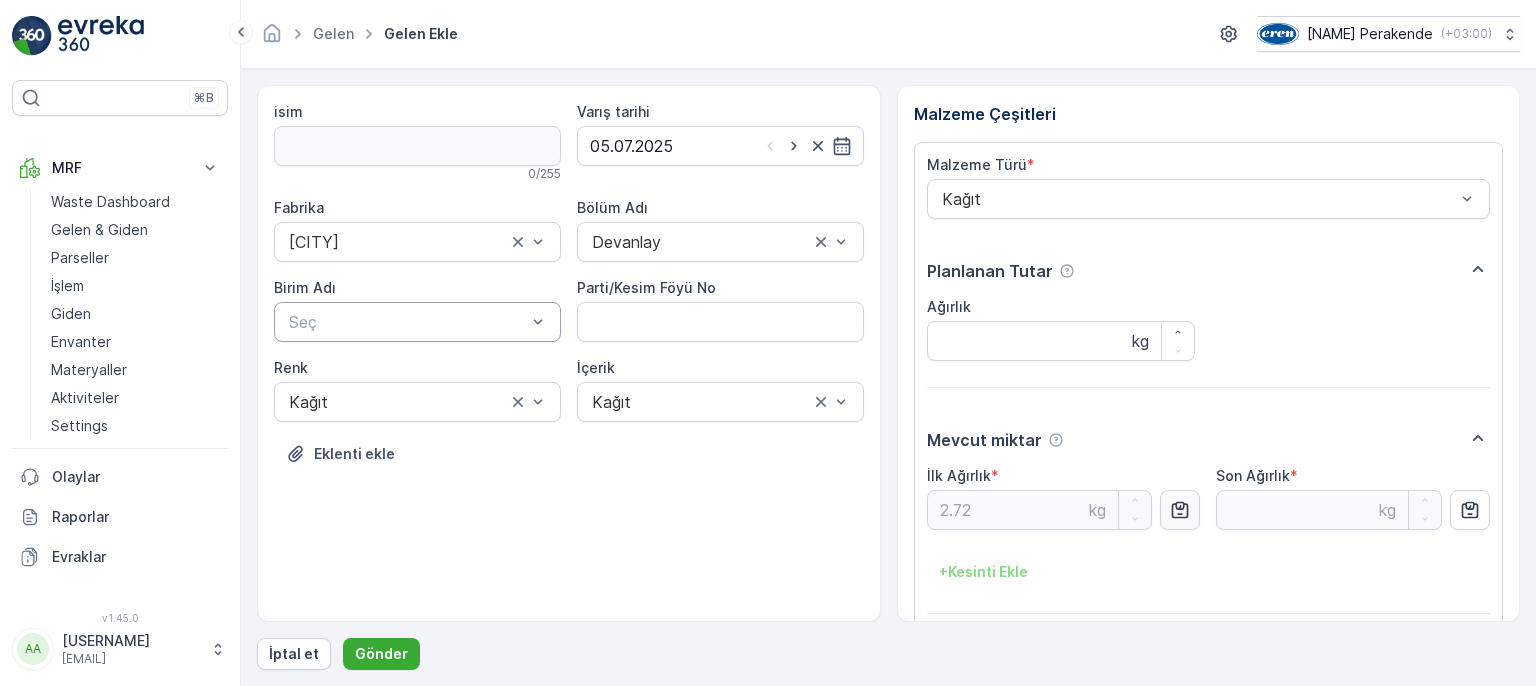 click at bounding box center [407, 322] 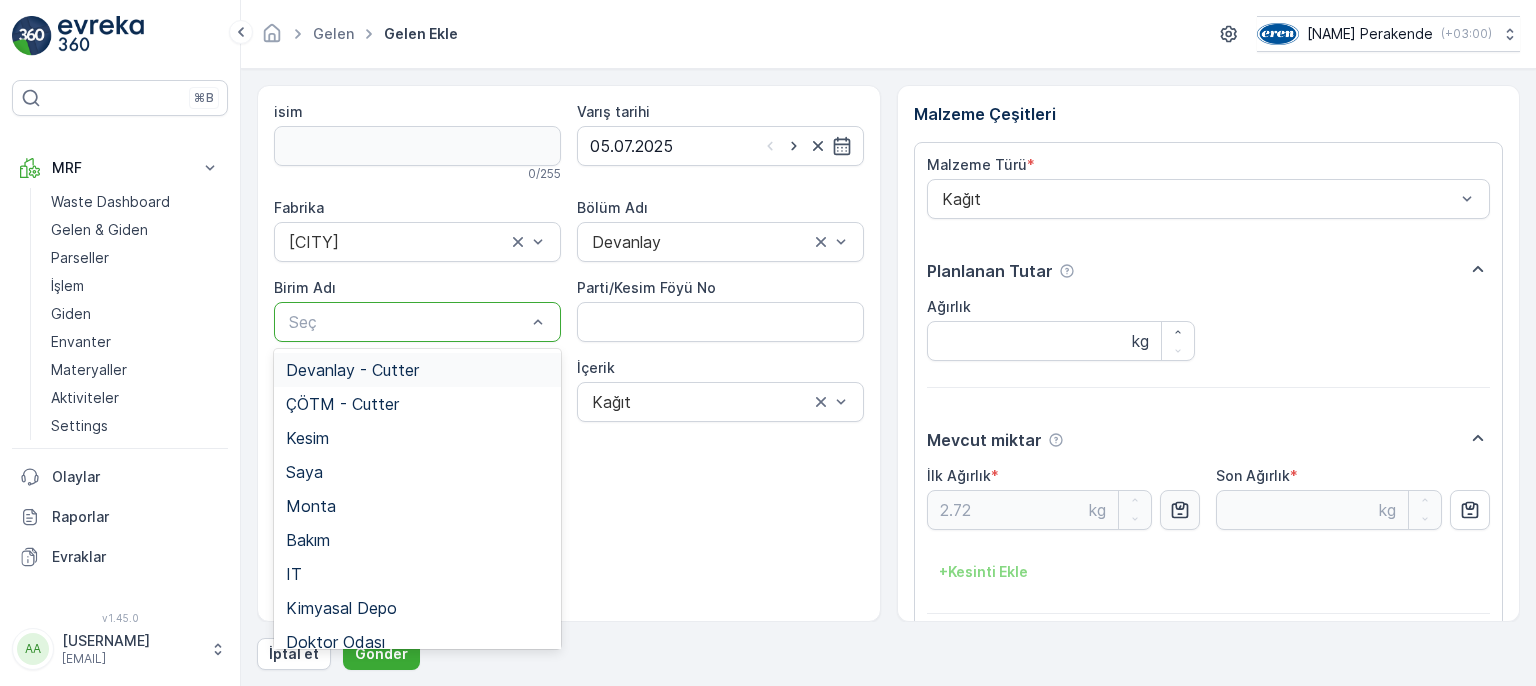 click on "Devanlay  - Cutter" at bounding box center [417, 370] 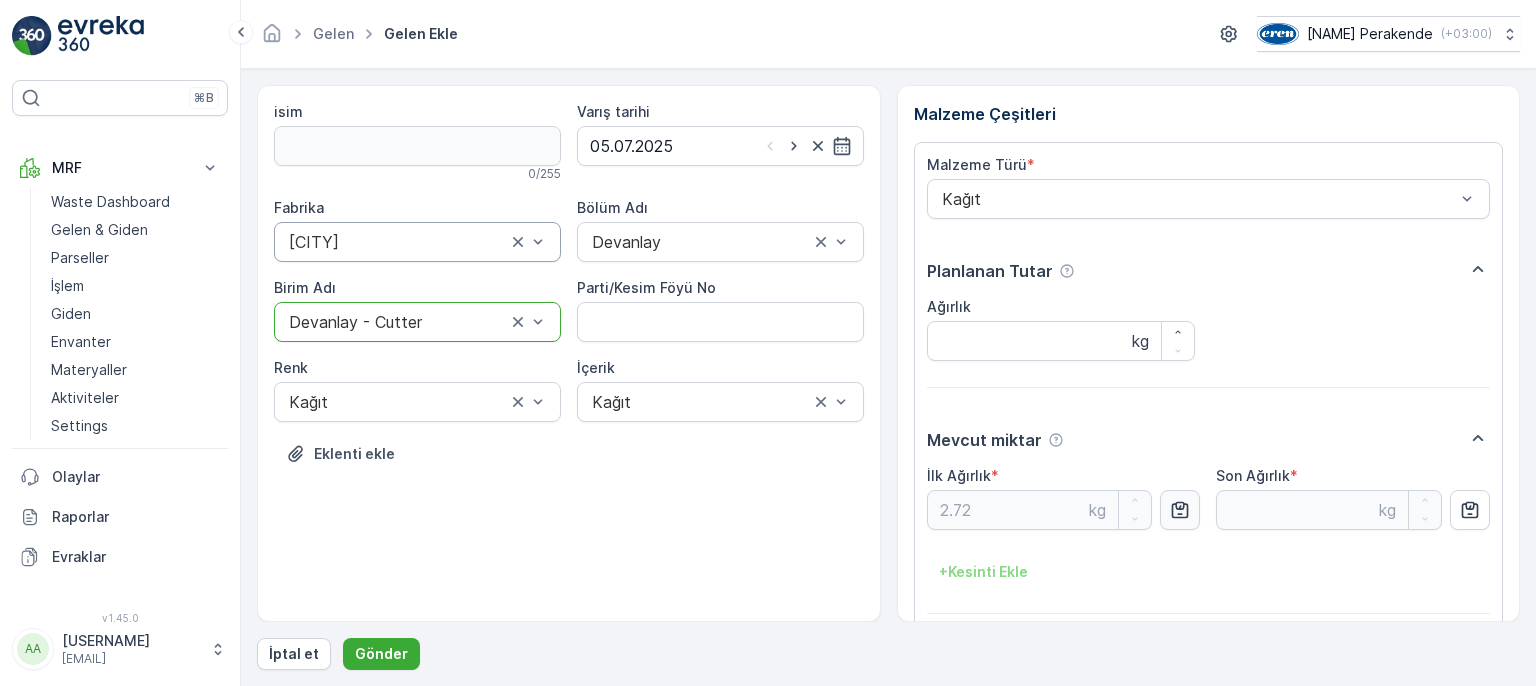 click at bounding box center [397, 242] 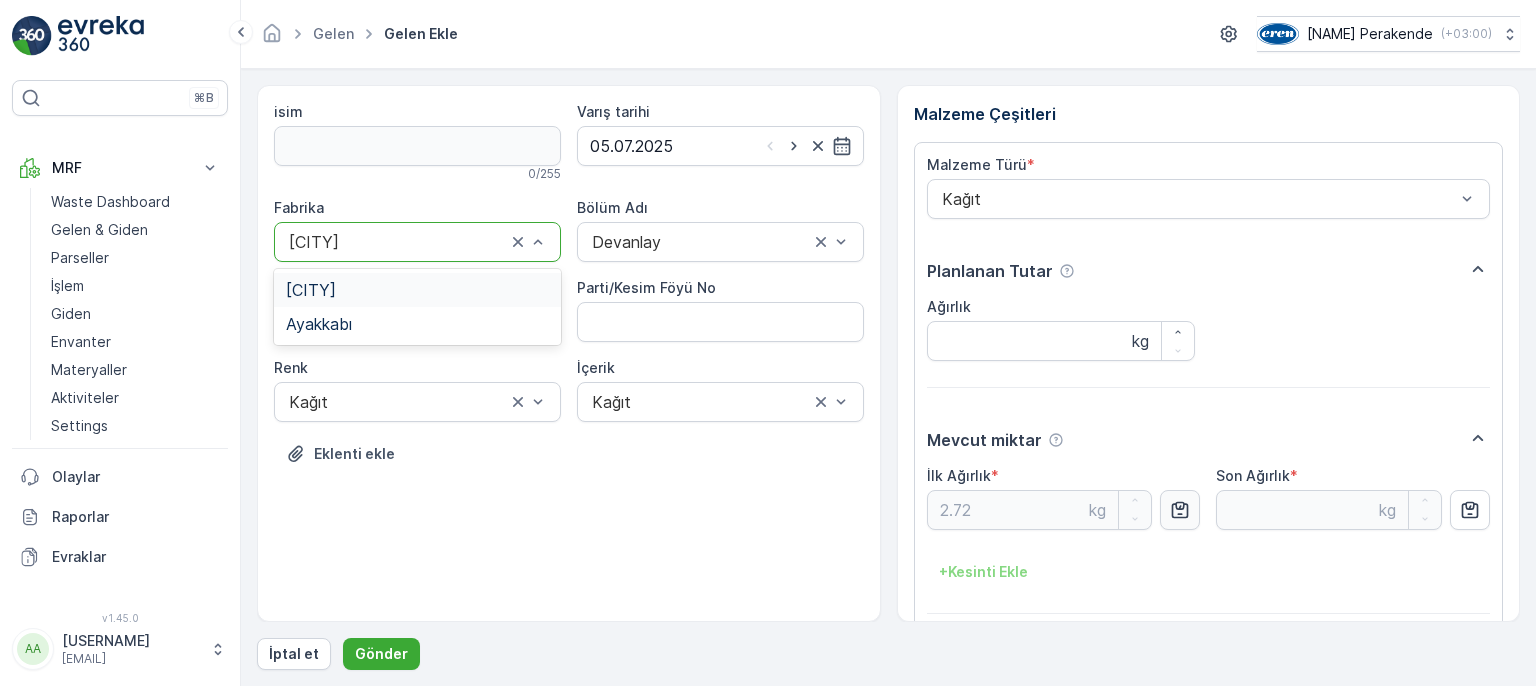 click on "[CITY]" at bounding box center [417, 290] 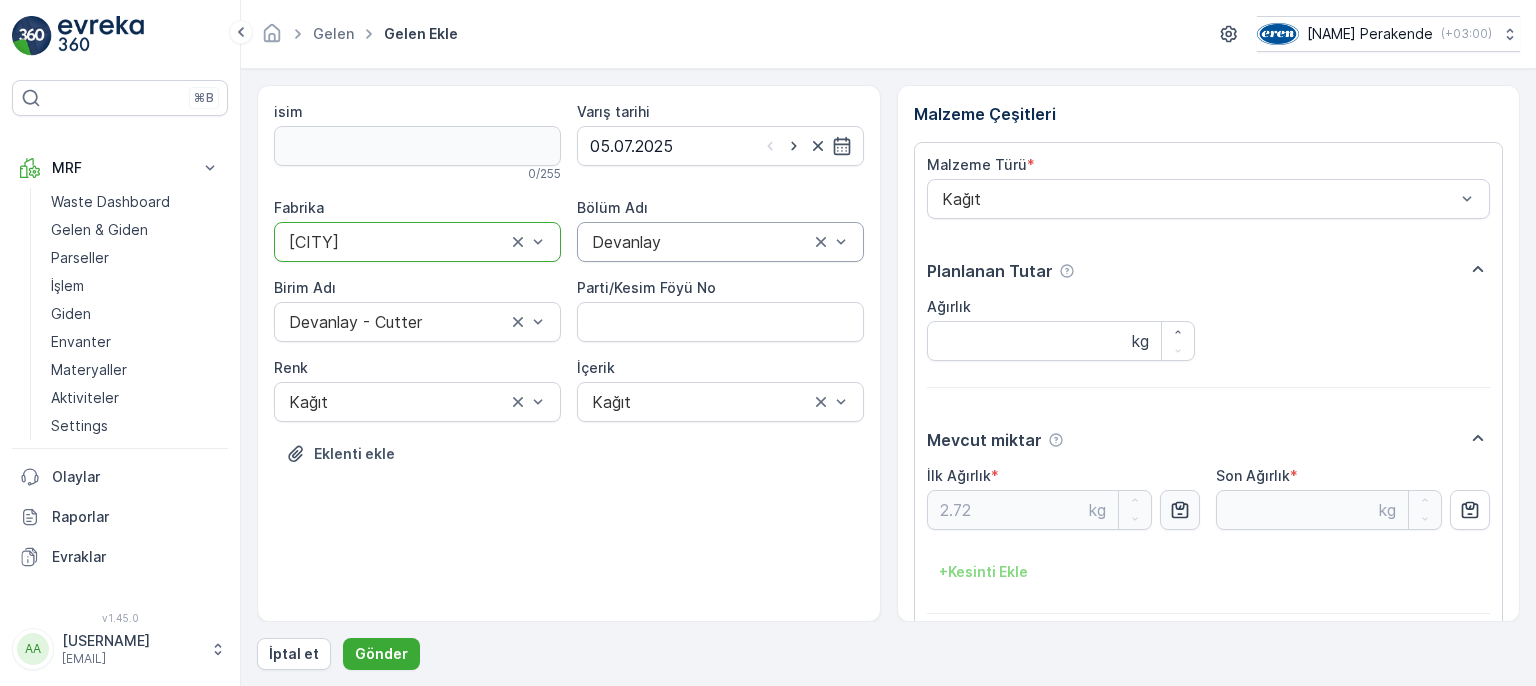 click at bounding box center [700, 242] 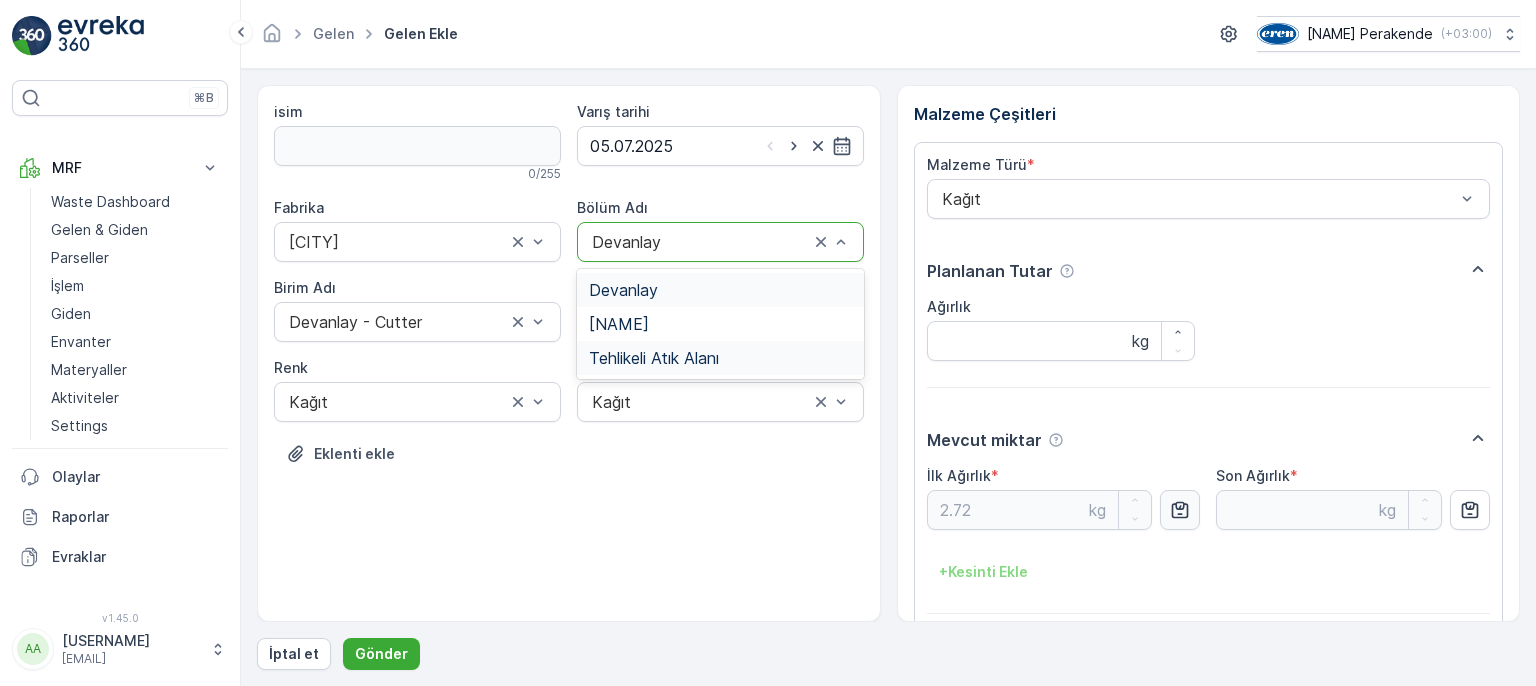 click on "isim 0  /  255 Varış tarihi [DATE] Fabrika [CITY] Bölüm Adı 3 results available. Use Up and Down to choose options, press Enter to select the currently focused option, press Escape to exit the menu, press Tab to select the option and exit the menu. Devanlay Birim Adı Devanlay  - Cutter Parti/Kesim Föyü No Renk Kağıt İçerik Kağıt Eklenti ekle" at bounding box center (569, 353) 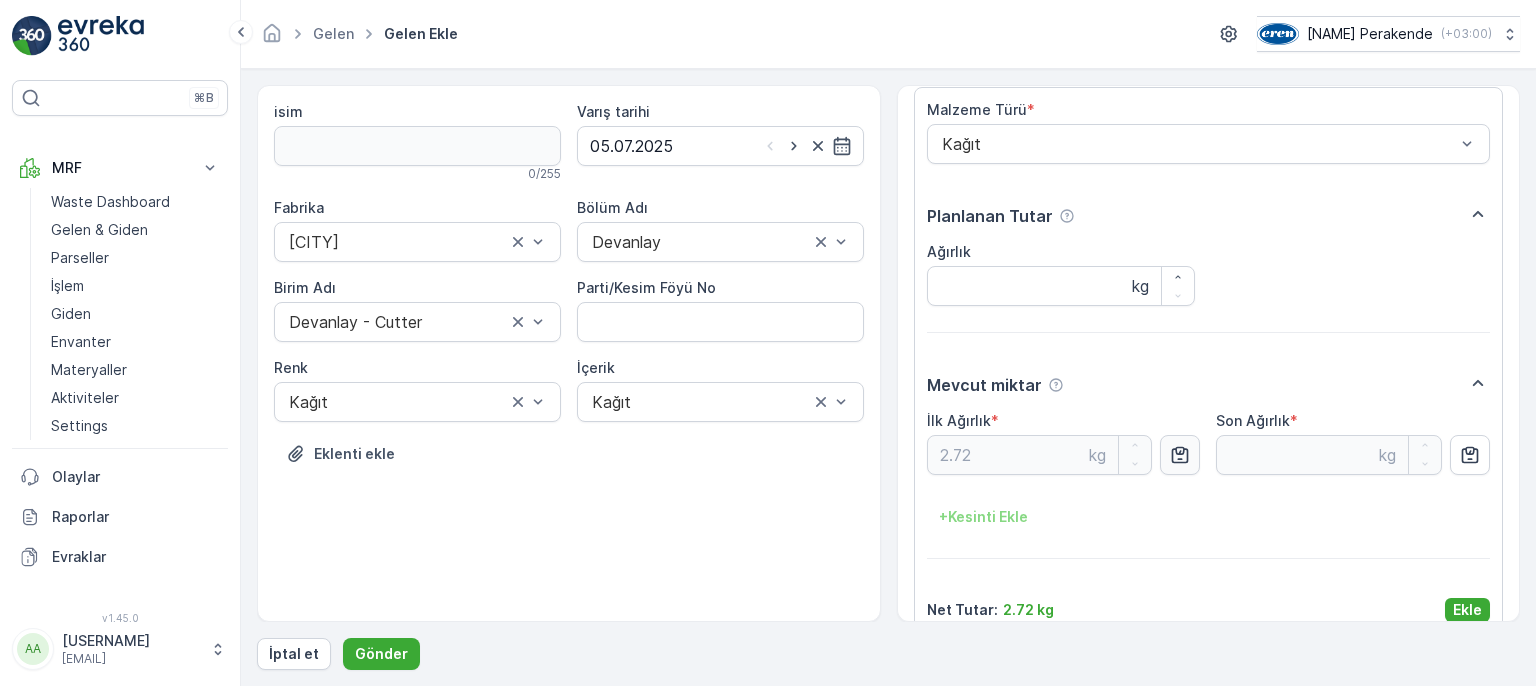 scroll, scrollTop: 84, scrollLeft: 0, axis: vertical 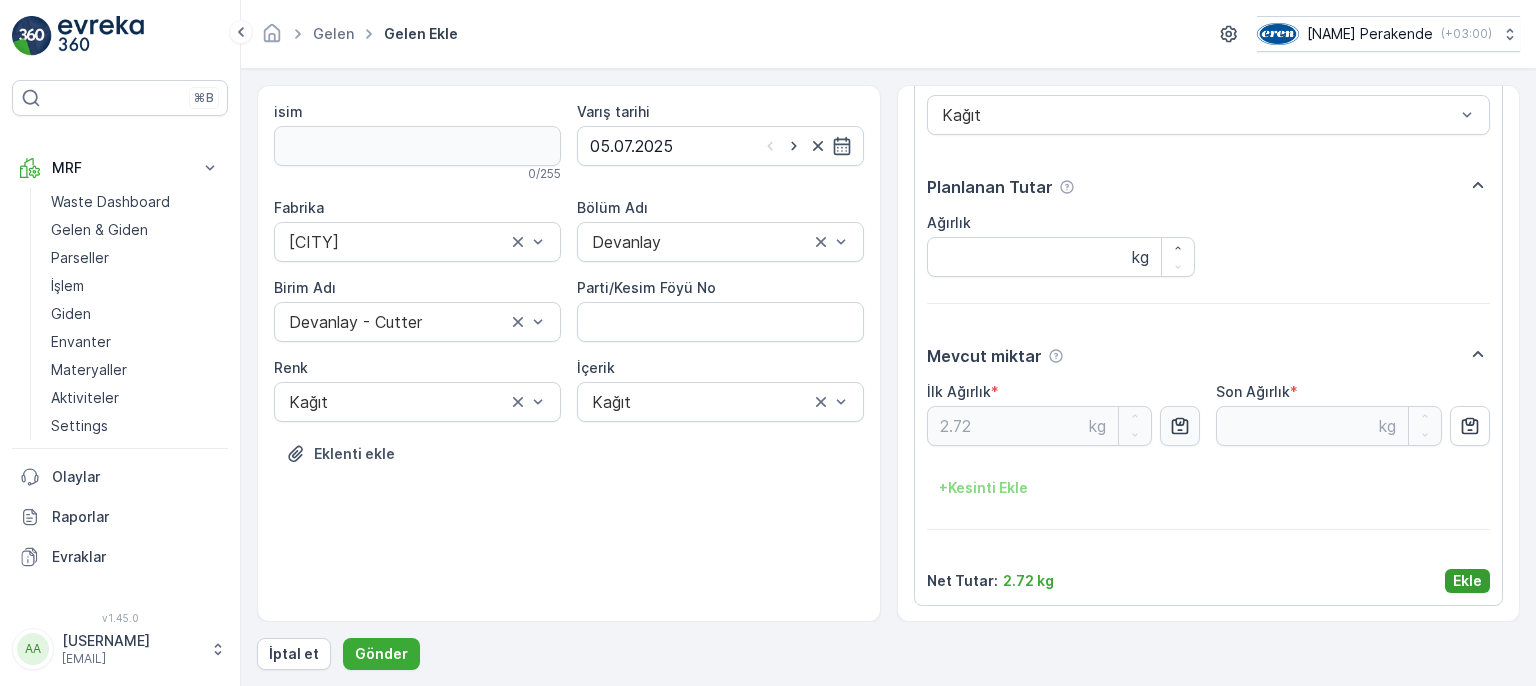 click on "Ekle" at bounding box center (1467, 581) 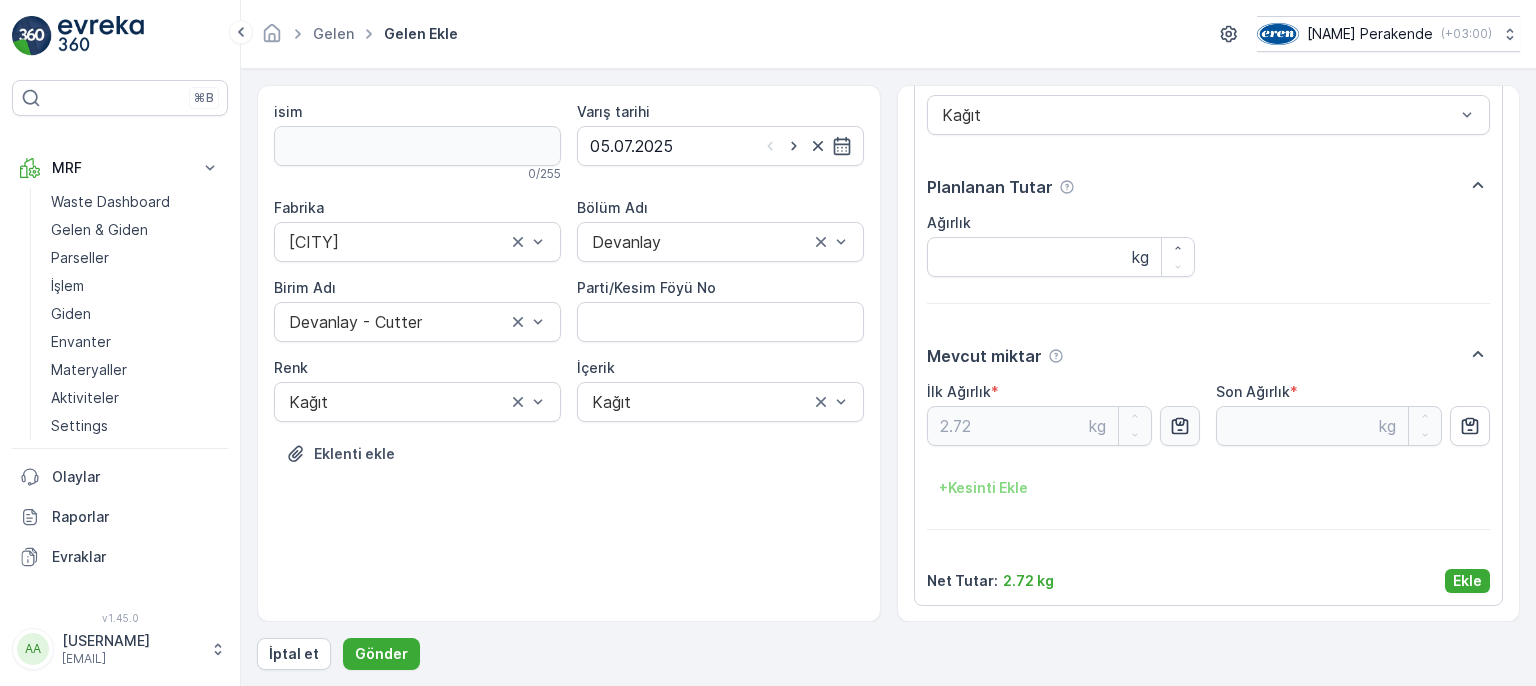 scroll, scrollTop: 0, scrollLeft: 0, axis: both 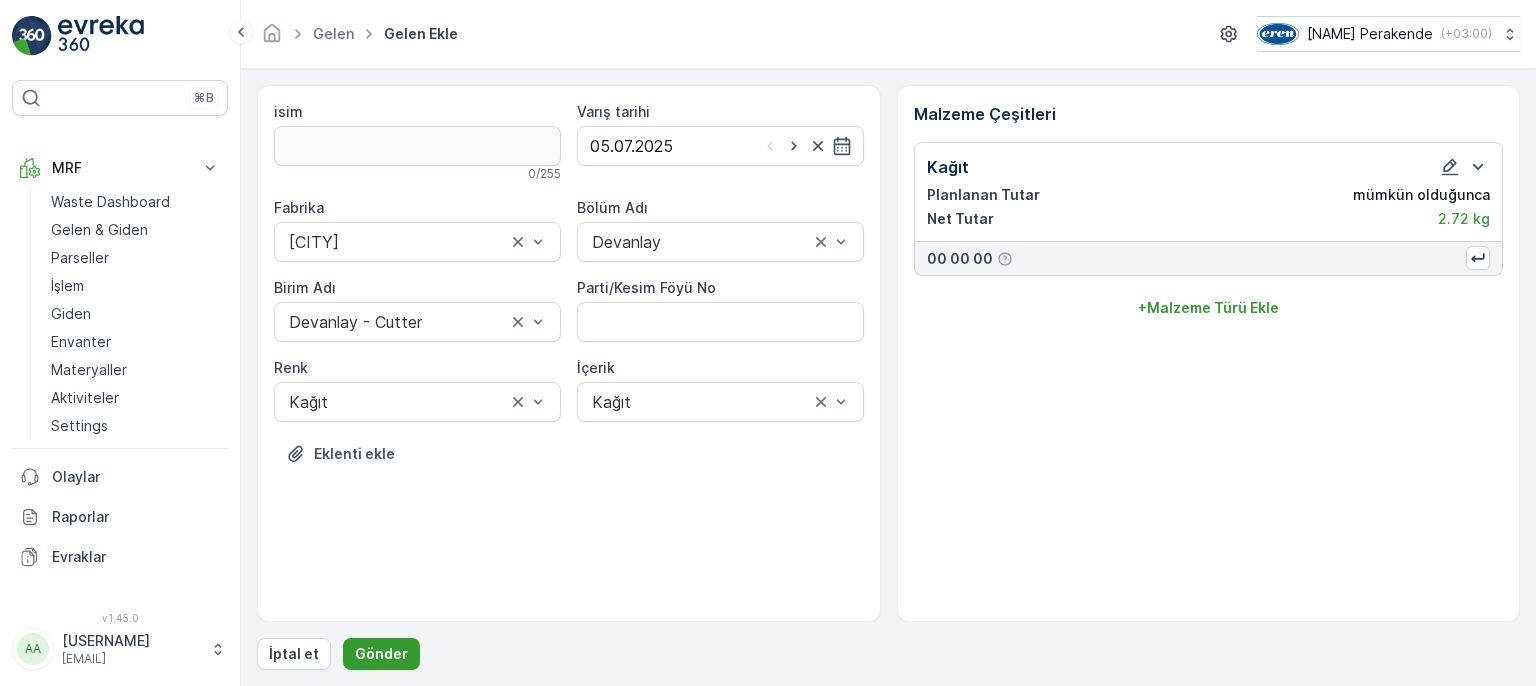 click on "Gönder" at bounding box center [381, 654] 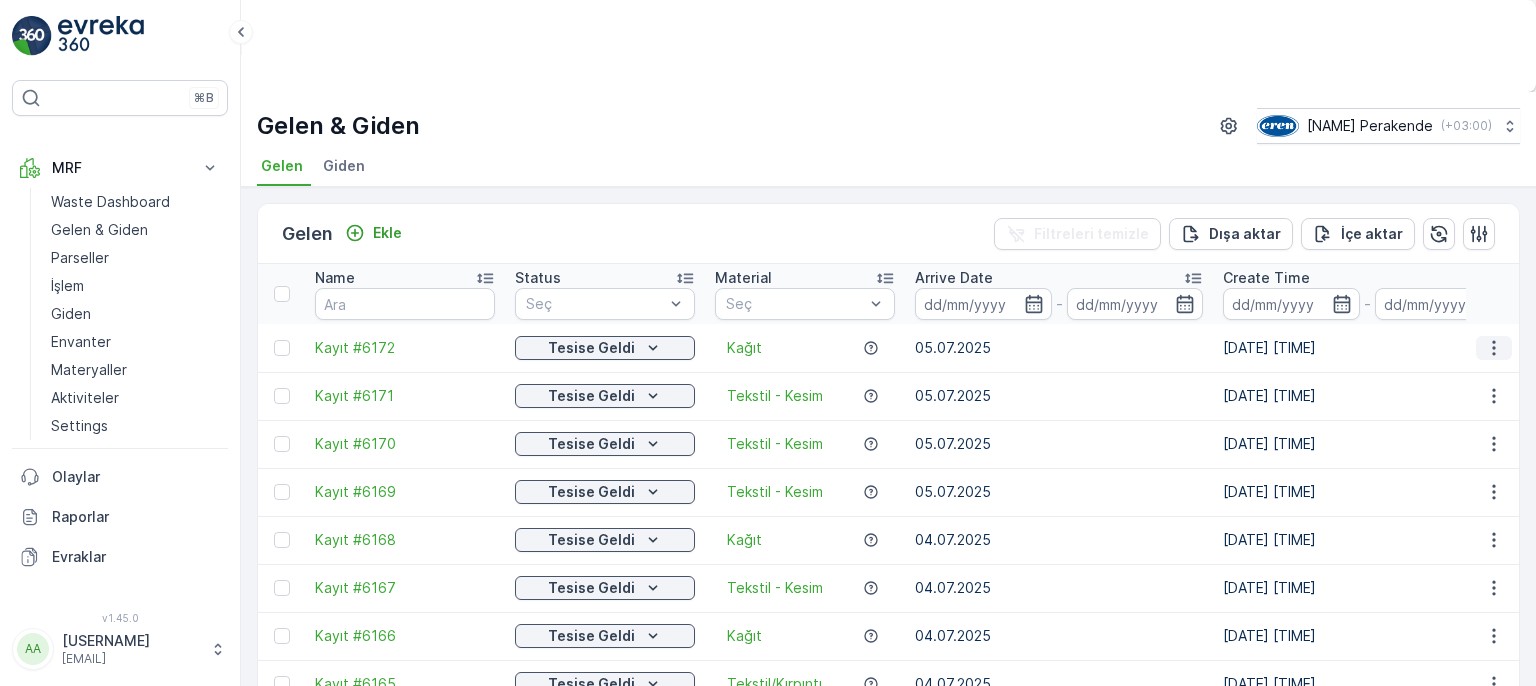 click at bounding box center [1494, 348] 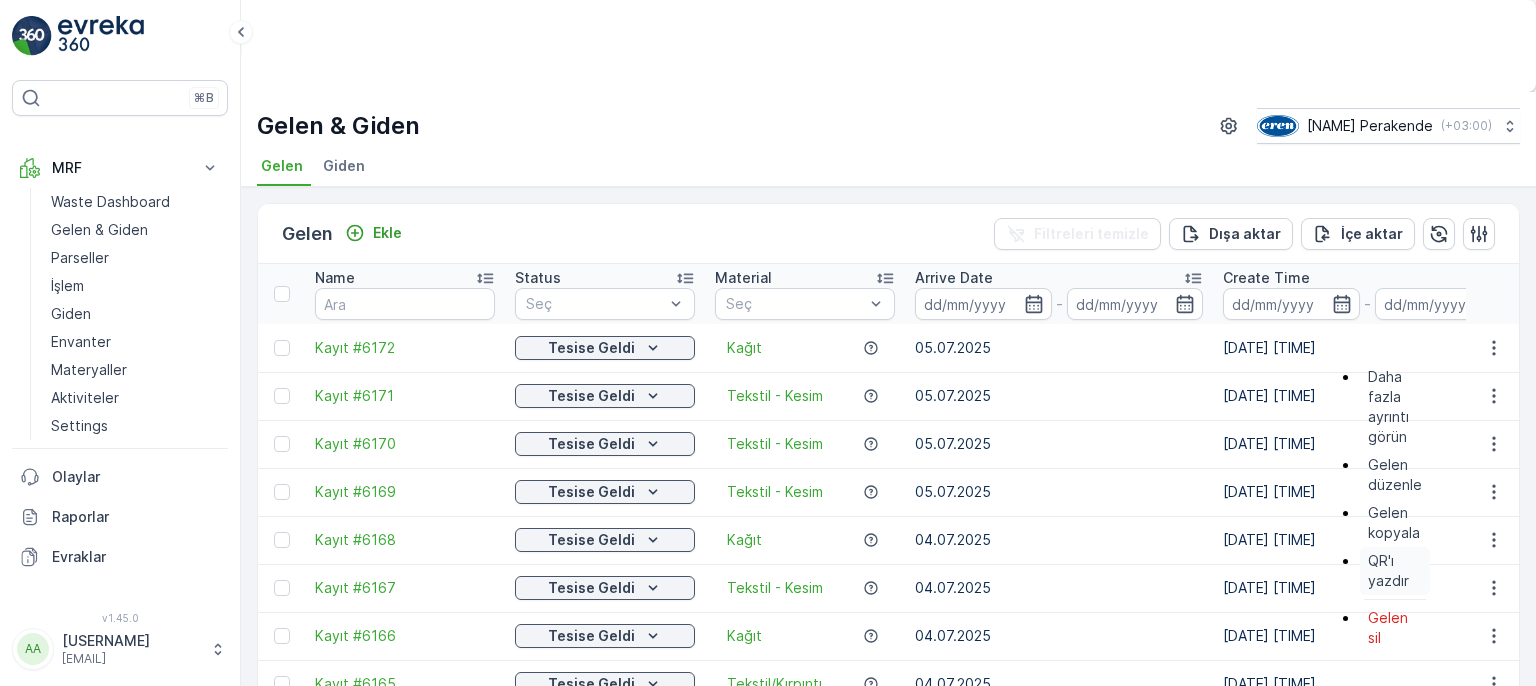 click on "QR'ı yazdır" at bounding box center [1395, 571] 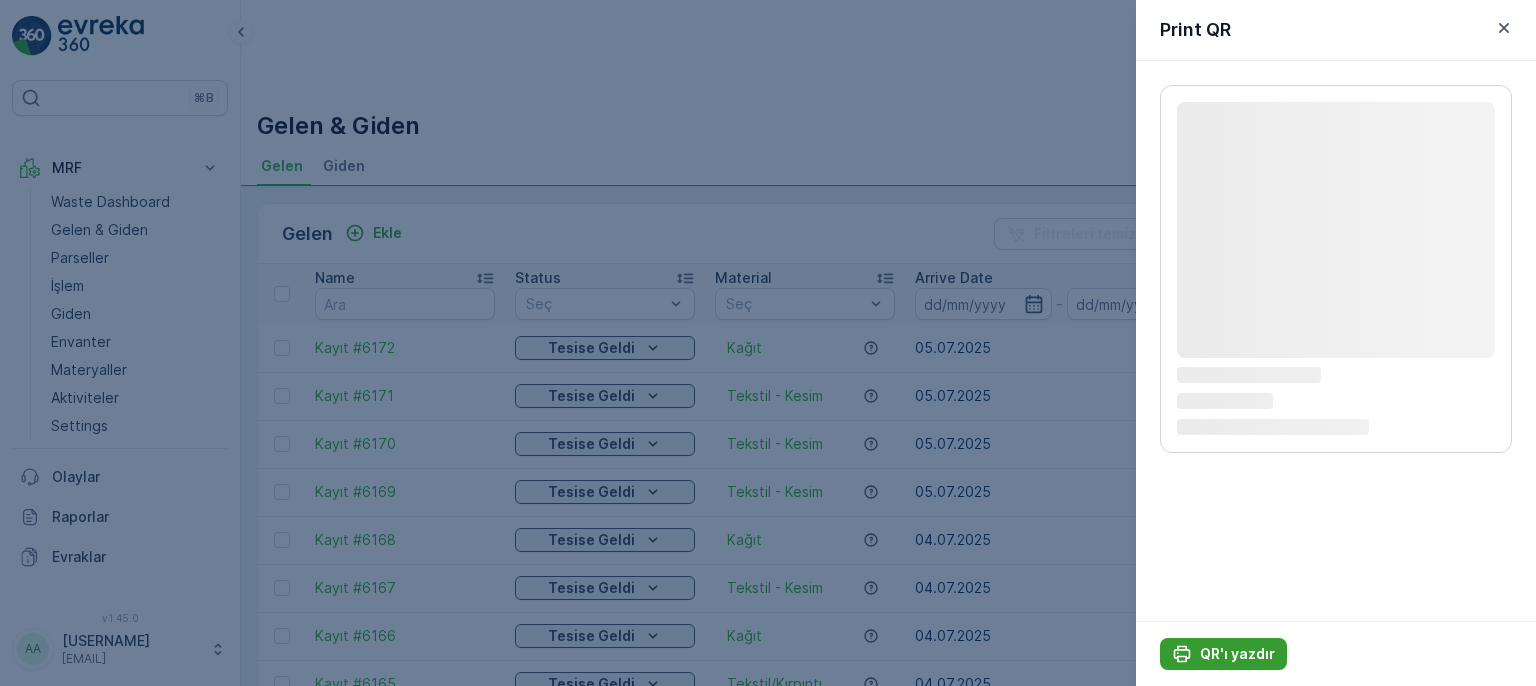 click on "QR'ı yazdır" at bounding box center [1237, 654] 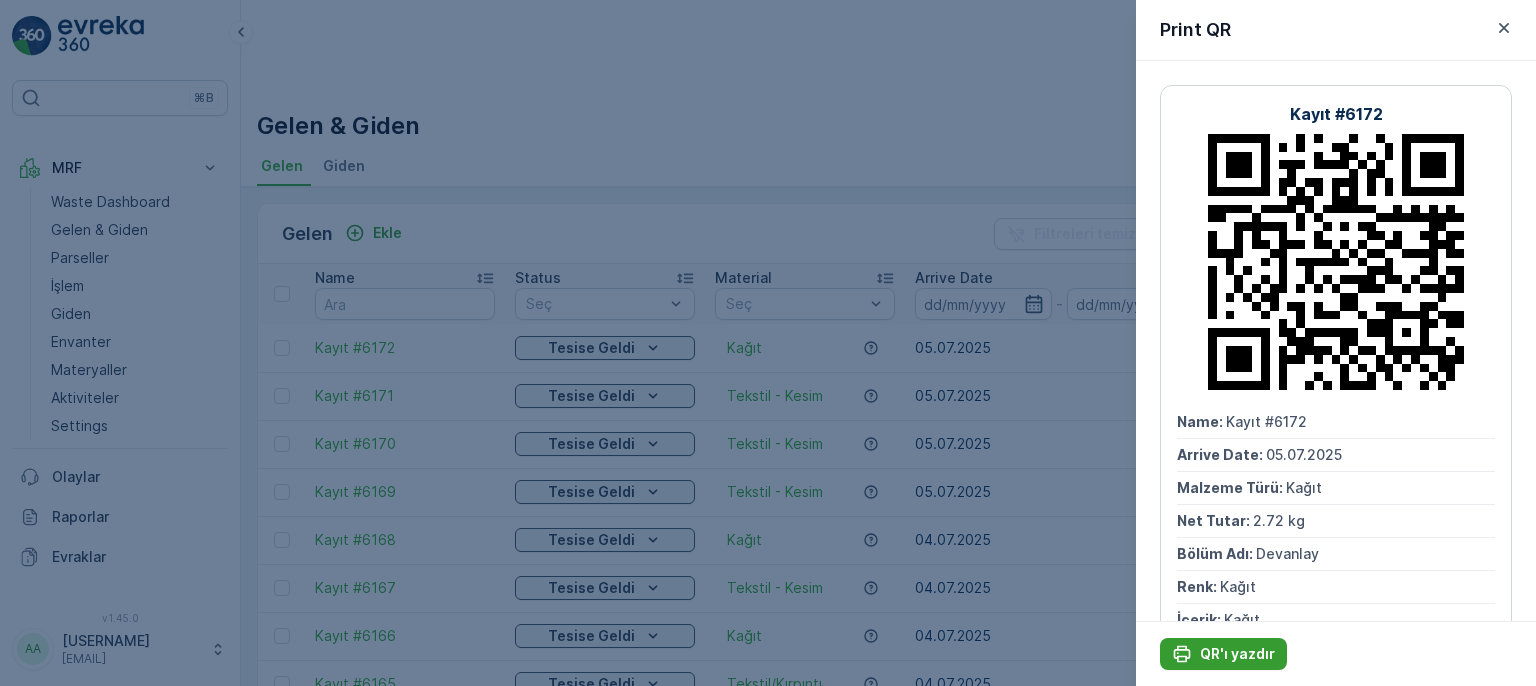 click on "QR'ı yazdır" at bounding box center (1237, 654) 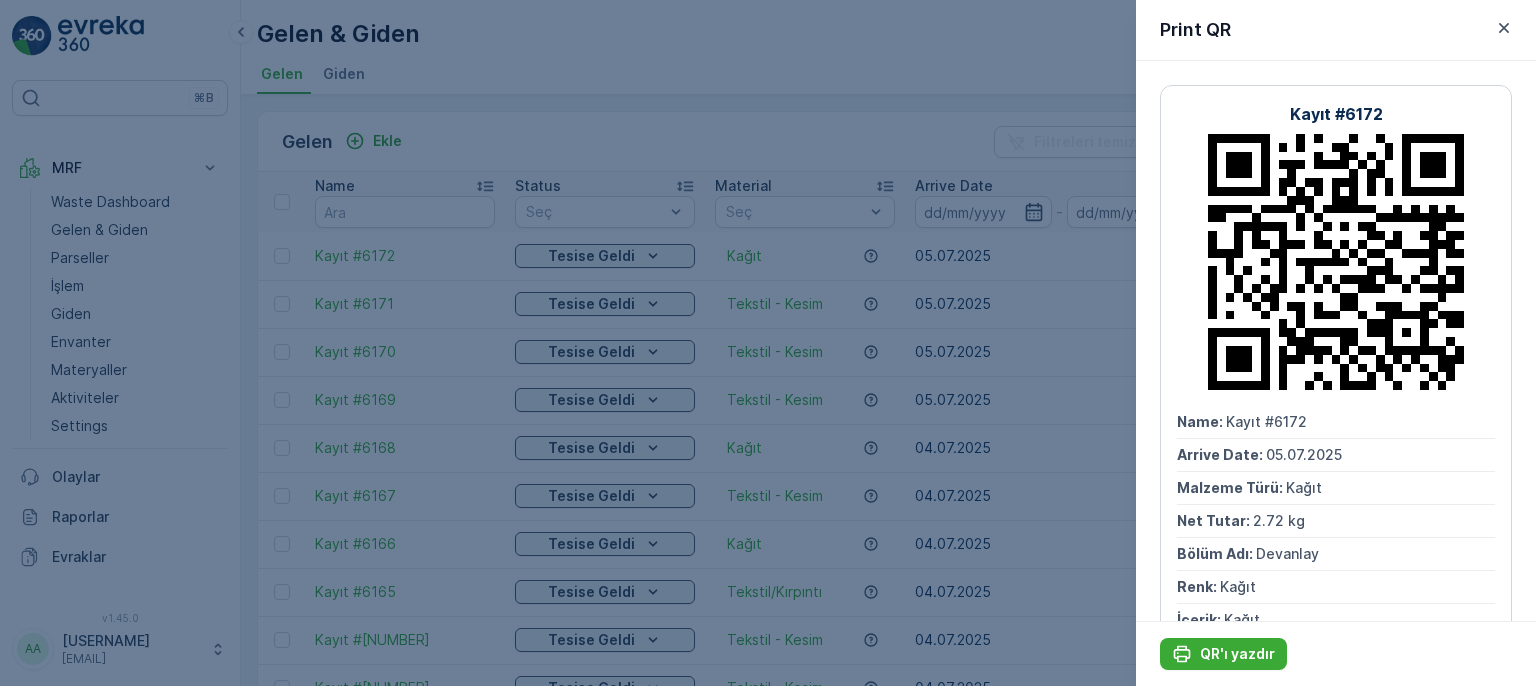 click at bounding box center (768, 343) 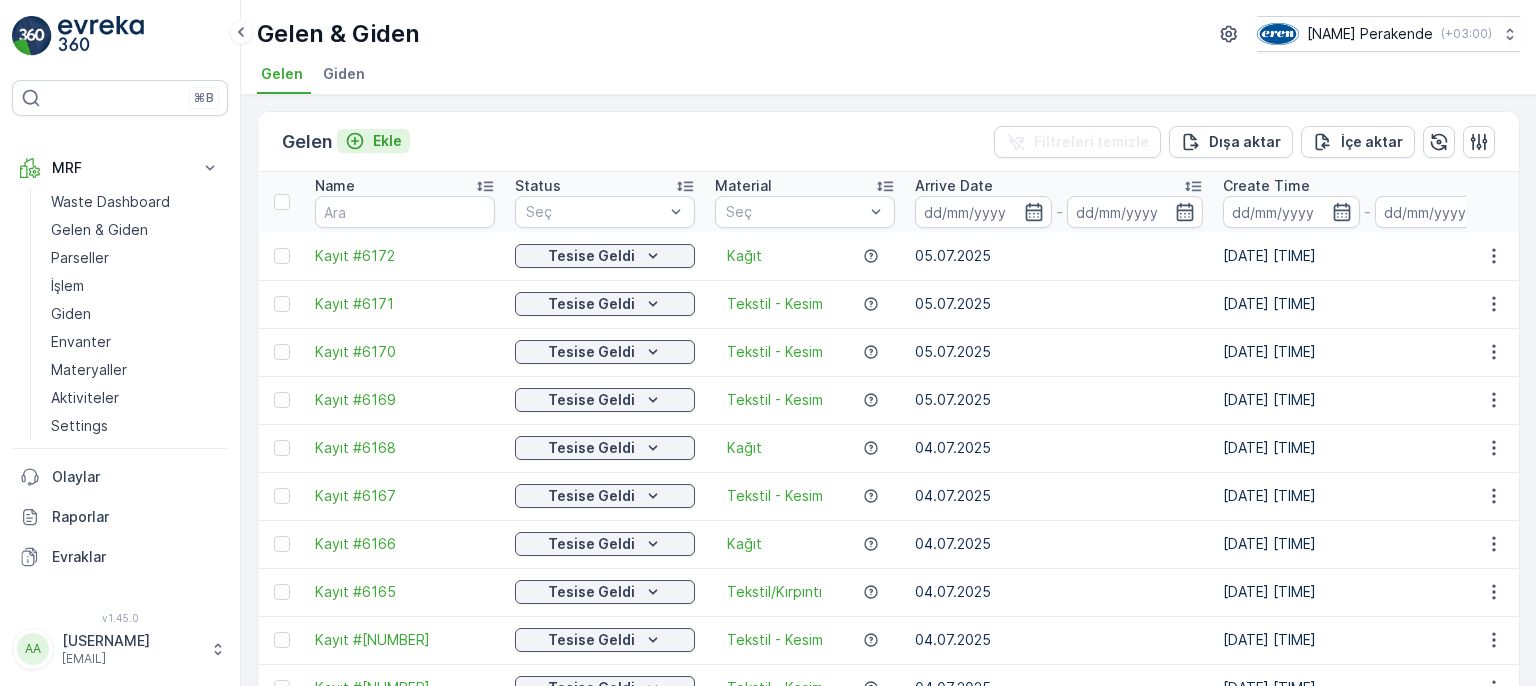 click on "Ekle" at bounding box center (387, 141) 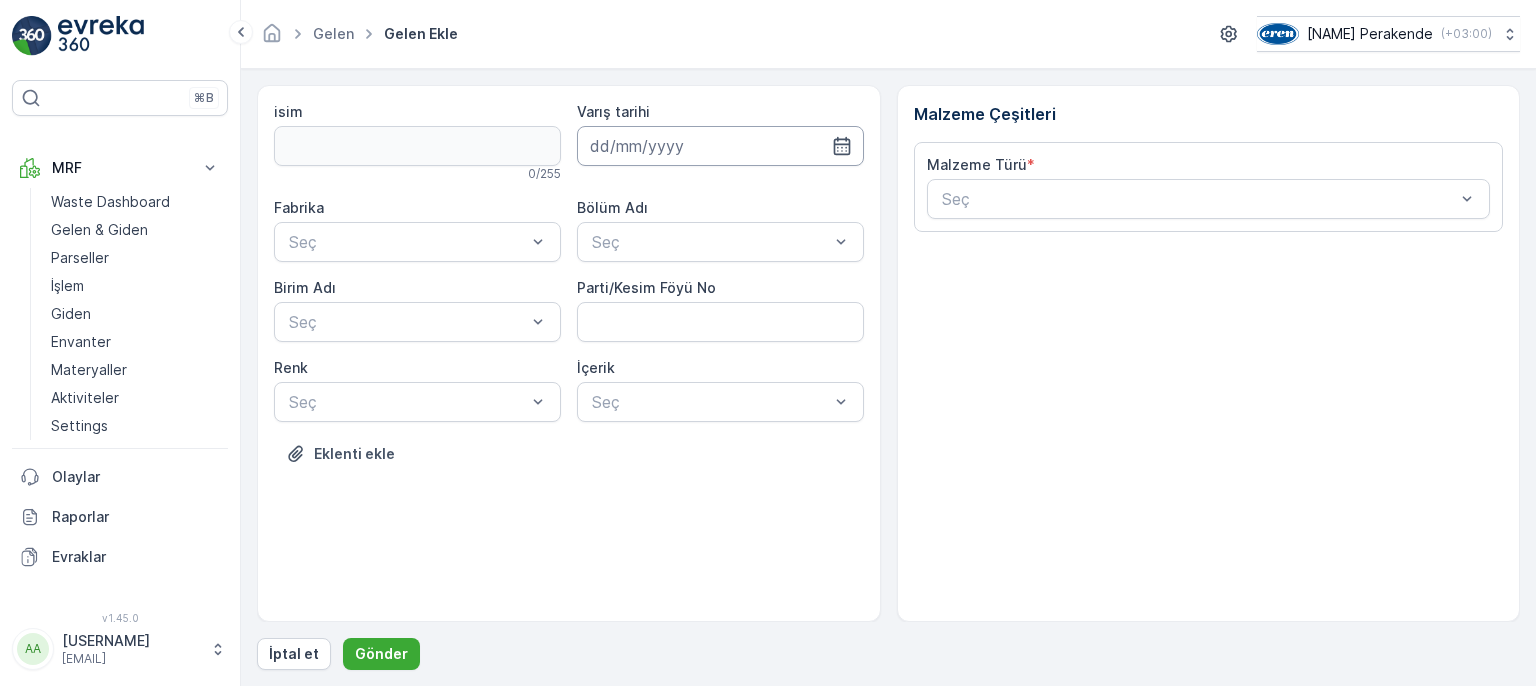 click at bounding box center (720, 146) 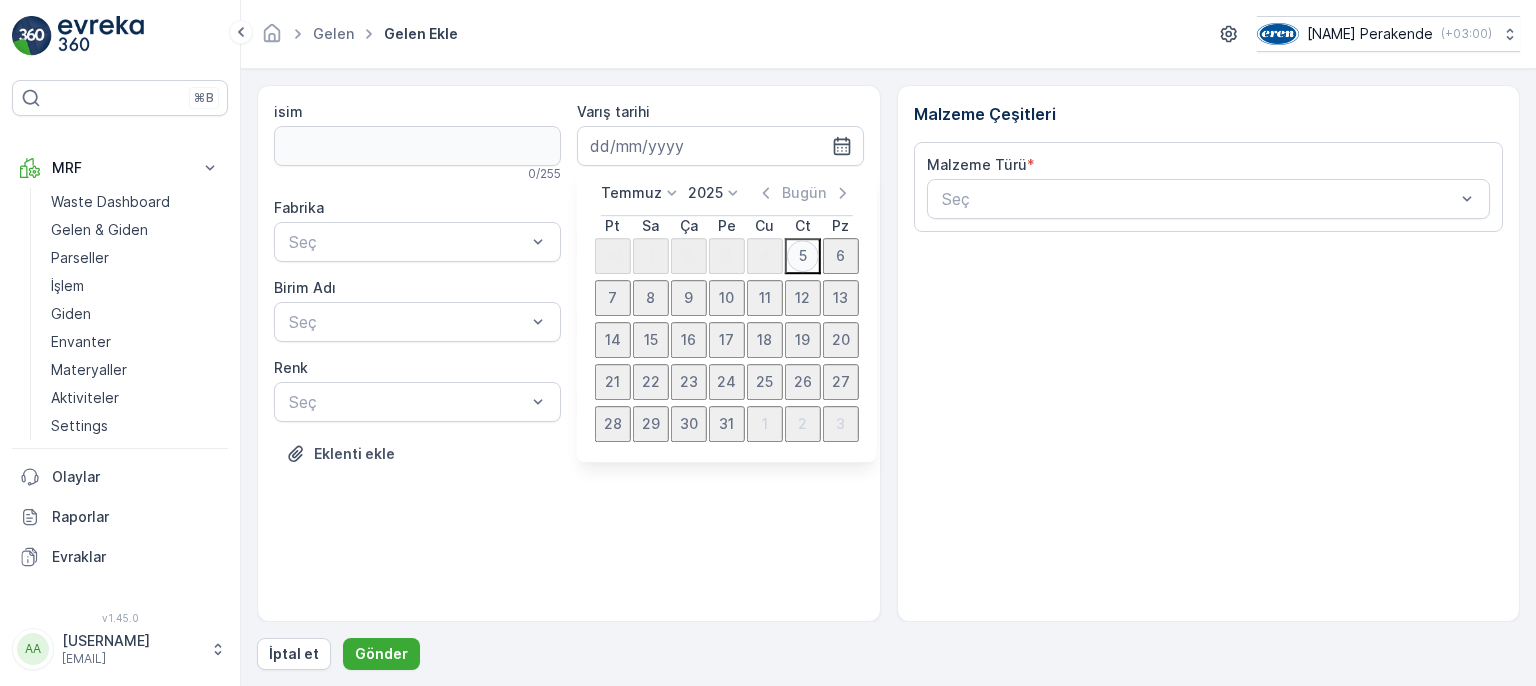 click on "5" at bounding box center (803, 256) 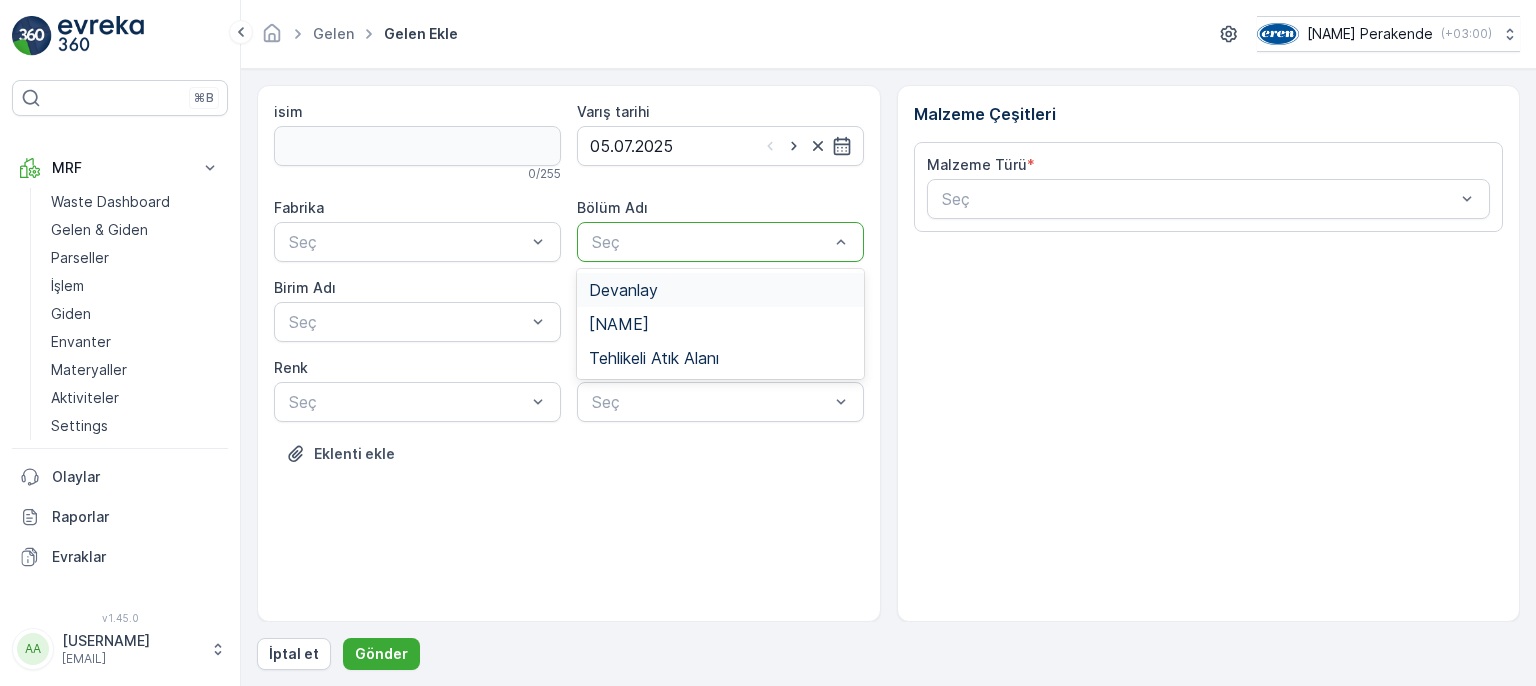 click on "Devanlay" at bounding box center [720, 290] 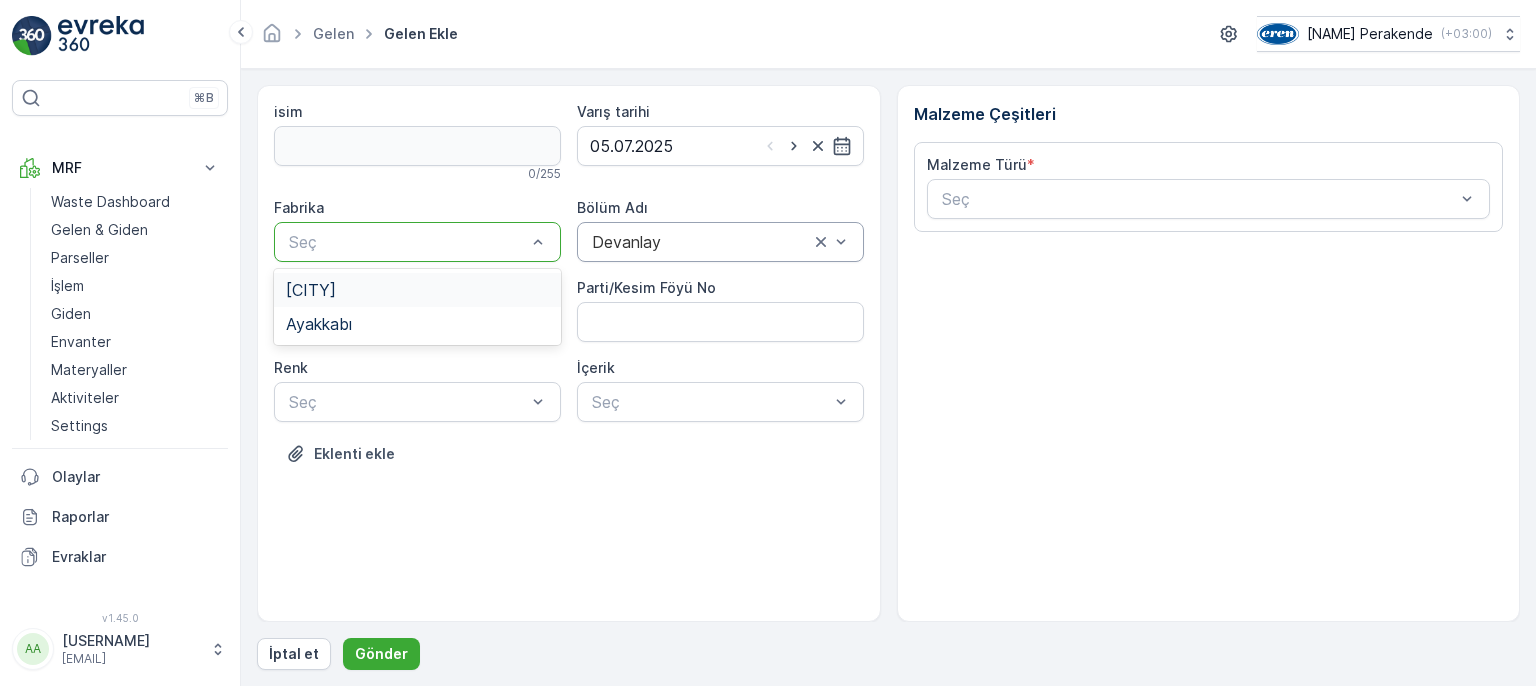 click on "[CITY]" at bounding box center (417, 290) 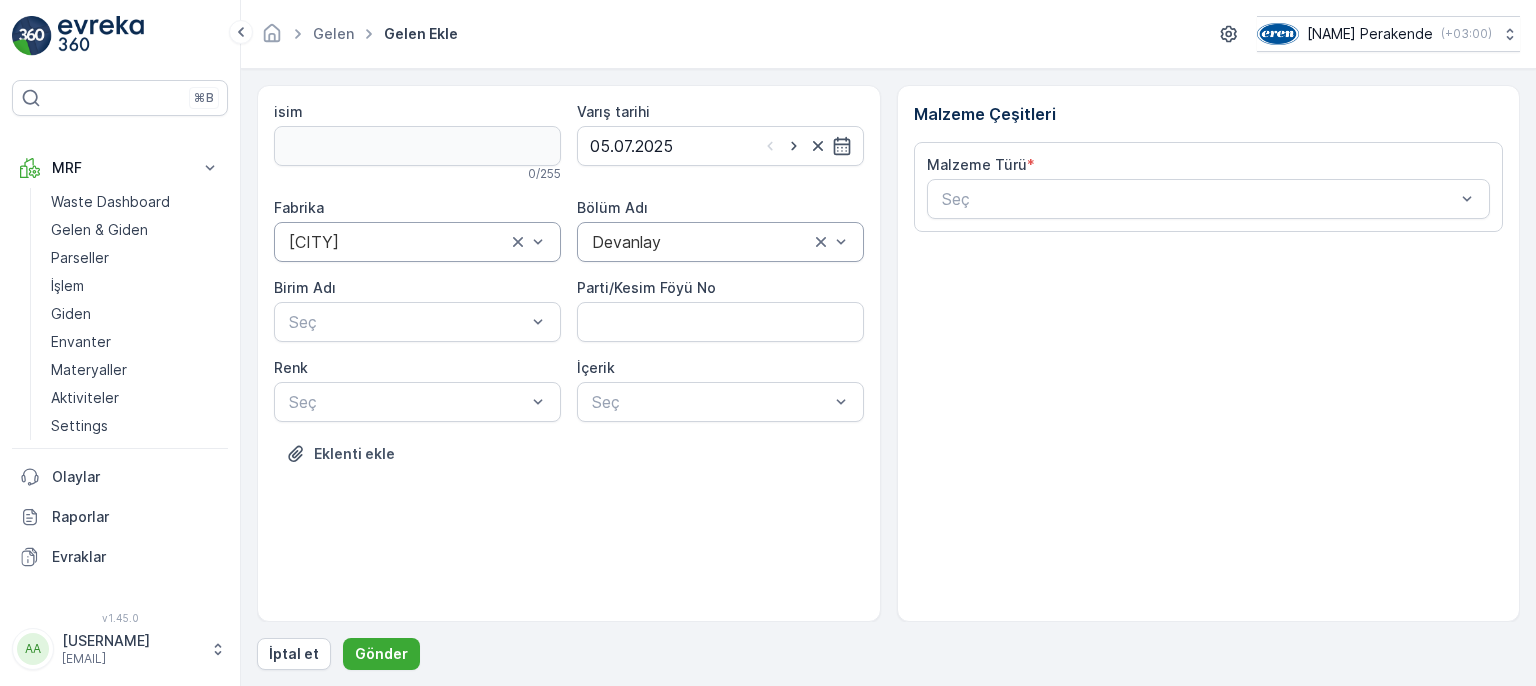 drag, startPoint x: 412, startPoint y: 300, endPoint x: 452, endPoint y: 341, distance: 57.280014 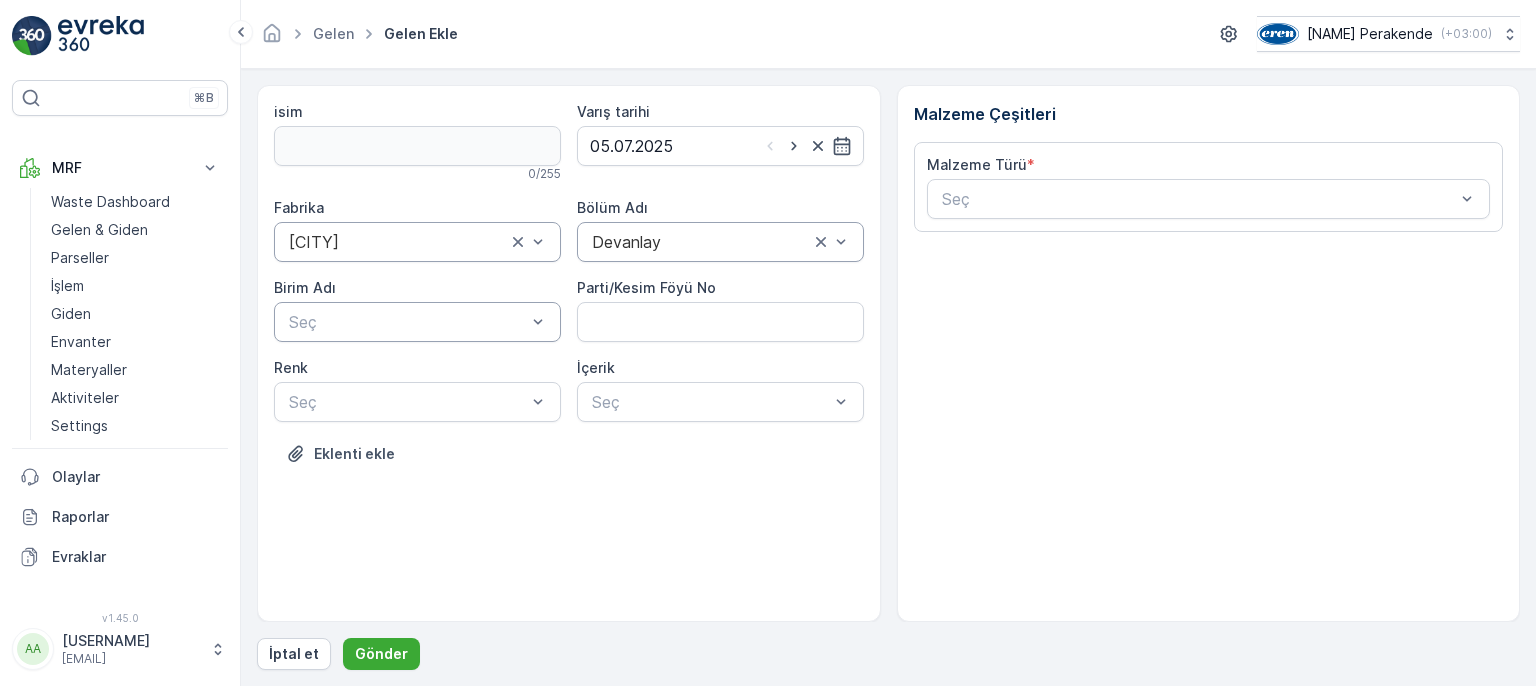 click at bounding box center (407, 322) 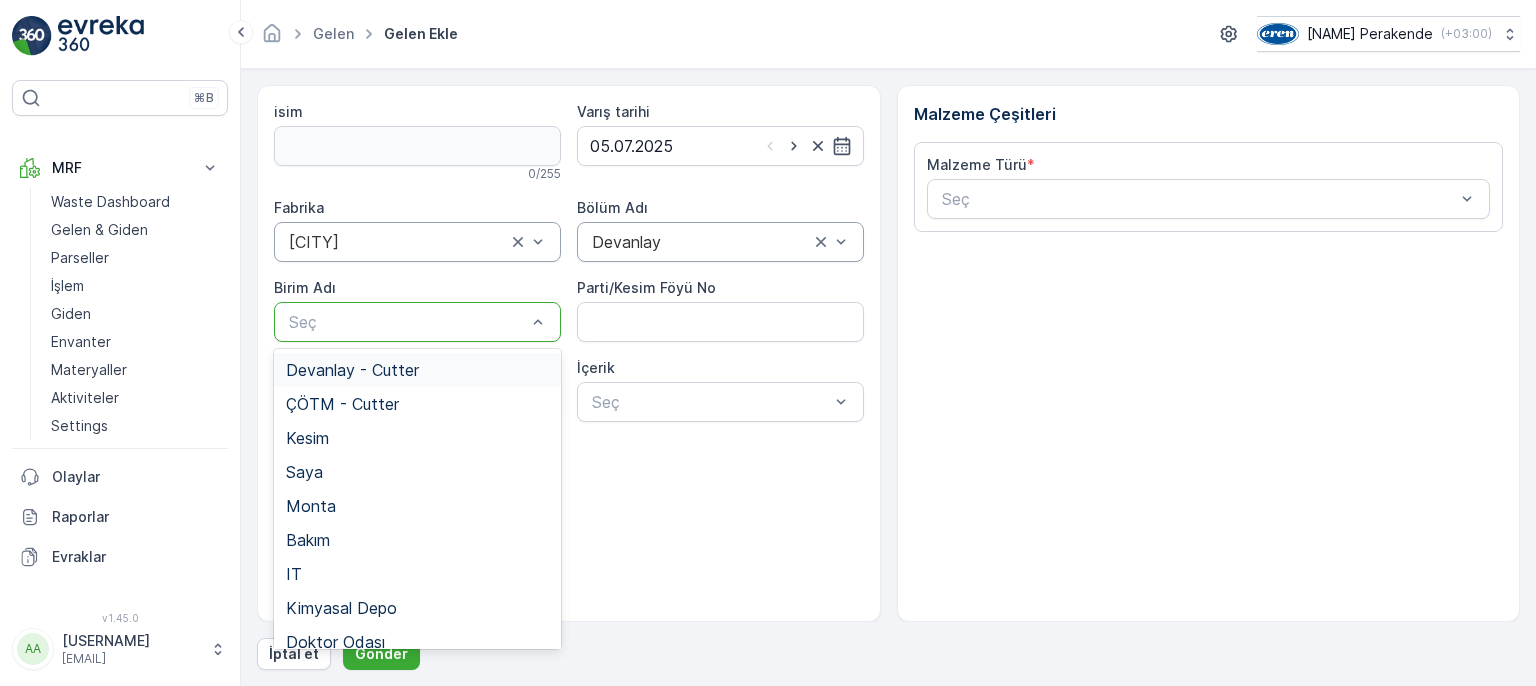 click on "Devanlay  - Cutter" at bounding box center [417, 370] 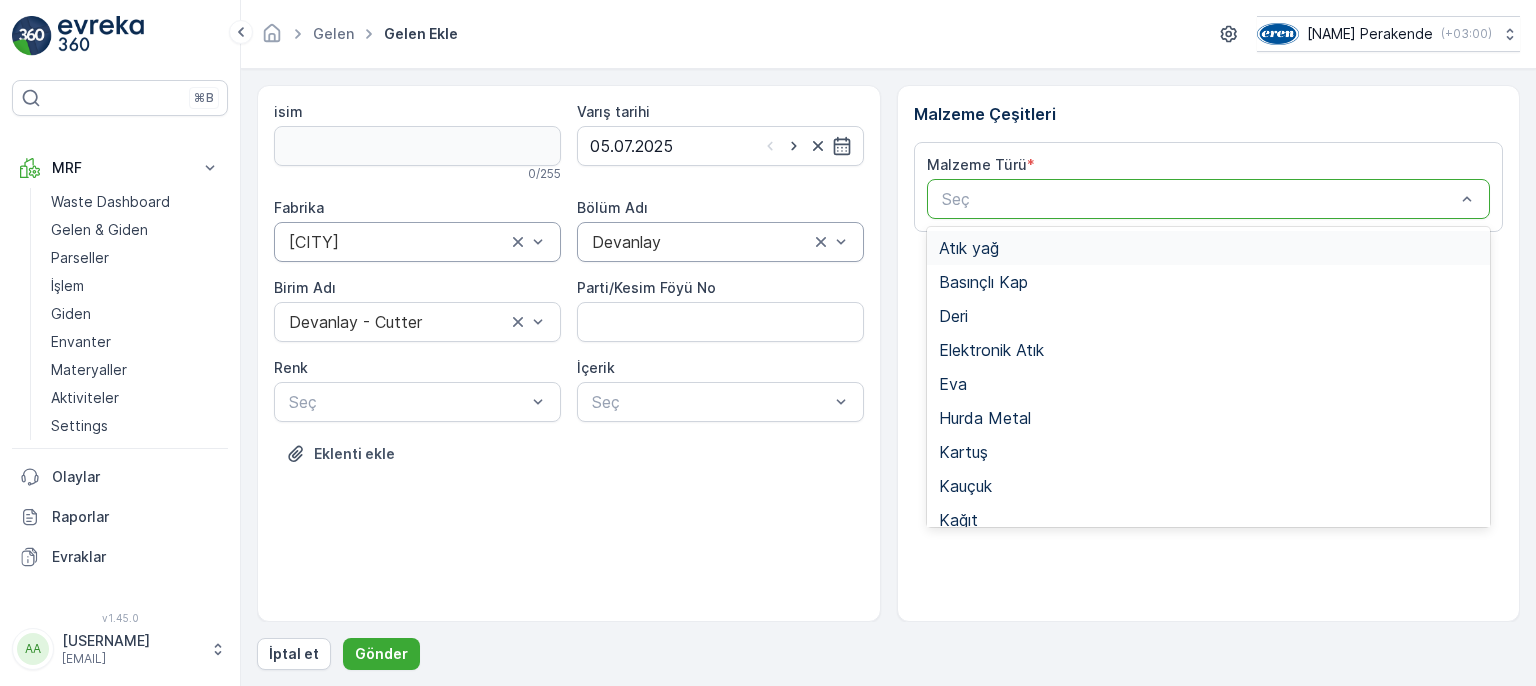 drag, startPoint x: 987, startPoint y: 190, endPoint x: 989, endPoint y: 233, distance: 43.046486 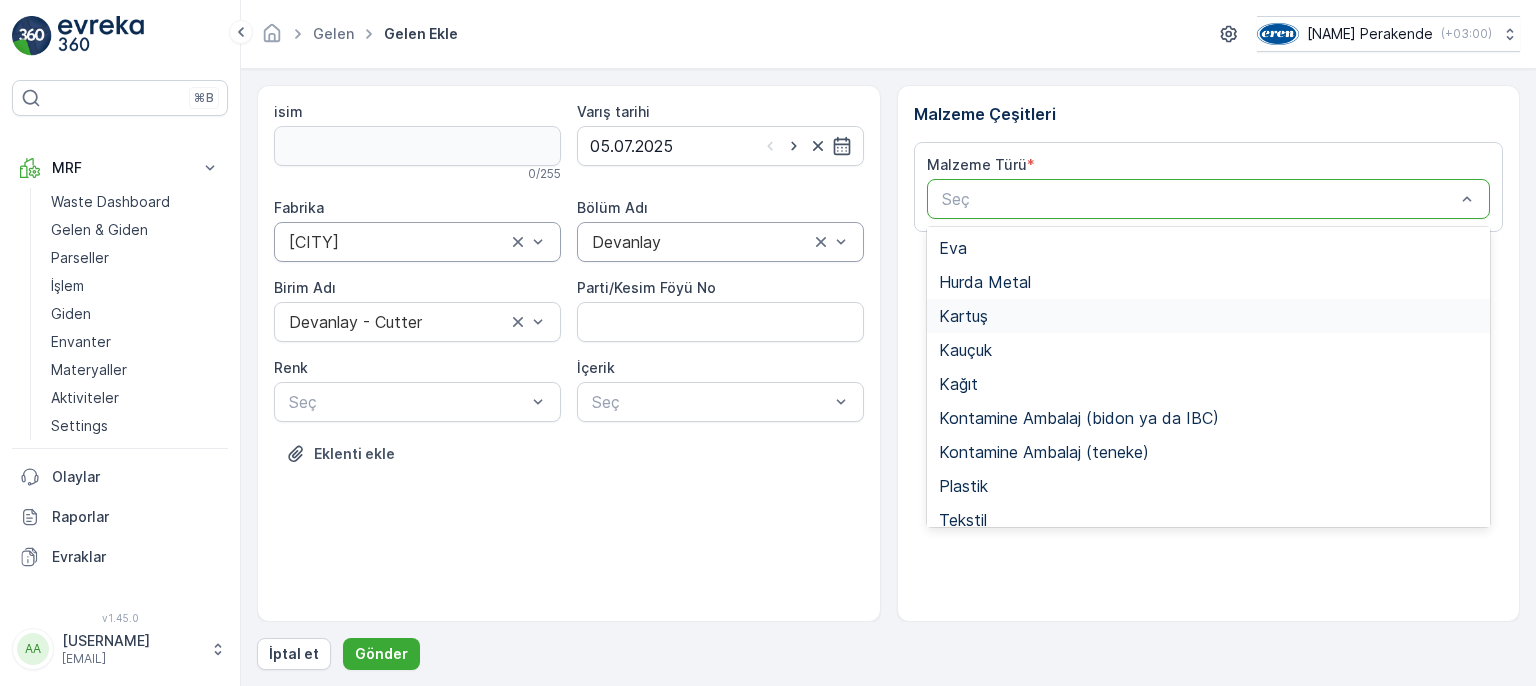 scroll, scrollTop: 300, scrollLeft: 0, axis: vertical 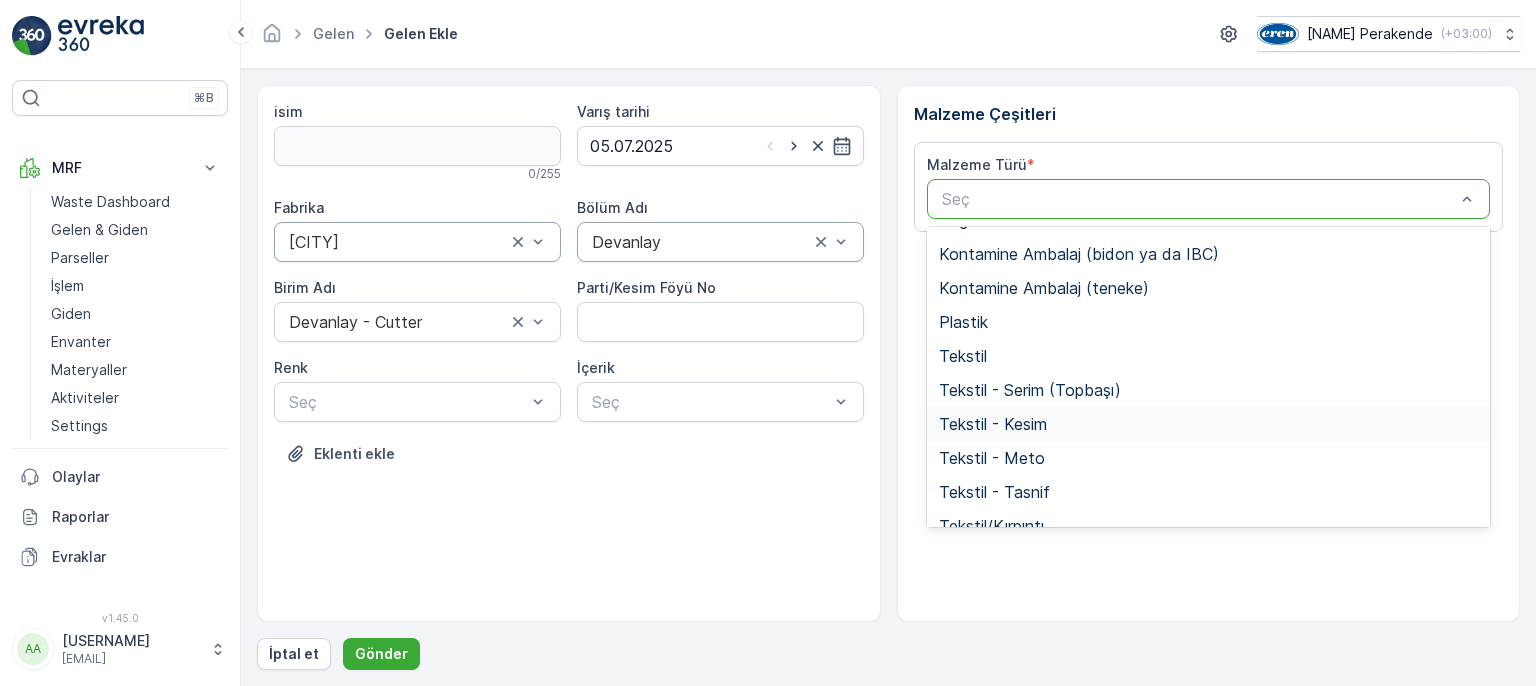 drag, startPoint x: 1063, startPoint y: 419, endPoint x: 1048, endPoint y: 425, distance: 16.155495 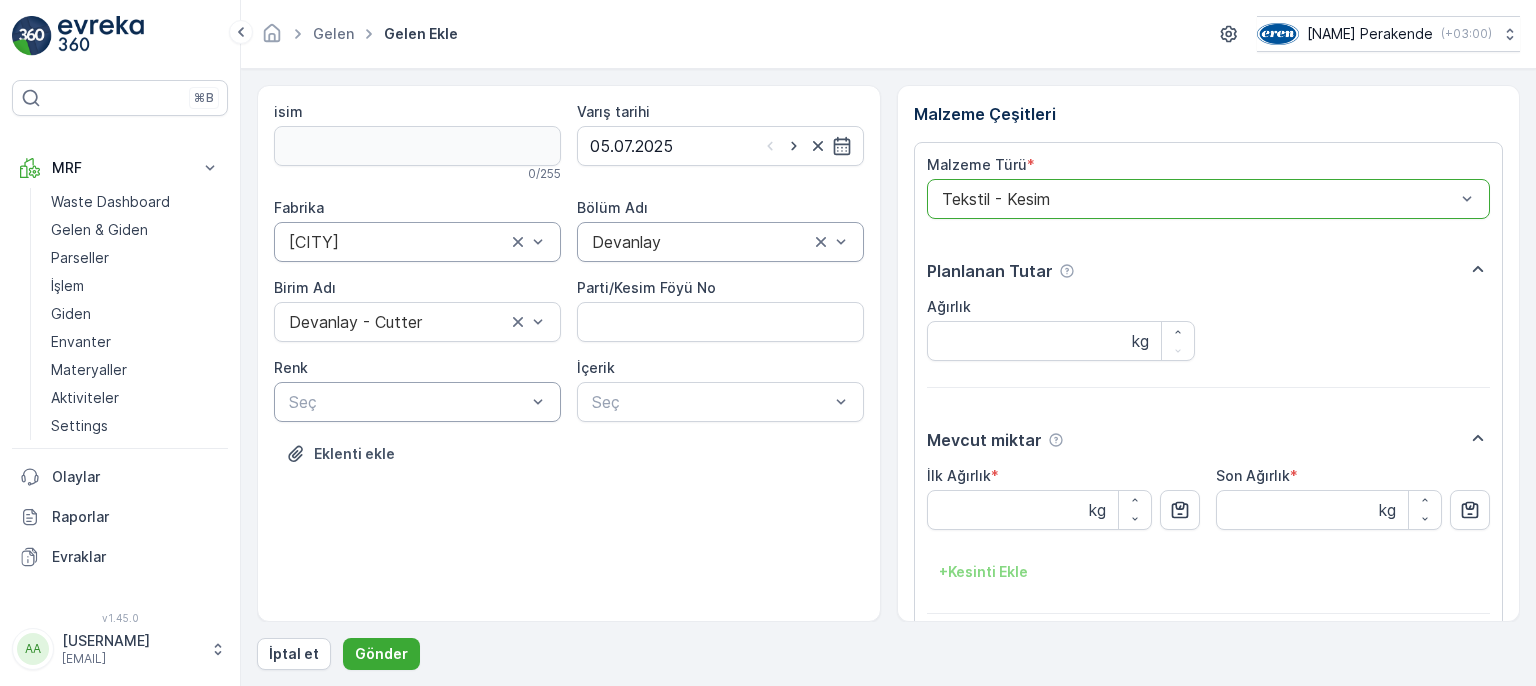 click on "Seç" at bounding box center [417, 402] 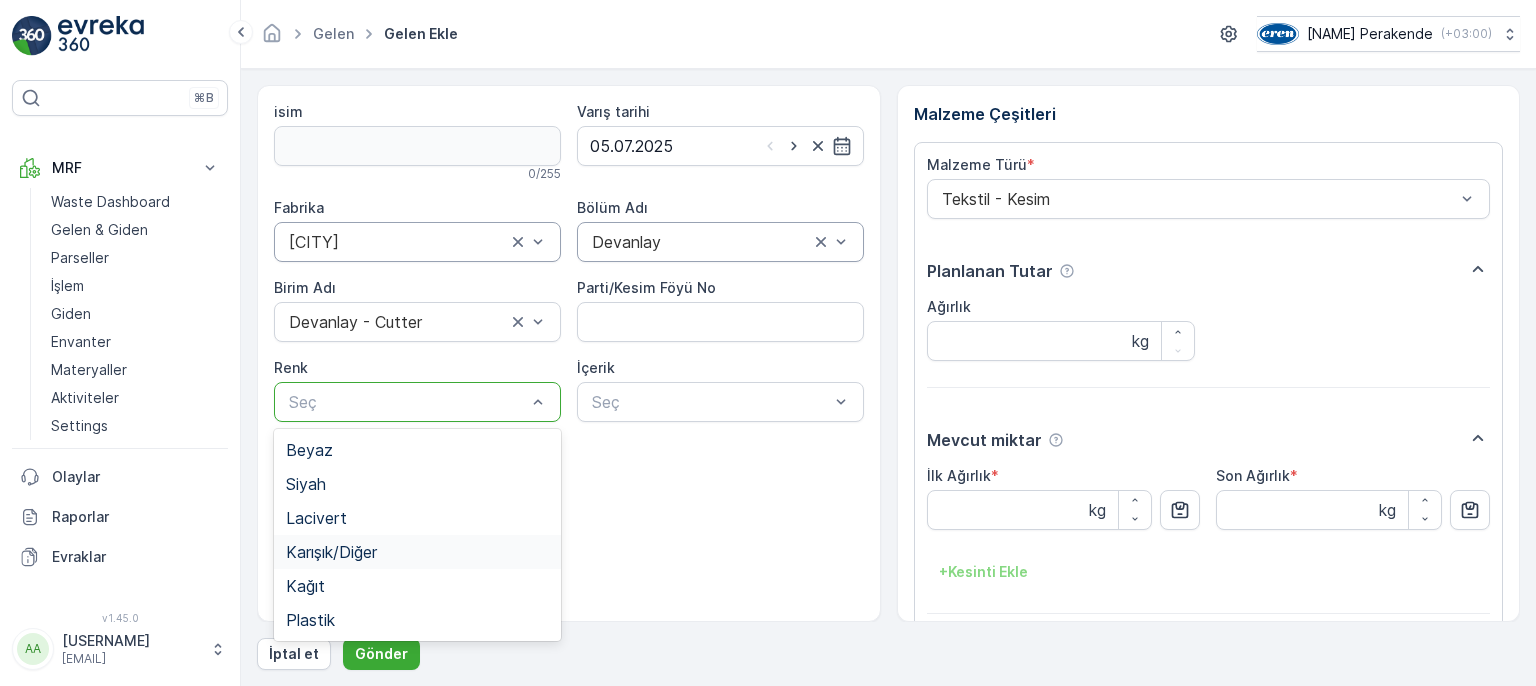 drag, startPoint x: 409, startPoint y: 557, endPoint x: 555, endPoint y: 477, distance: 166.48123 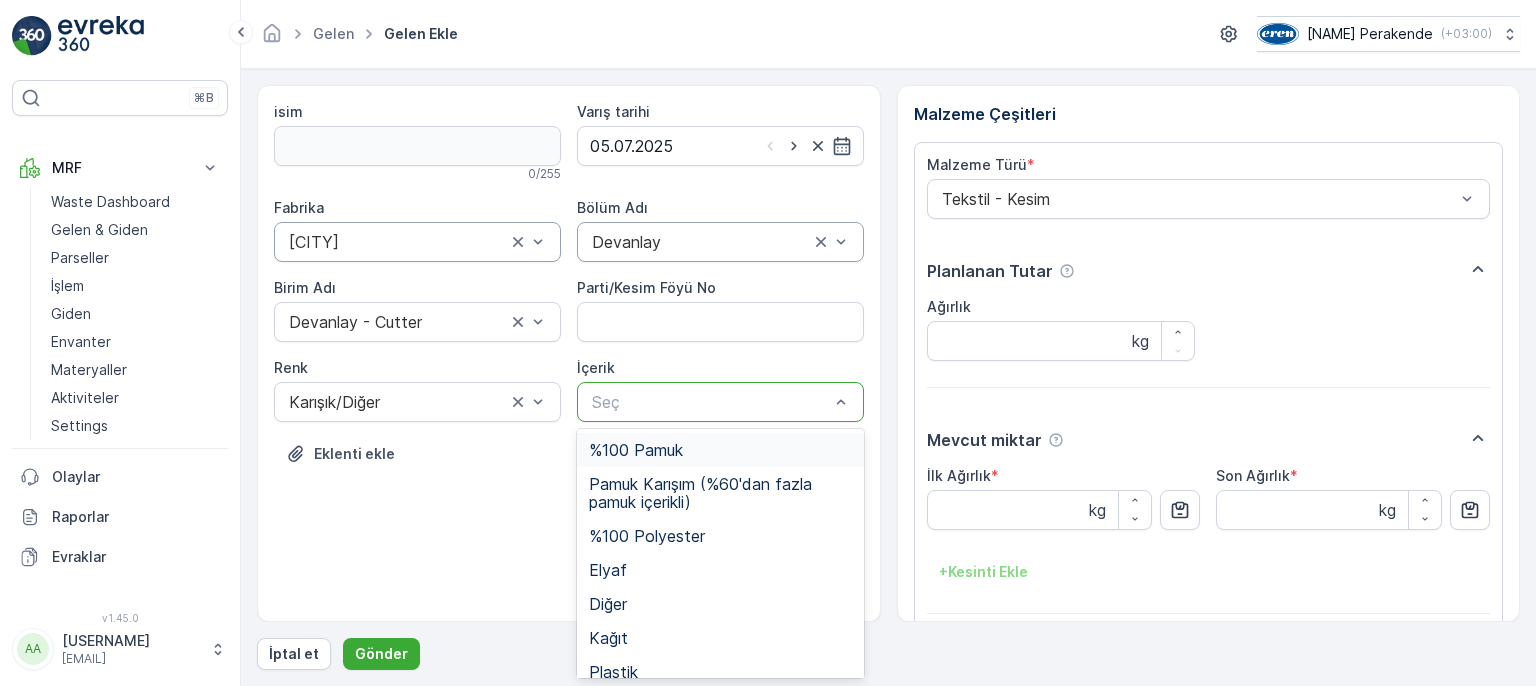 click at bounding box center (710, 402) 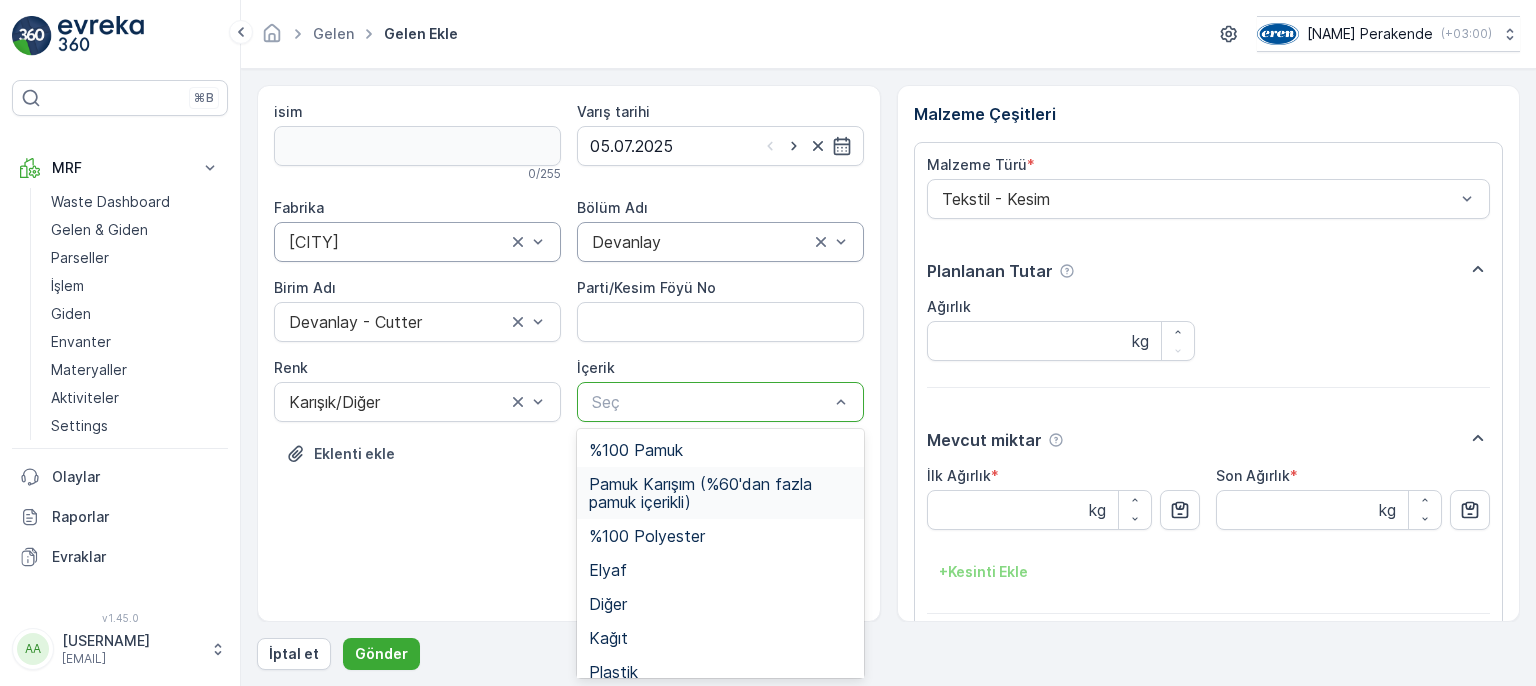 click on "Pamuk Karışım (%60'dan fazla pamuk içerikli)" at bounding box center (720, 493) 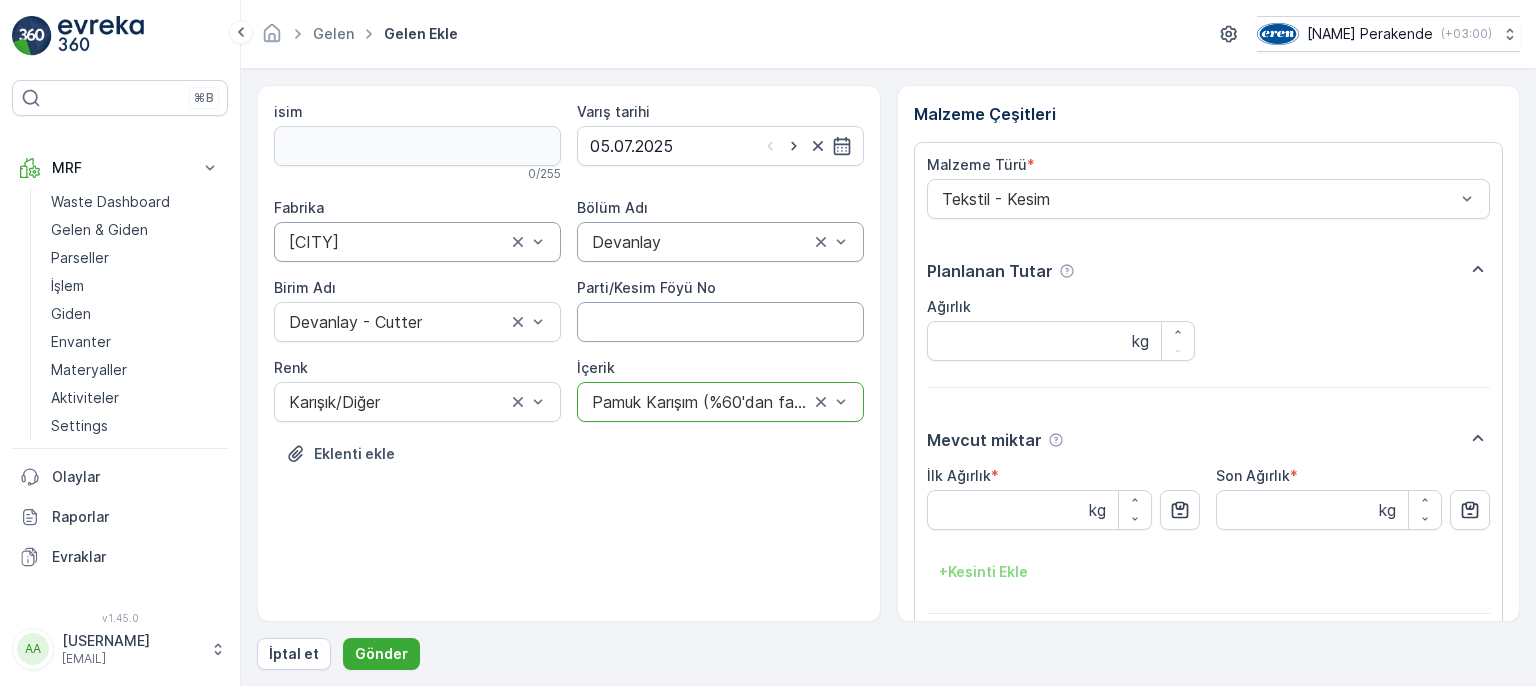click on "Parti/Kesim Föyü No" at bounding box center (720, 322) 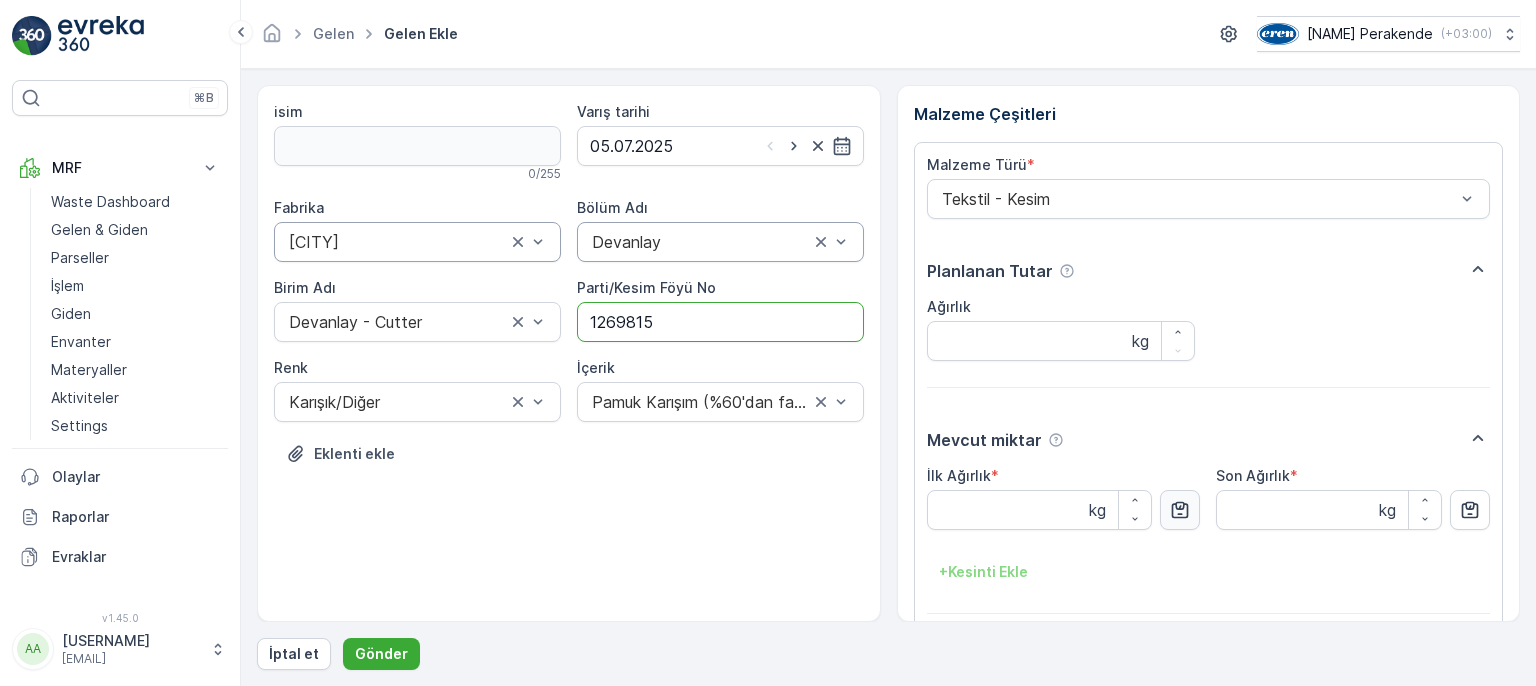 type on "1269815" 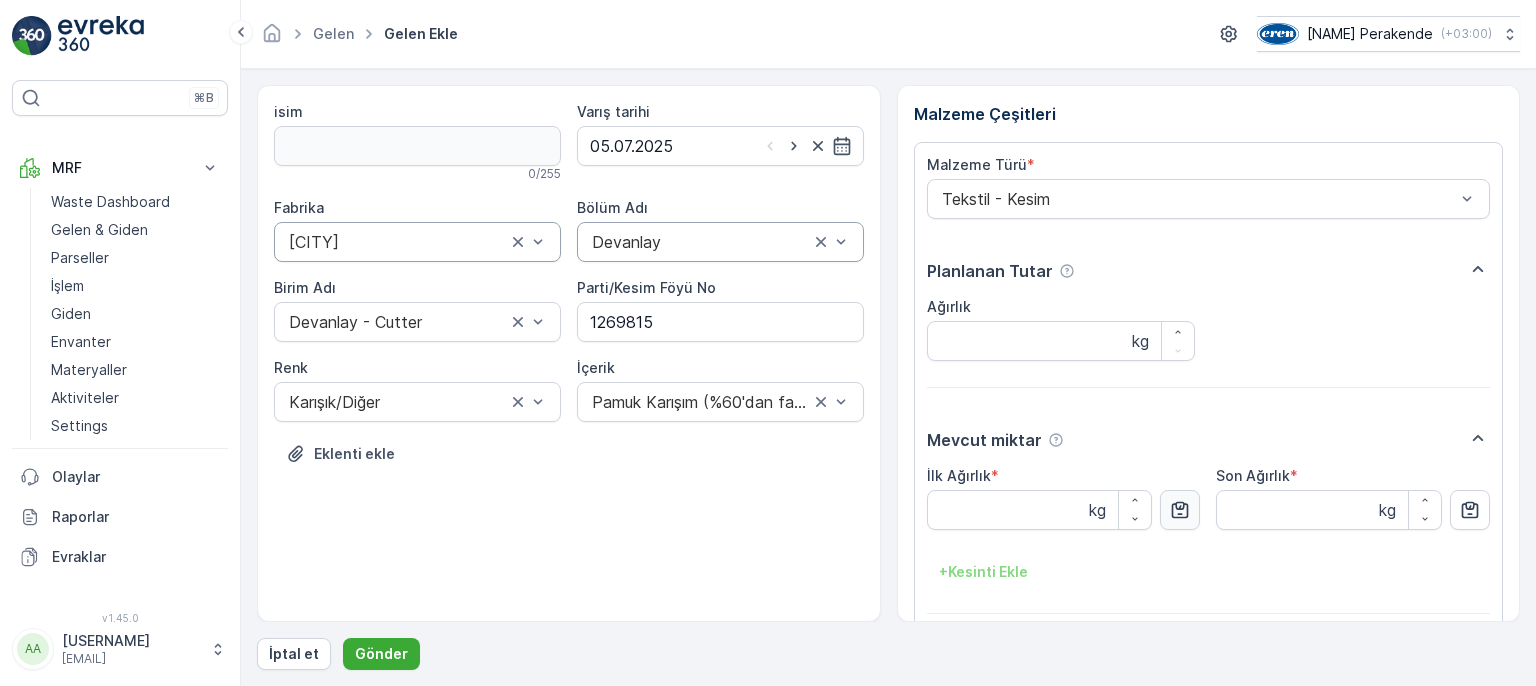 click at bounding box center (1180, 510) 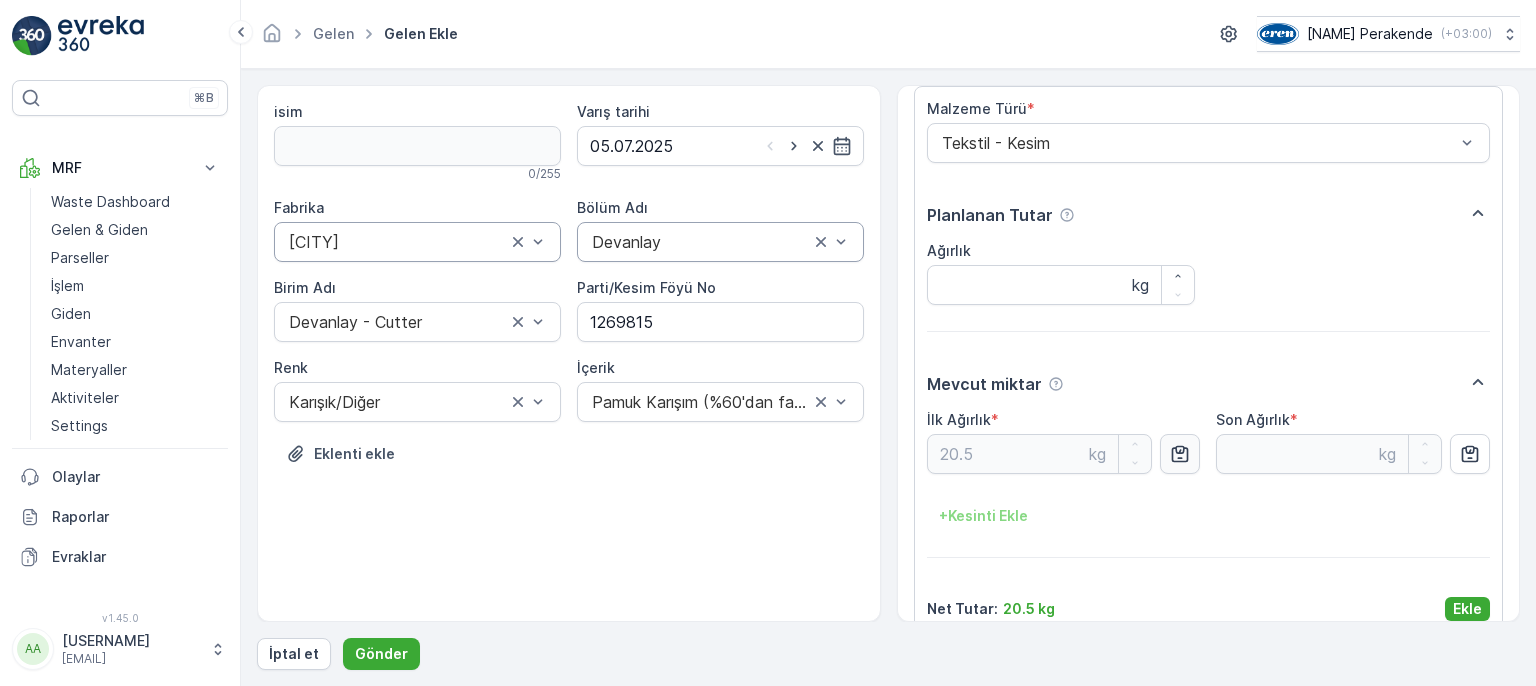 scroll, scrollTop: 84, scrollLeft: 0, axis: vertical 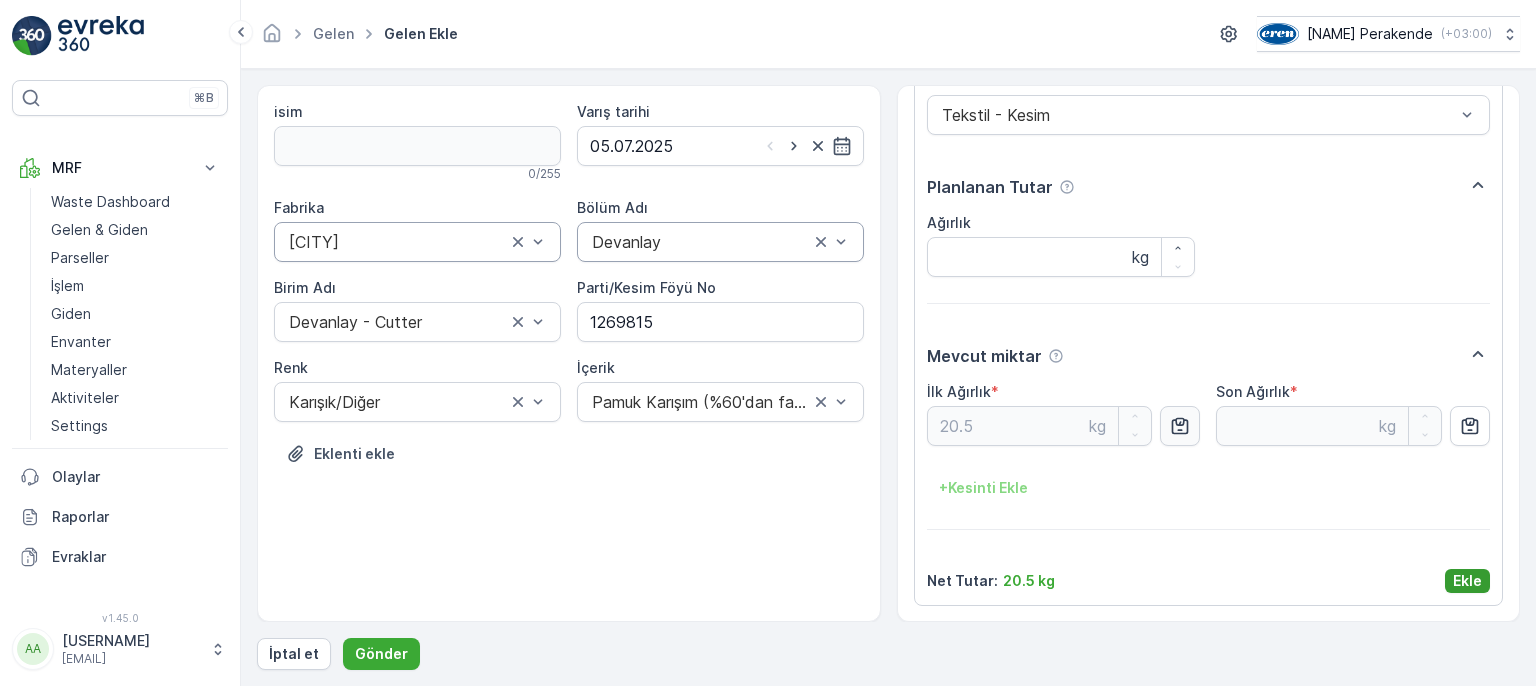 click on "Ekle" at bounding box center (1467, 581) 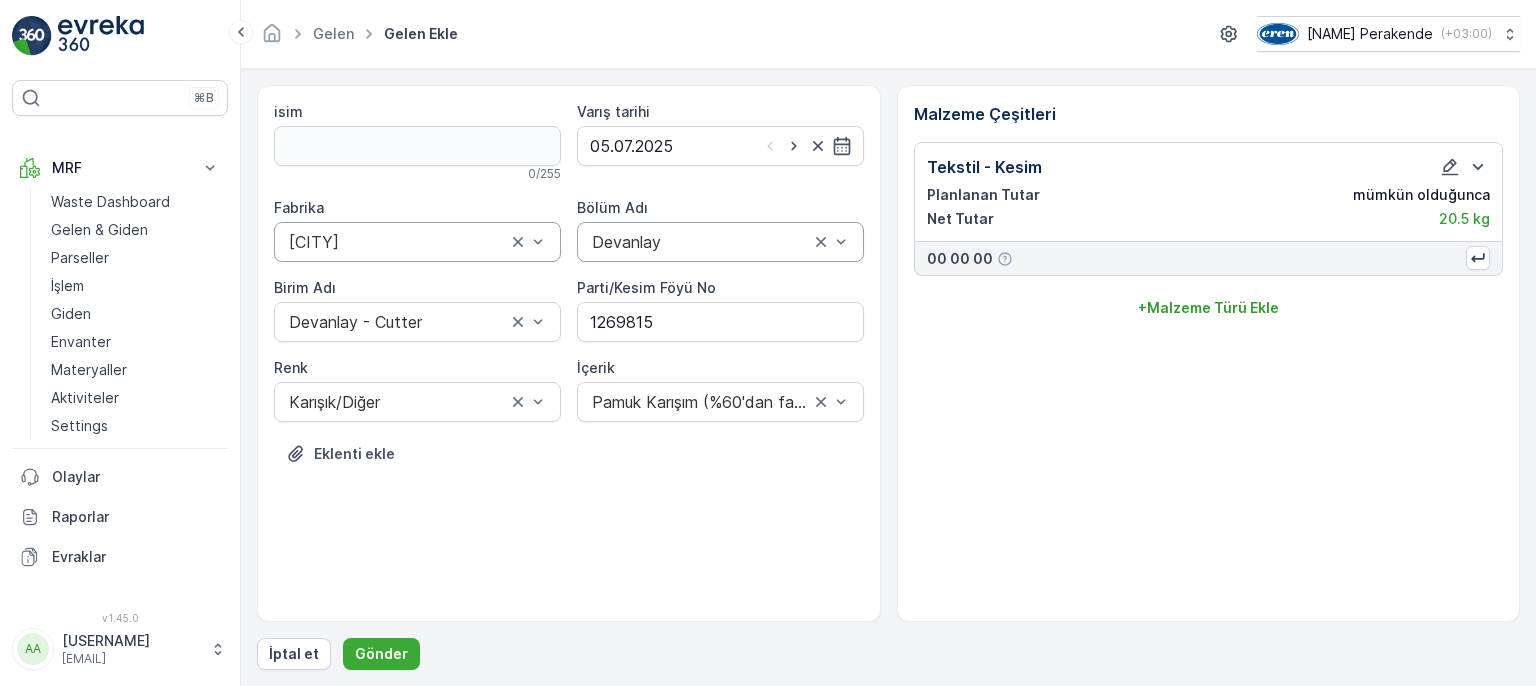scroll, scrollTop: 0, scrollLeft: 0, axis: both 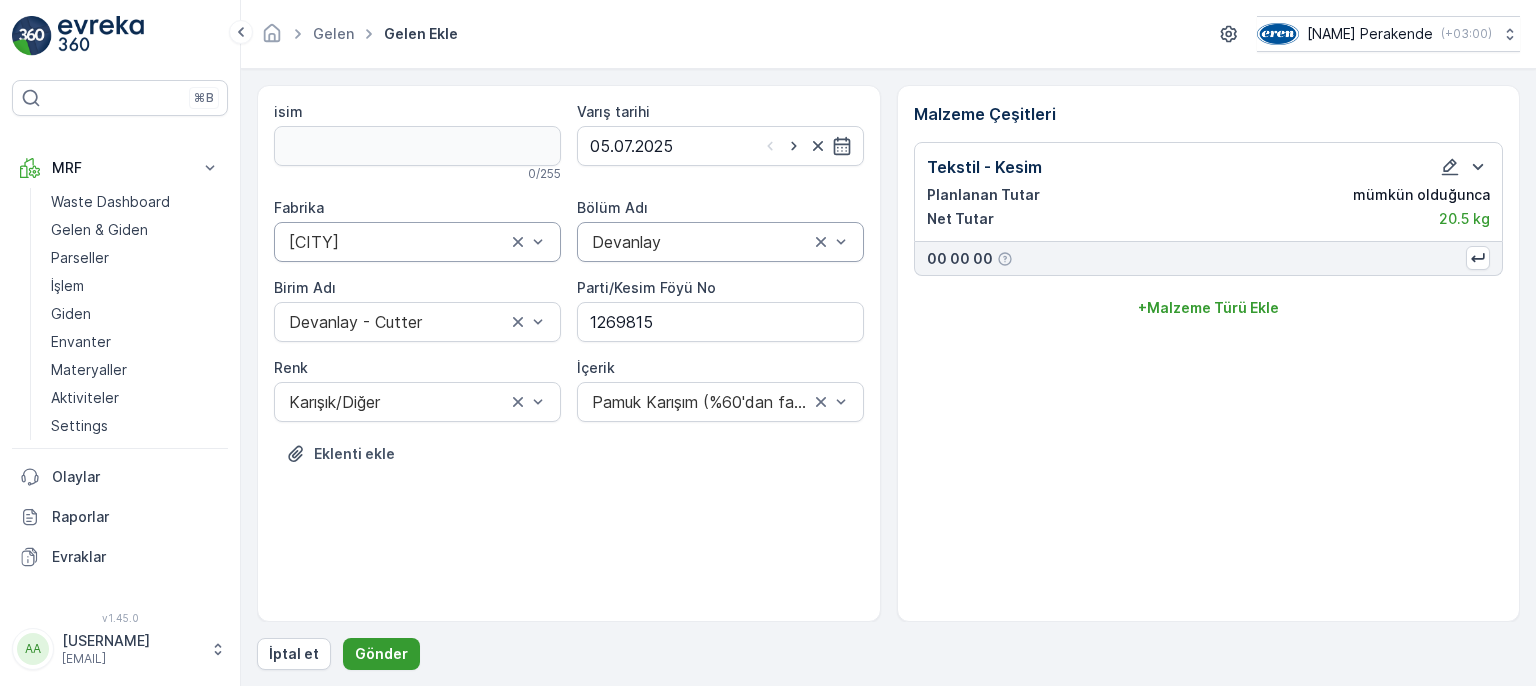 click on "Gönder" at bounding box center [381, 654] 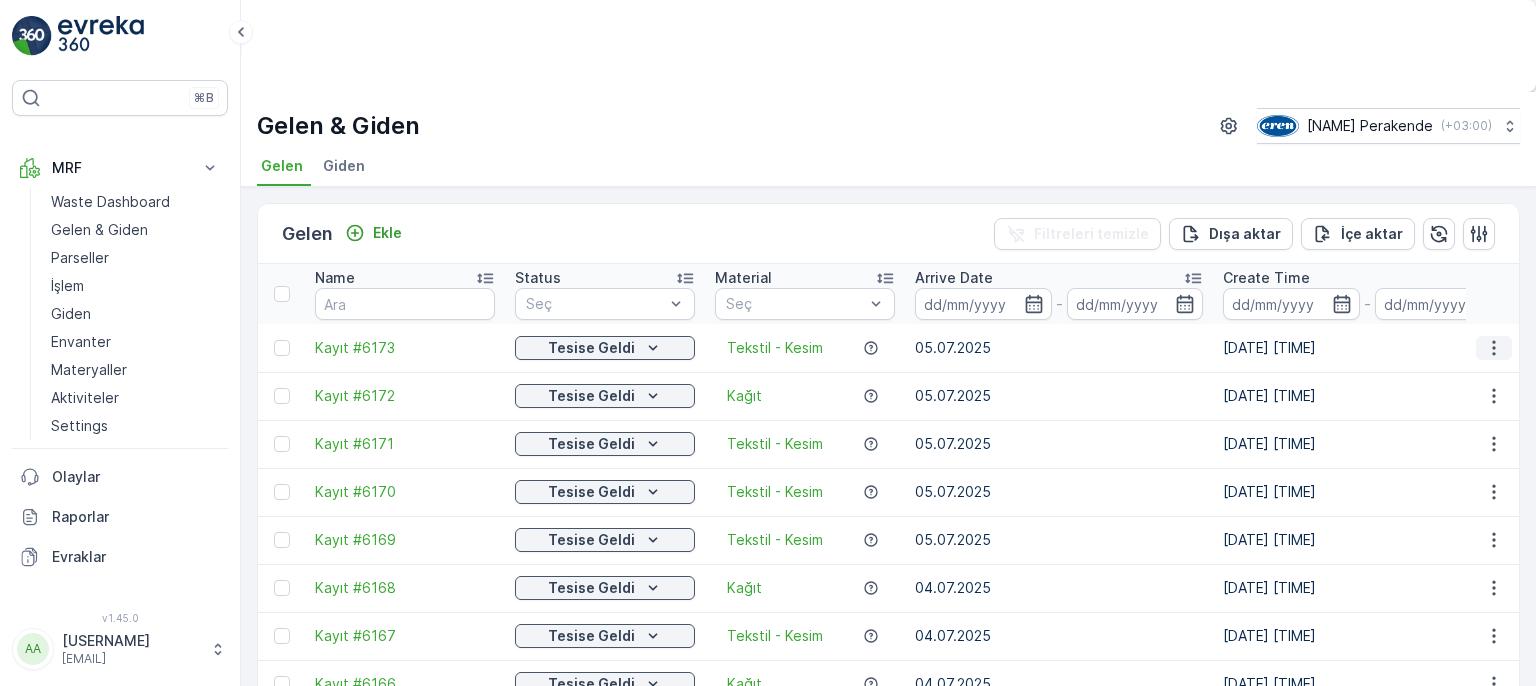 drag, startPoint x: 1484, startPoint y: 253, endPoint x: 1473, endPoint y: 258, distance: 12.083046 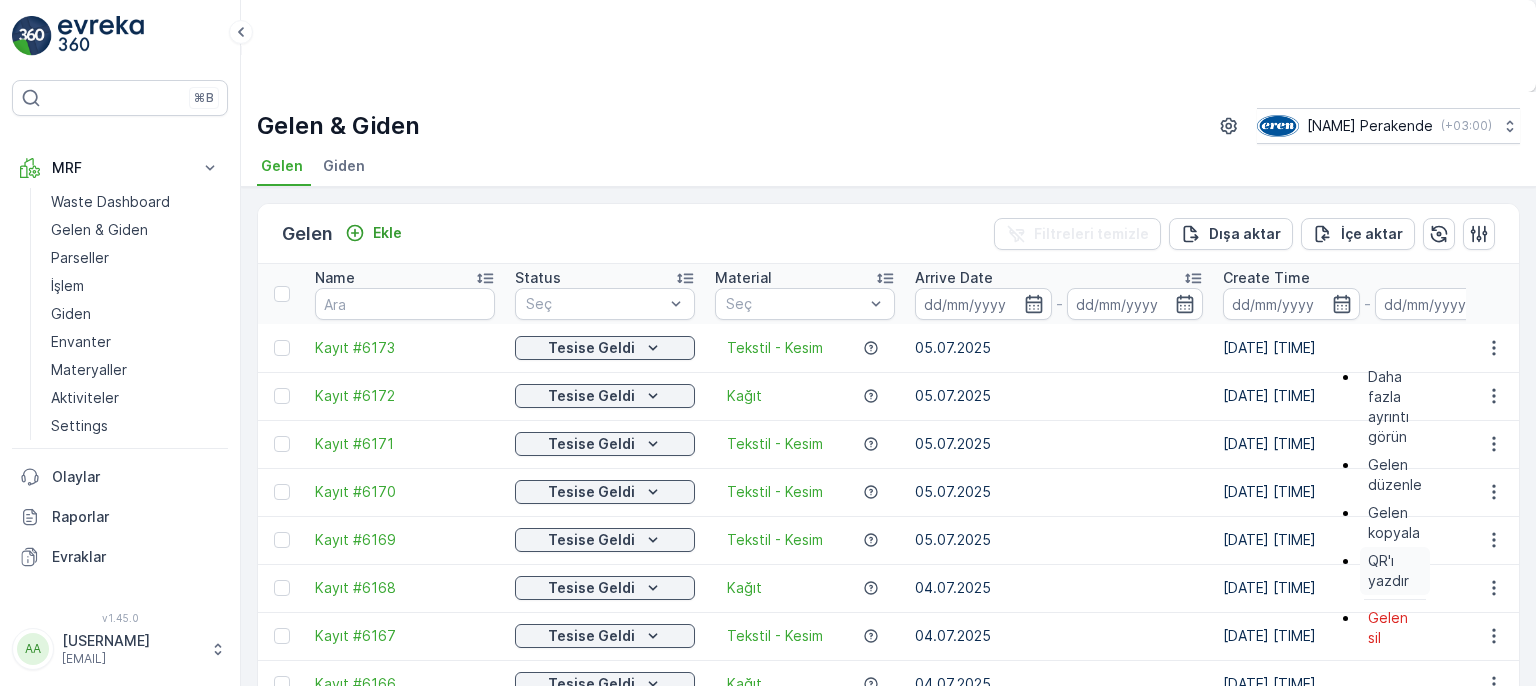 click on "QR'ı yazdır" at bounding box center [1395, 571] 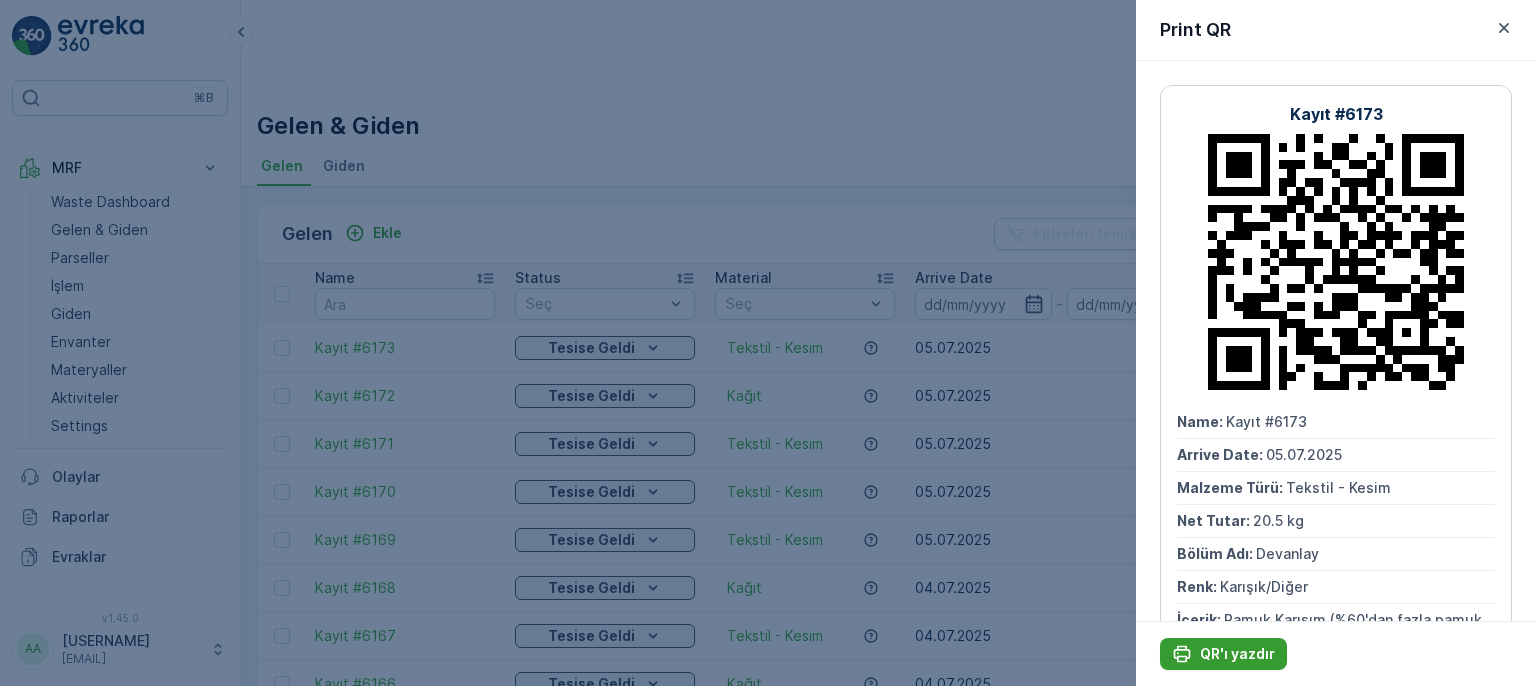 click on "QR'ı yazdır" at bounding box center [1223, 654] 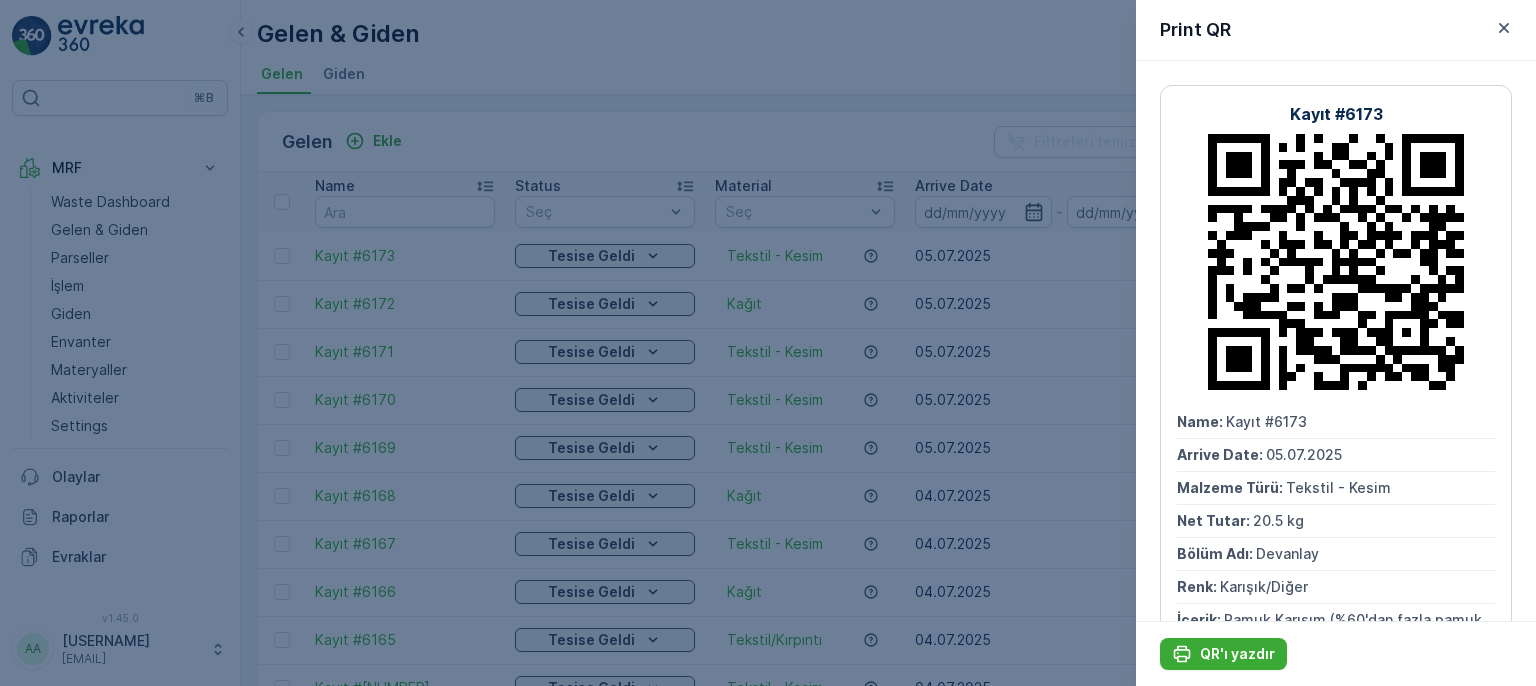click at bounding box center (768, 343) 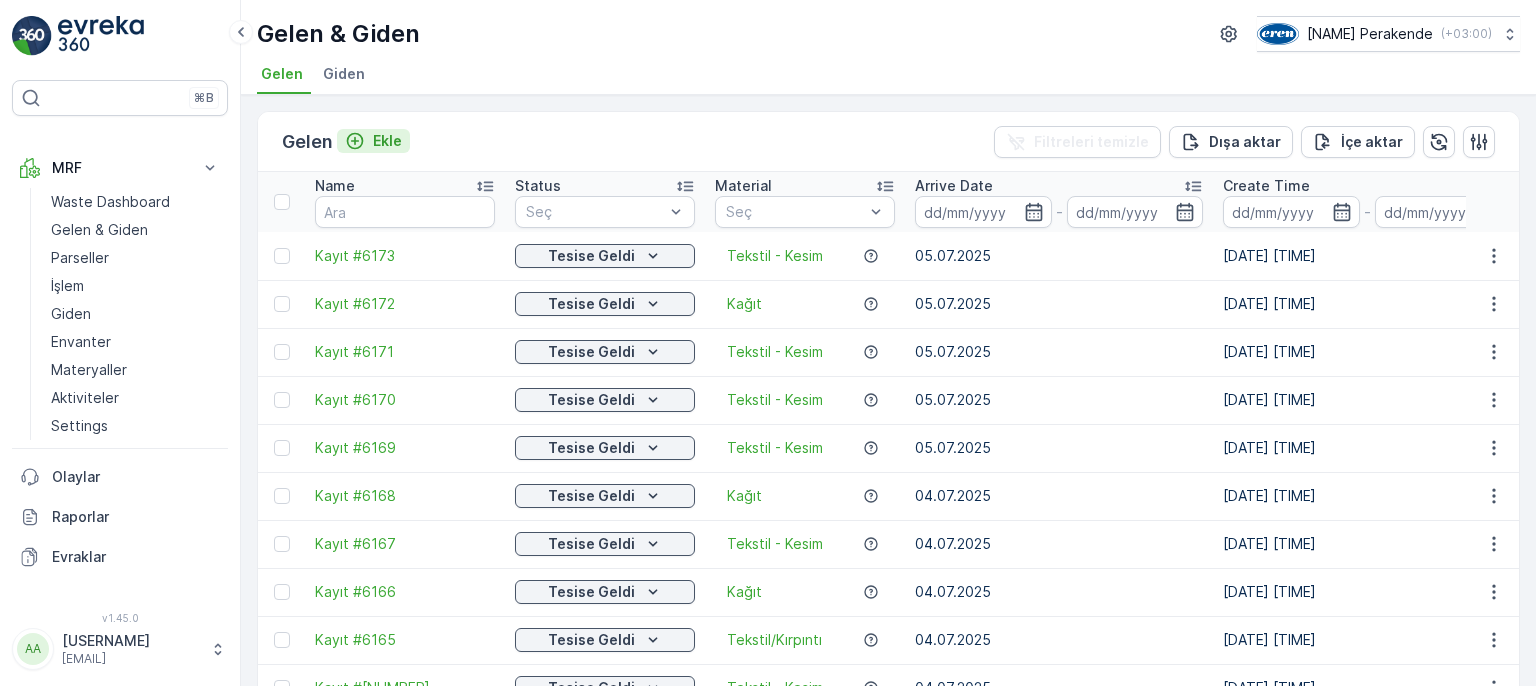 click on "Ekle" at bounding box center [387, 141] 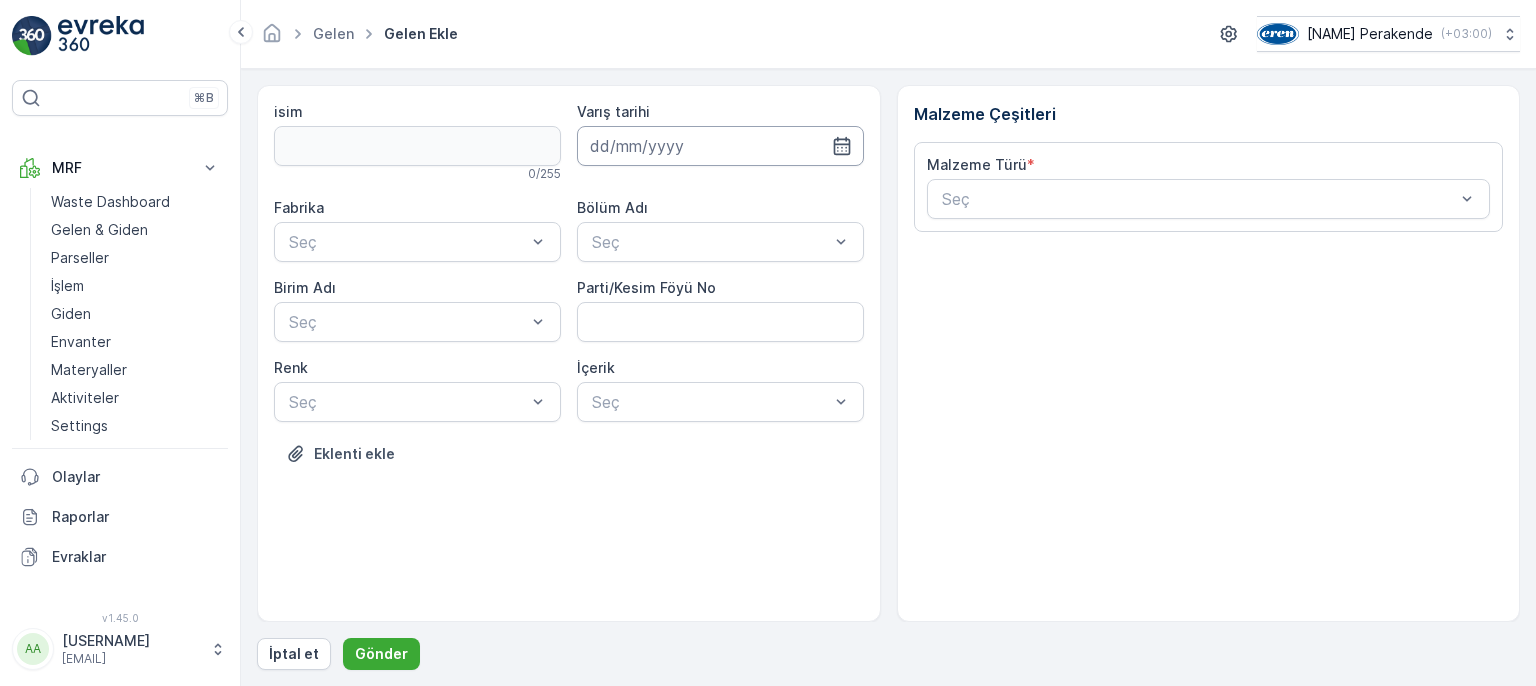click at bounding box center (720, 146) 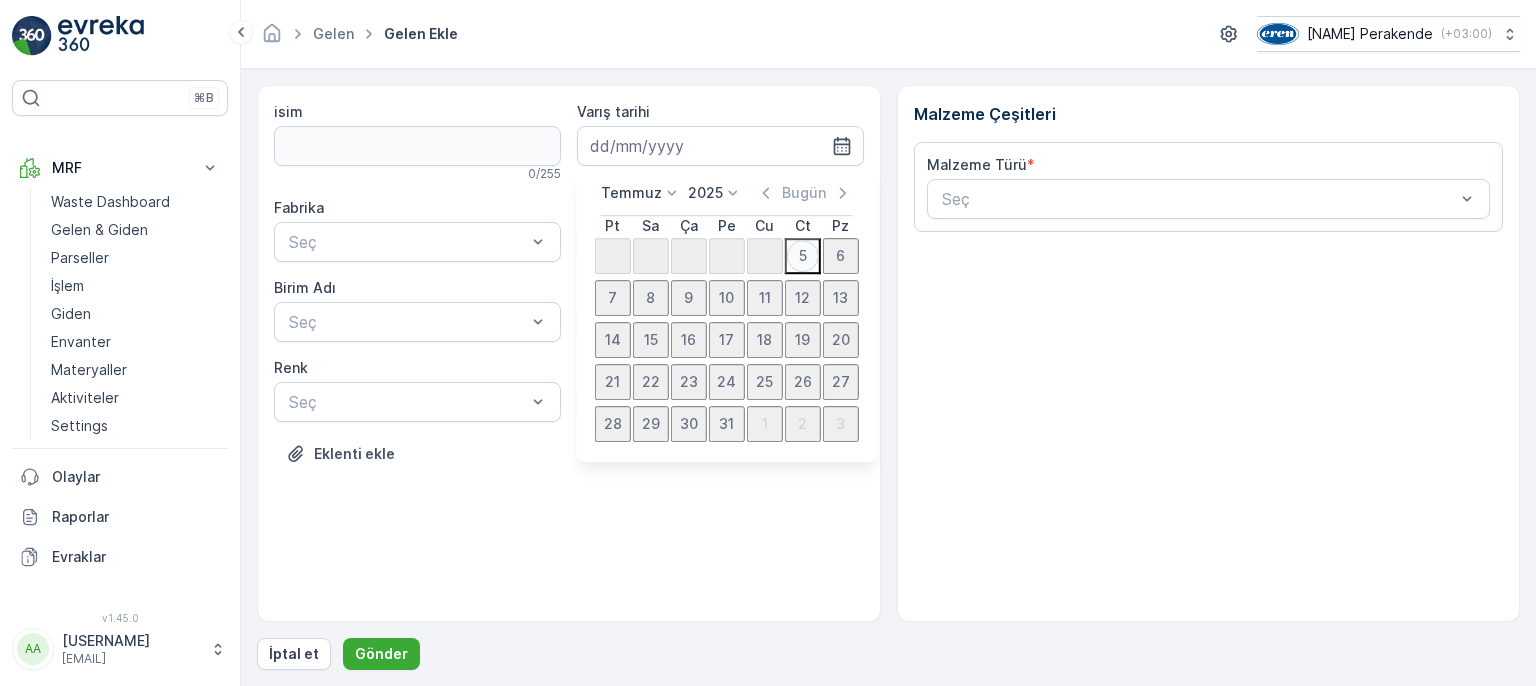 click on "5" at bounding box center (803, 256) 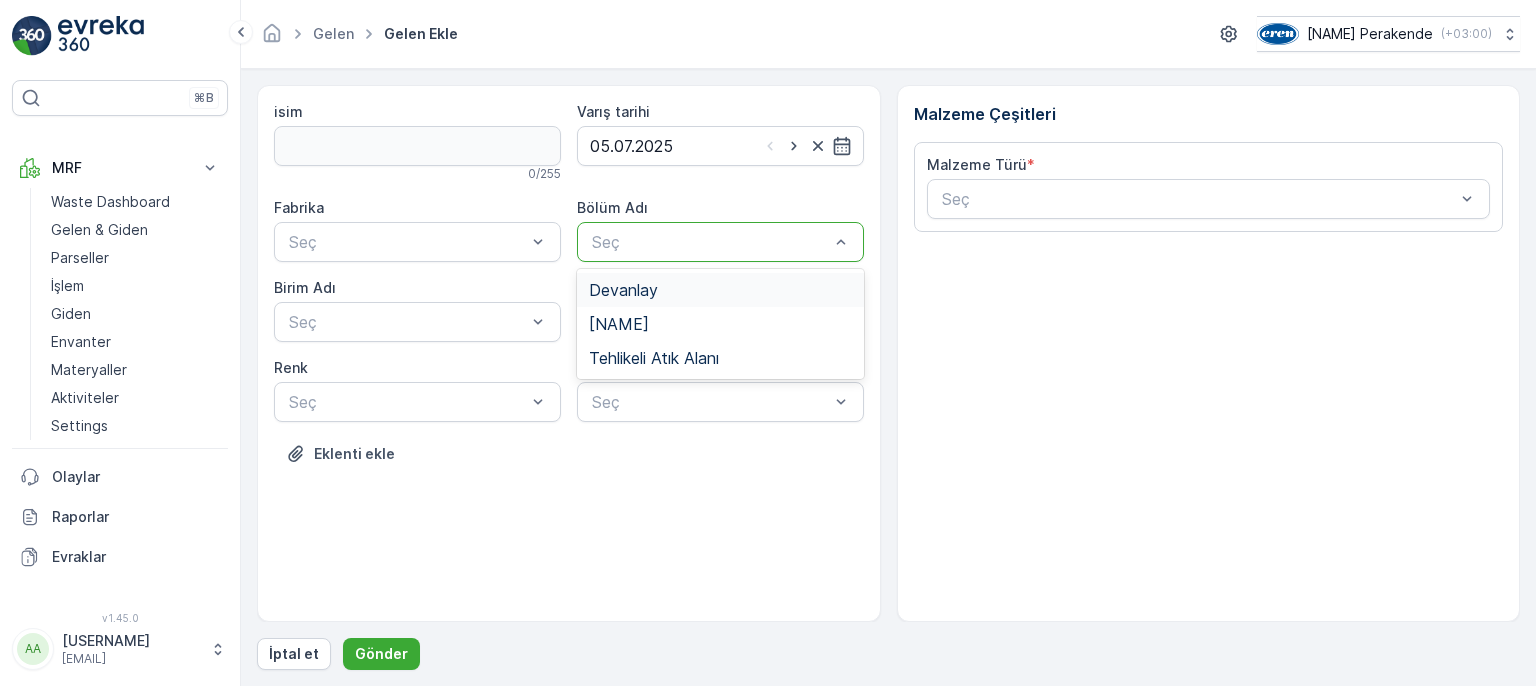 drag, startPoint x: 728, startPoint y: 243, endPoint x: 722, endPoint y: 267, distance: 24.738634 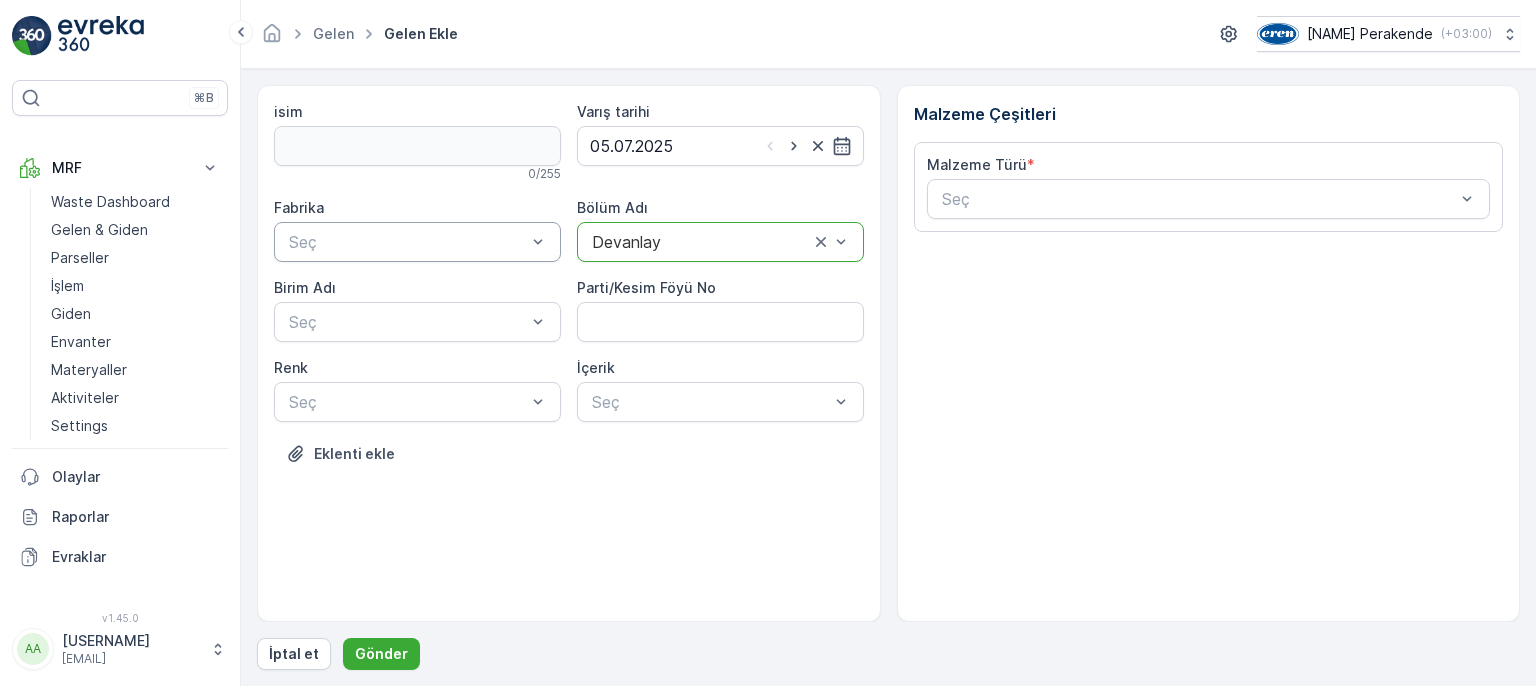 click at bounding box center (407, 242) 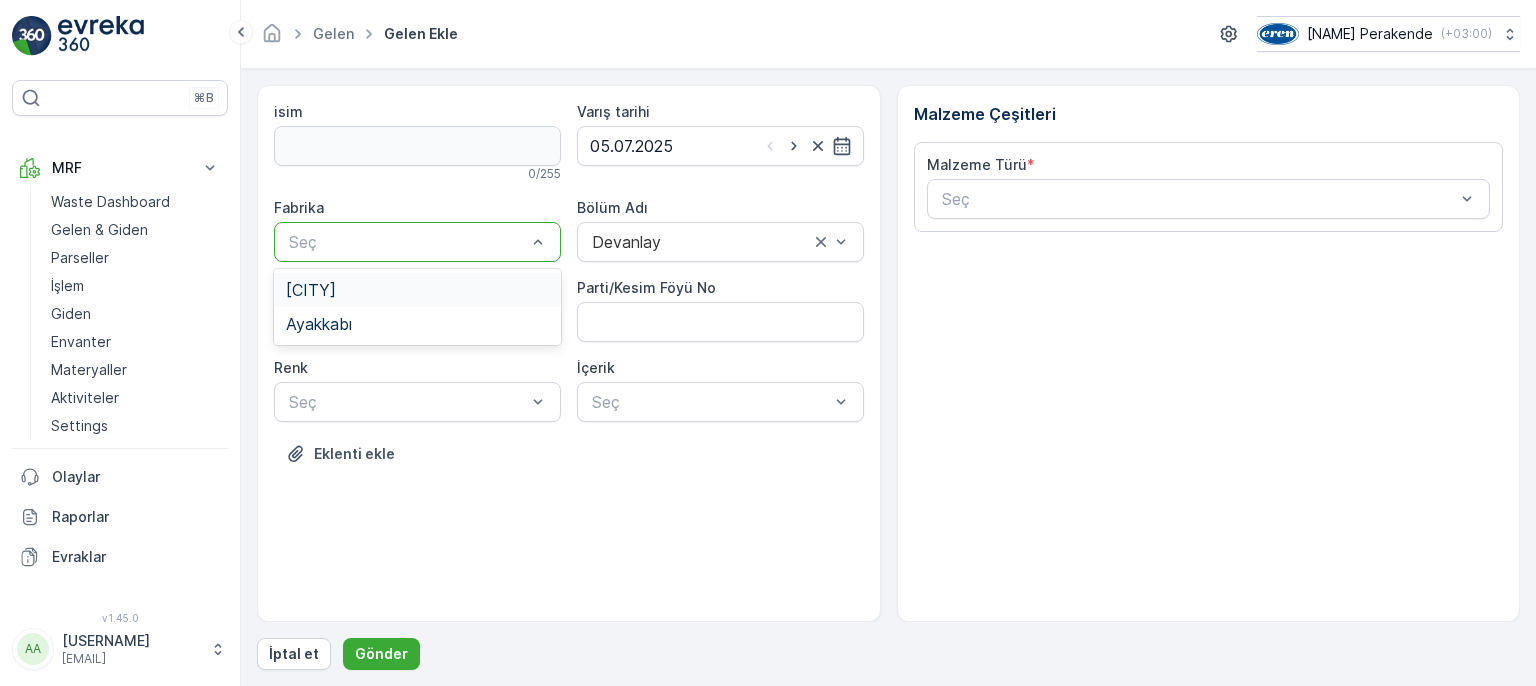 click on "[CITY]" at bounding box center [417, 290] 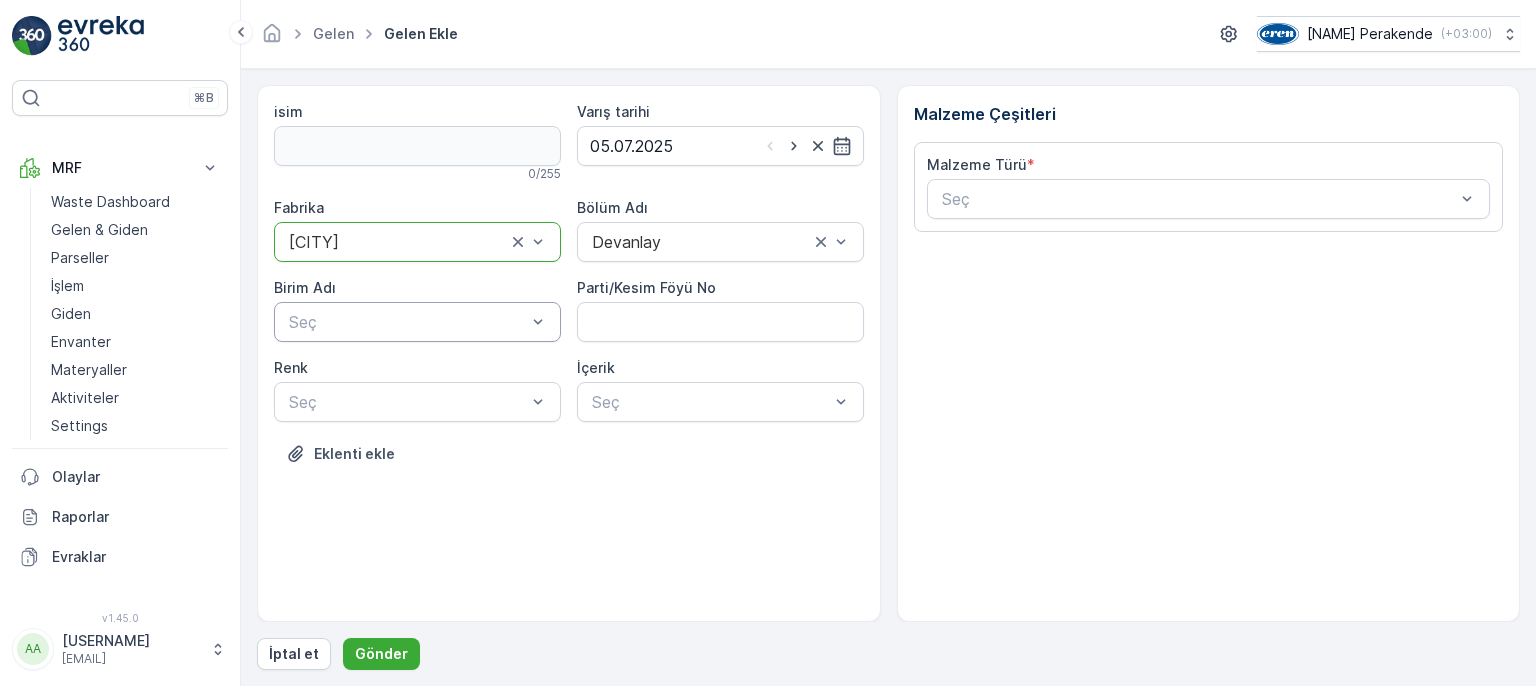 drag, startPoint x: 417, startPoint y: 301, endPoint x: 420, endPoint y: 316, distance: 15.297058 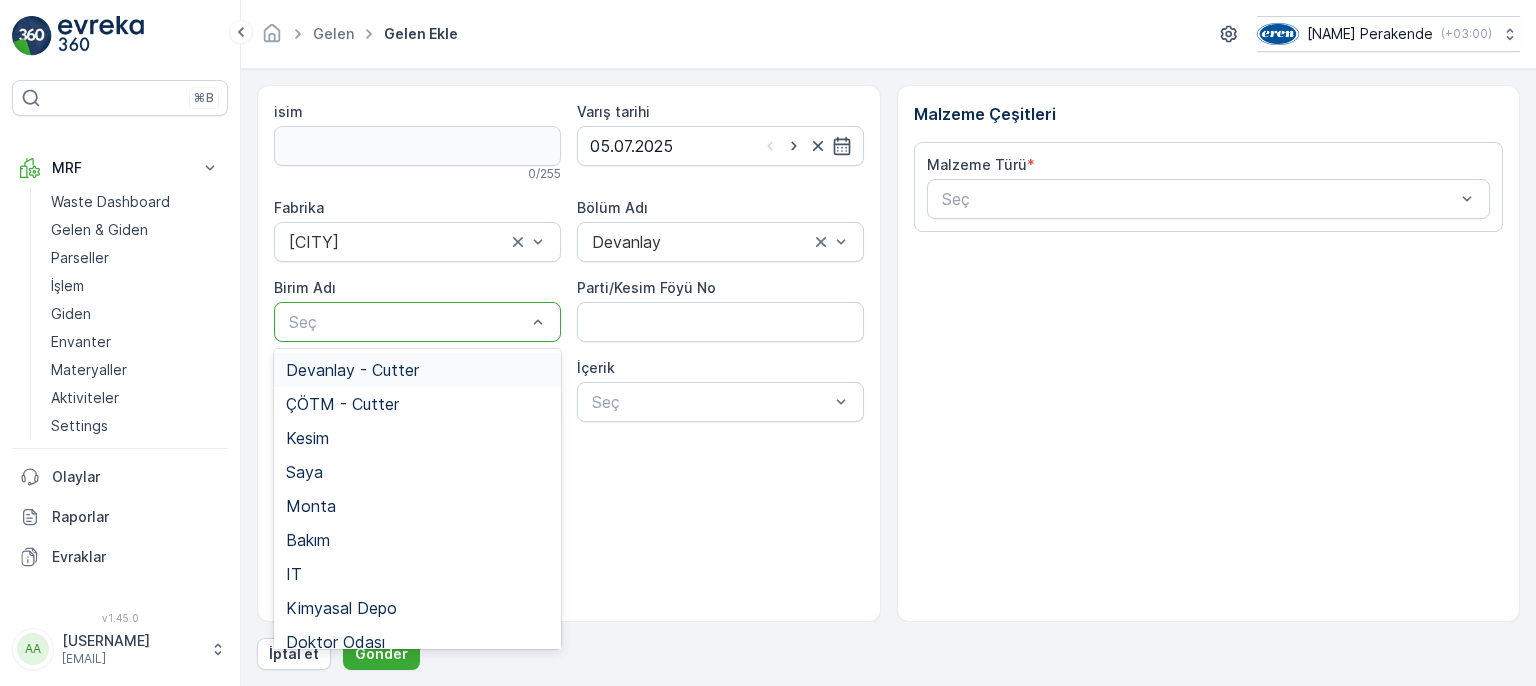 click on "Devanlay  - Cutter" at bounding box center (417, 370) 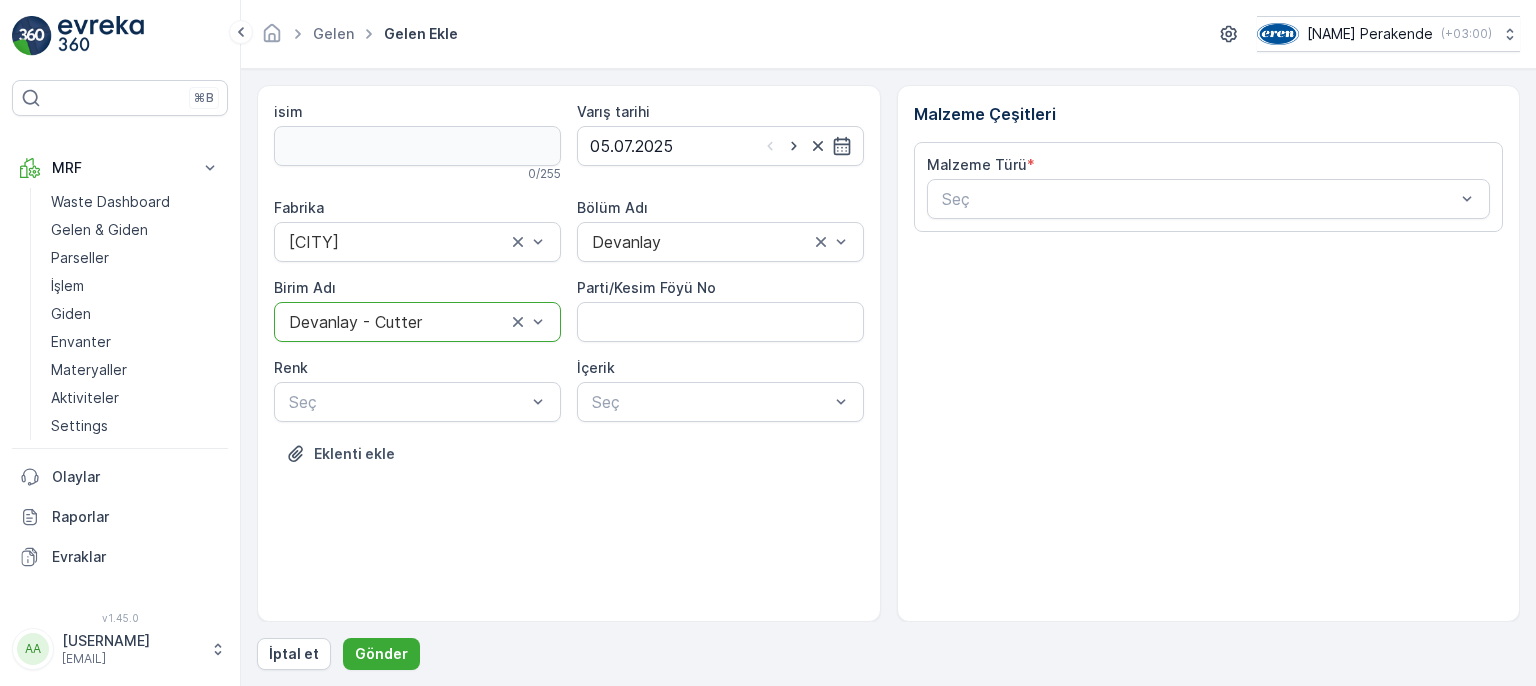 click on "Malzeme Çeşitleri Malzeme Türü * Seç" at bounding box center (1209, 353) 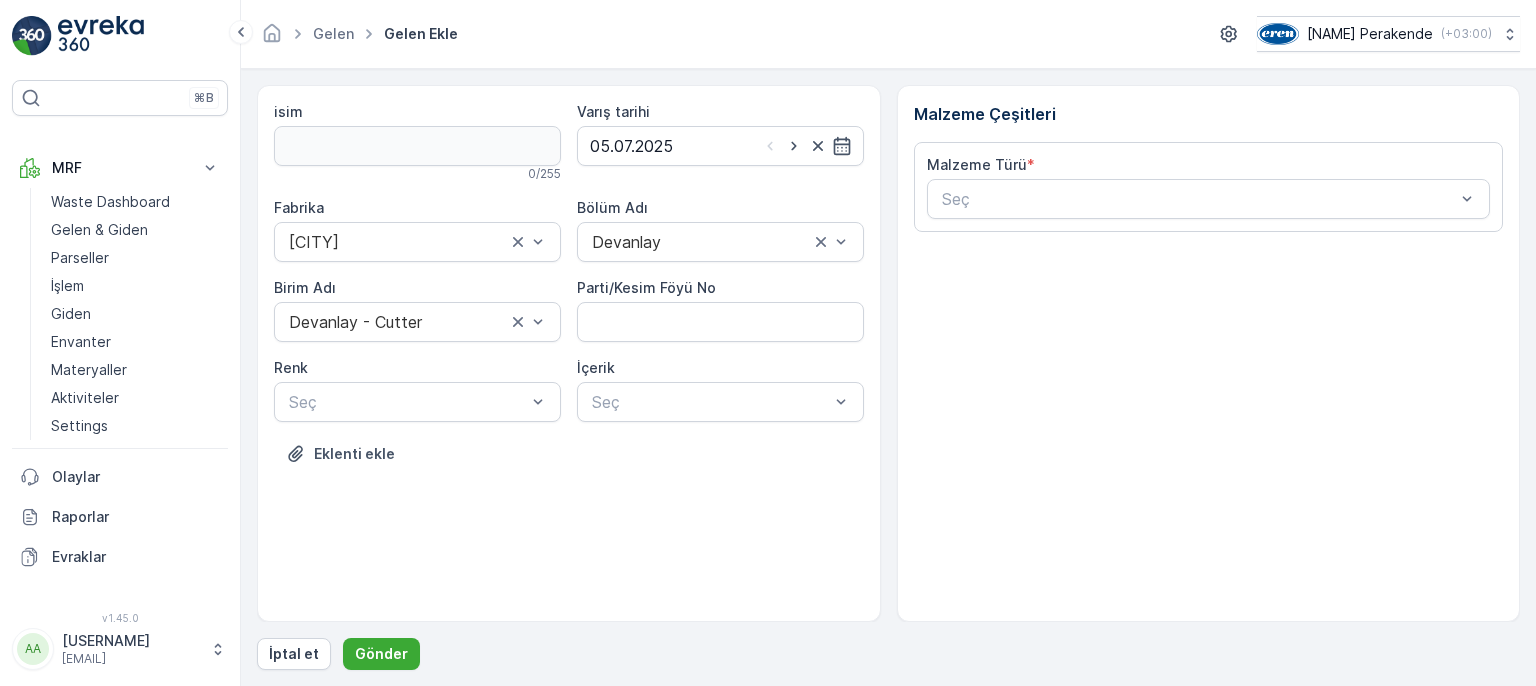 click on "Malzeme Çeşitleri Malzeme Türü * Seç" at bounding box center (1209, 353) 